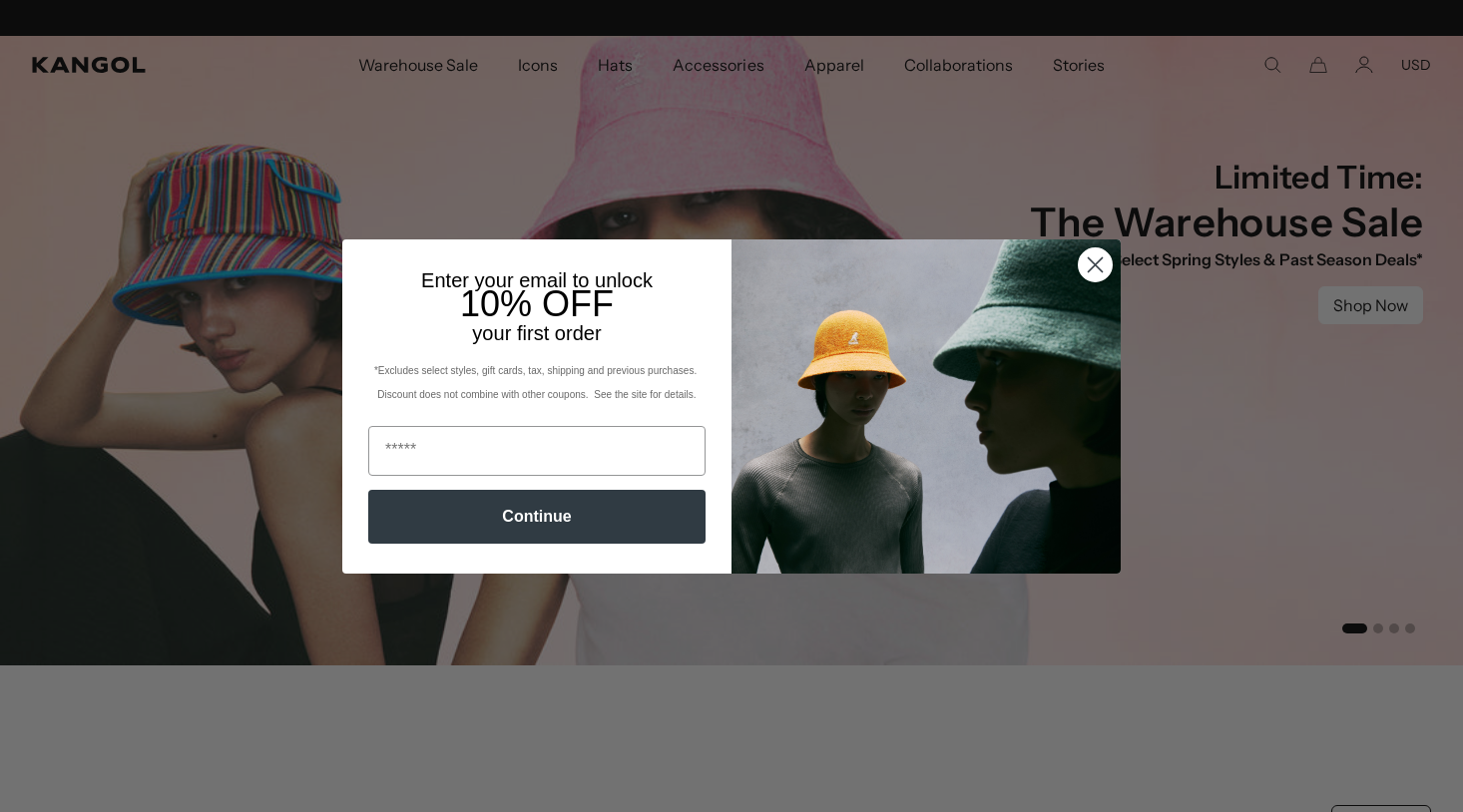 scroll, scrollTop: 0, scrollLeft: 0, axis: both 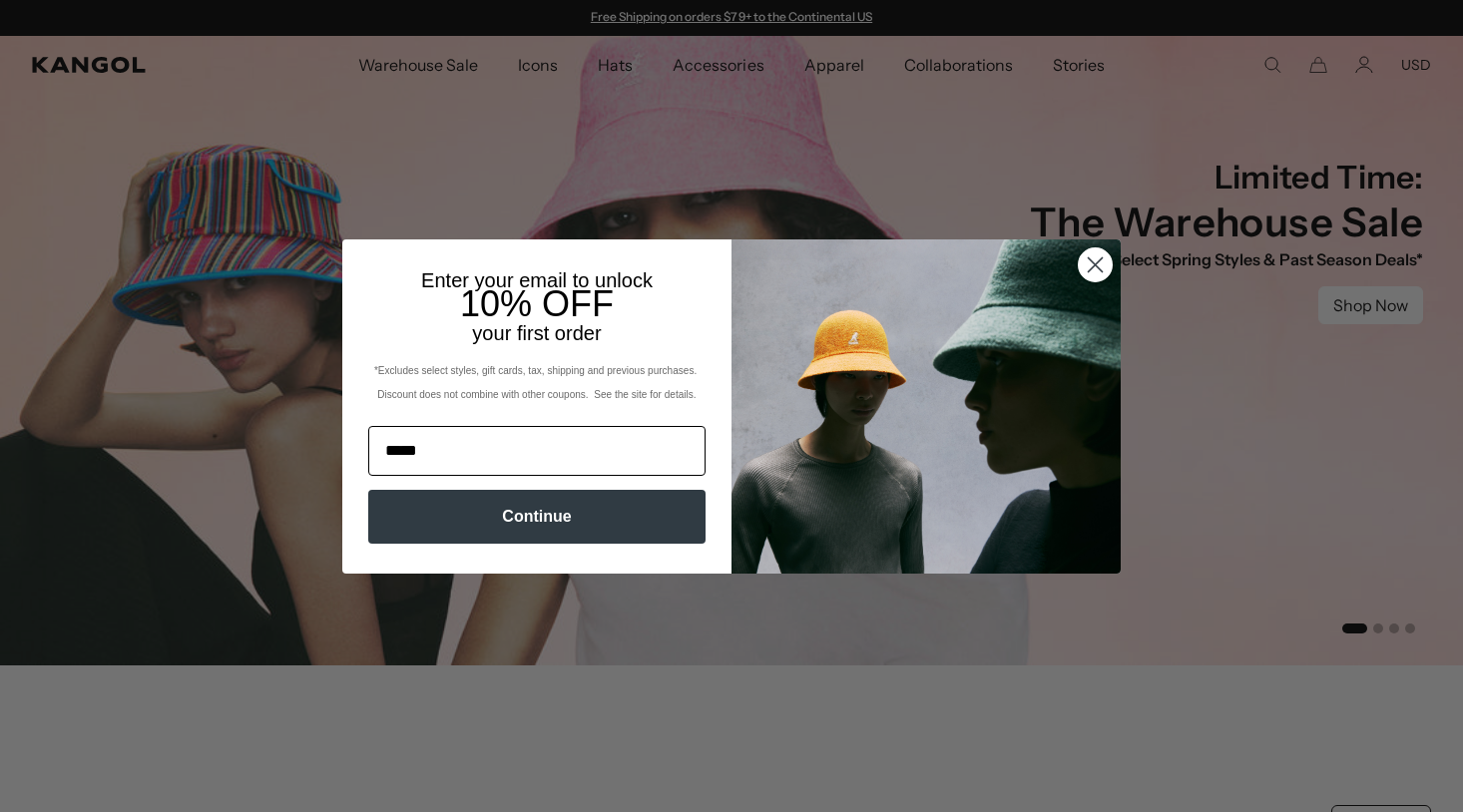 type on "**********" 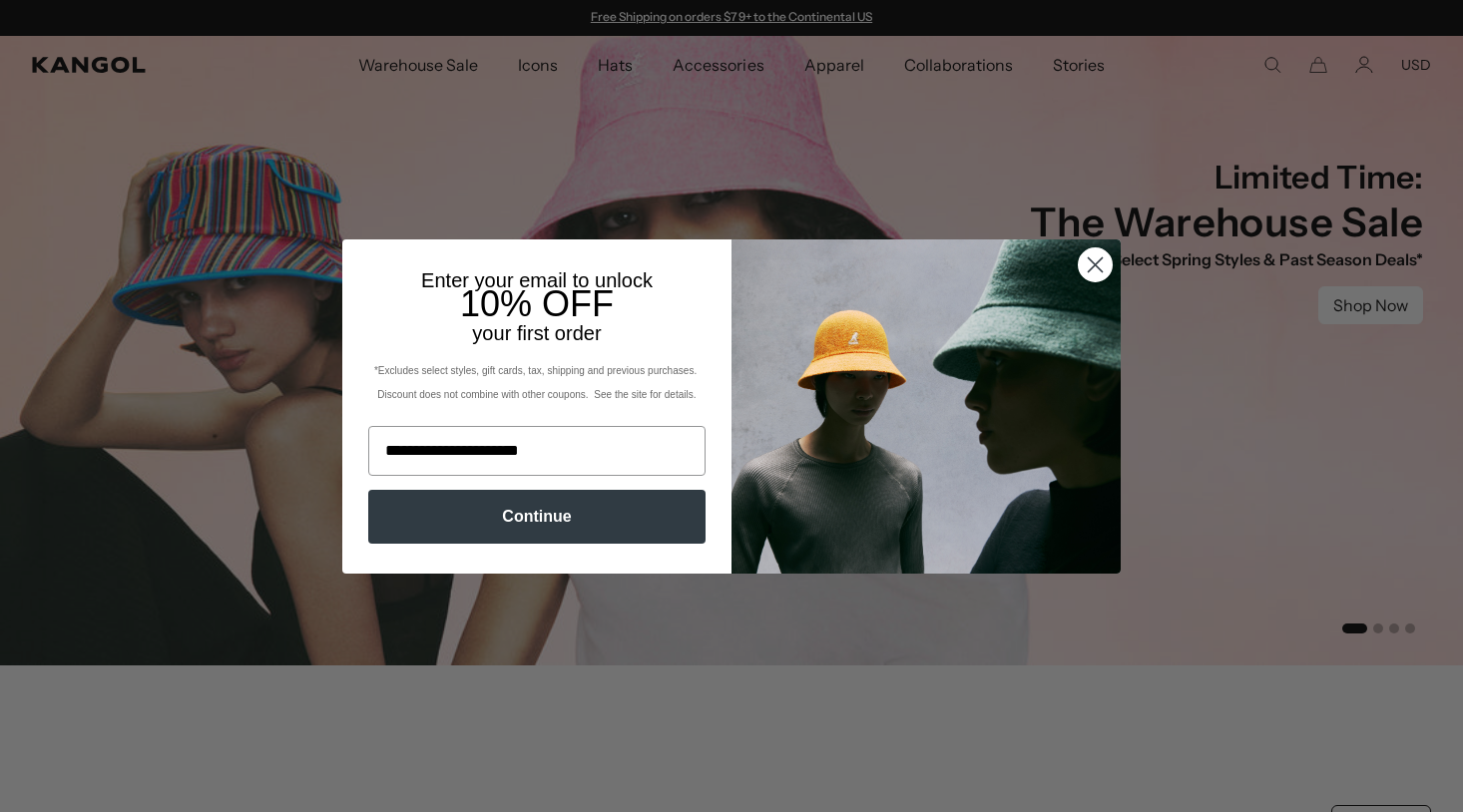 click on "Continue" at bounding box center (537, 517) 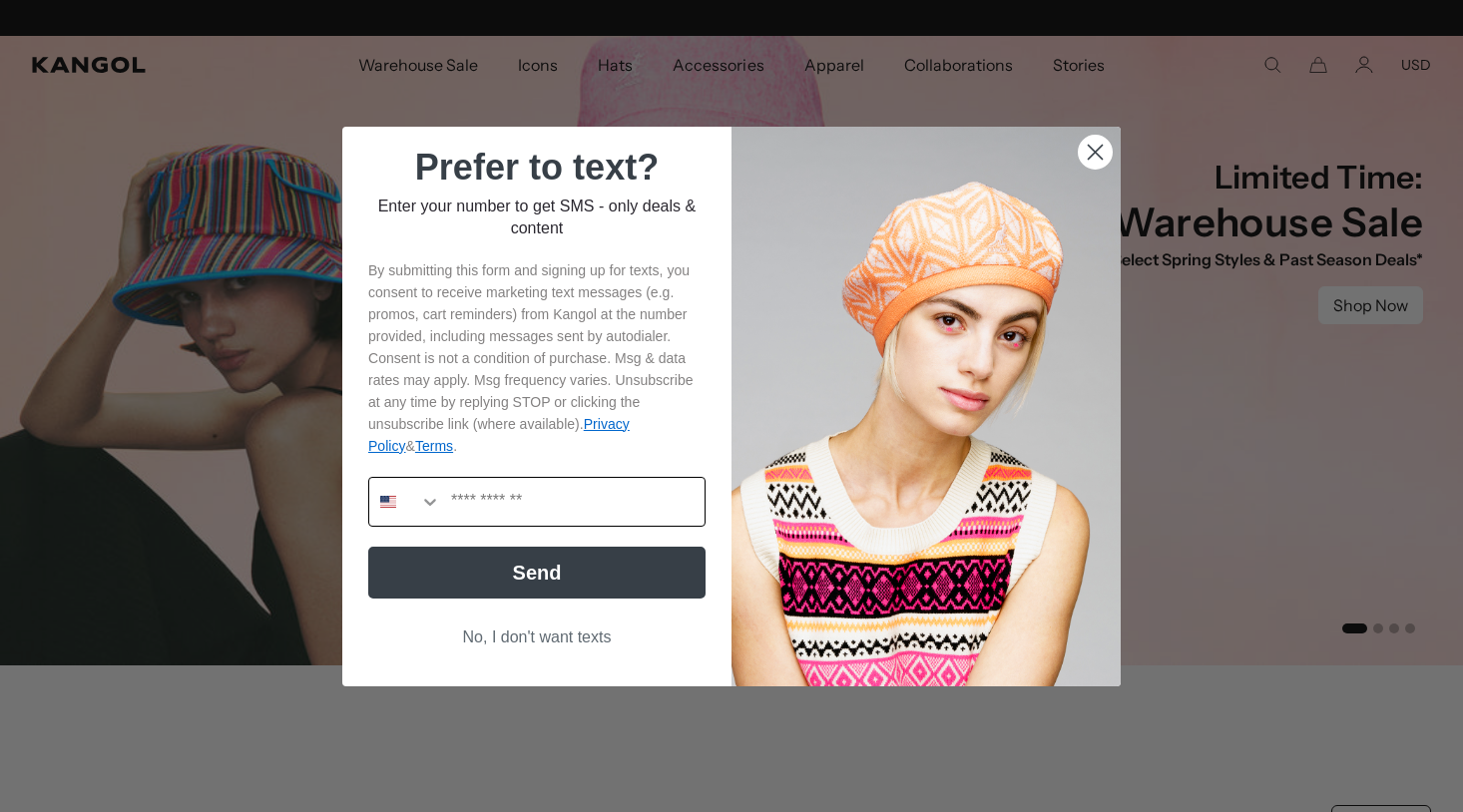 scroll, scrollTop: 0, scrollLeft: 411, axis: horizontal 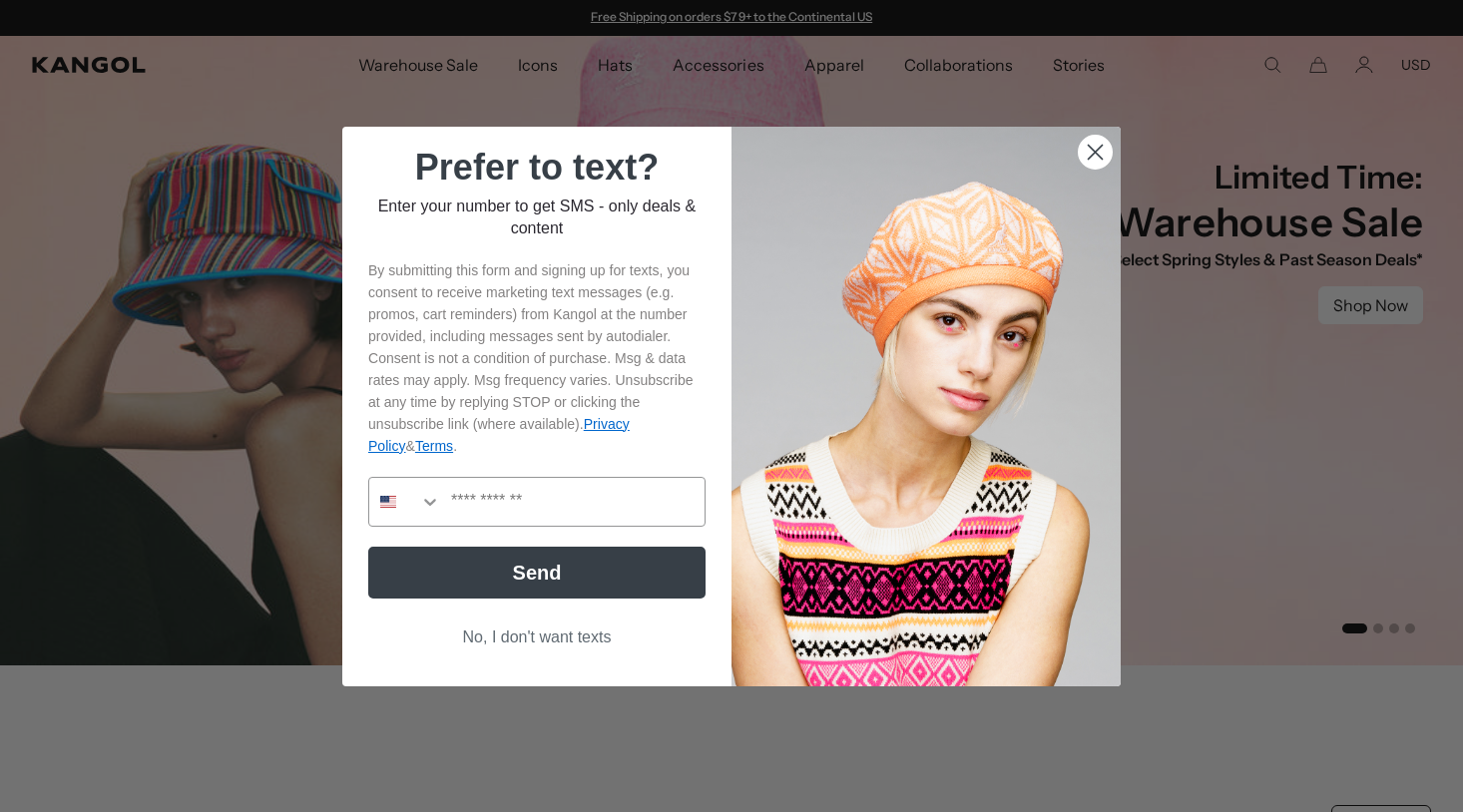 click on "No, I don't want texts" at bounding box center [537, 637] 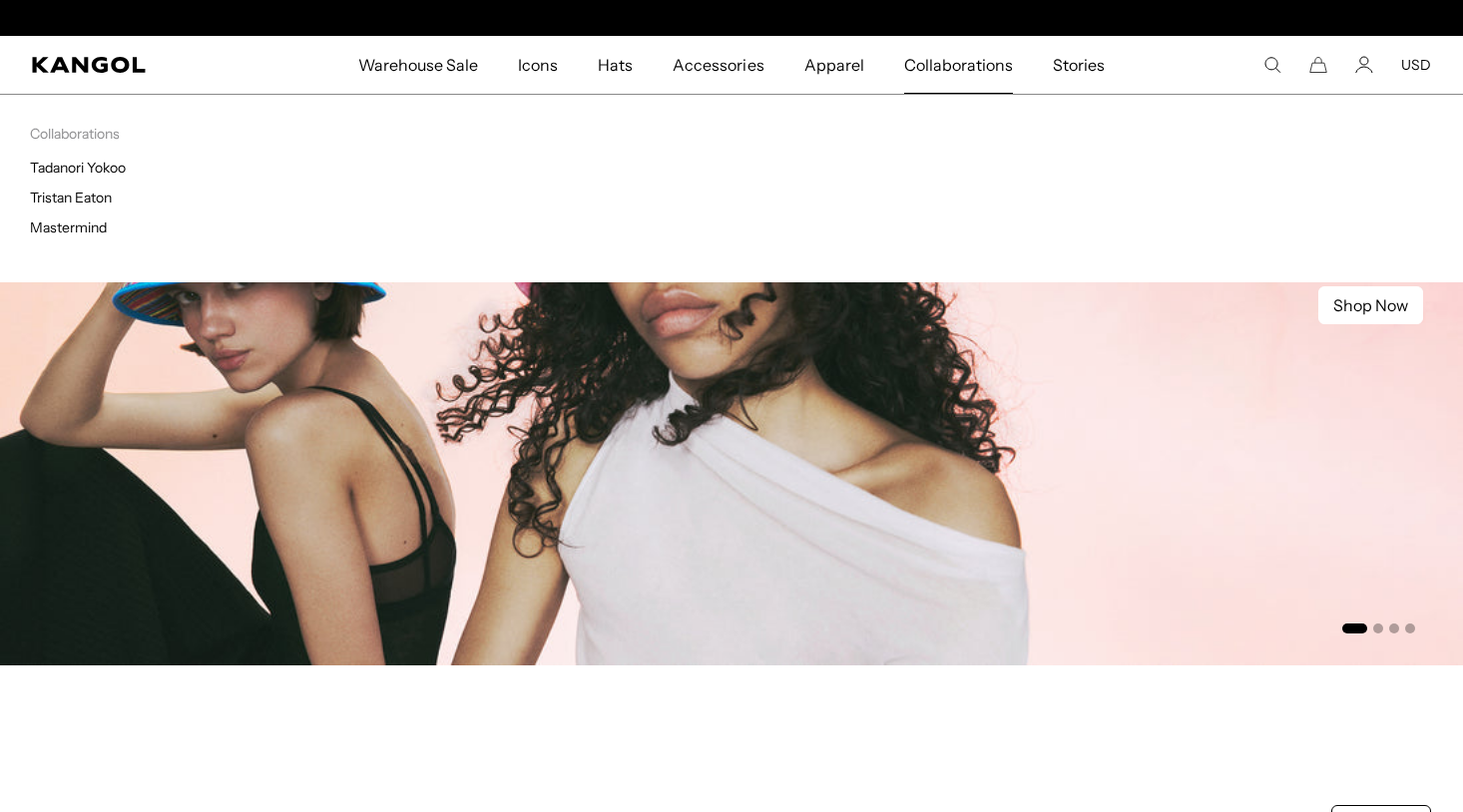 scroll, scrollTop: 0, scrollLeft: 0, axis: both 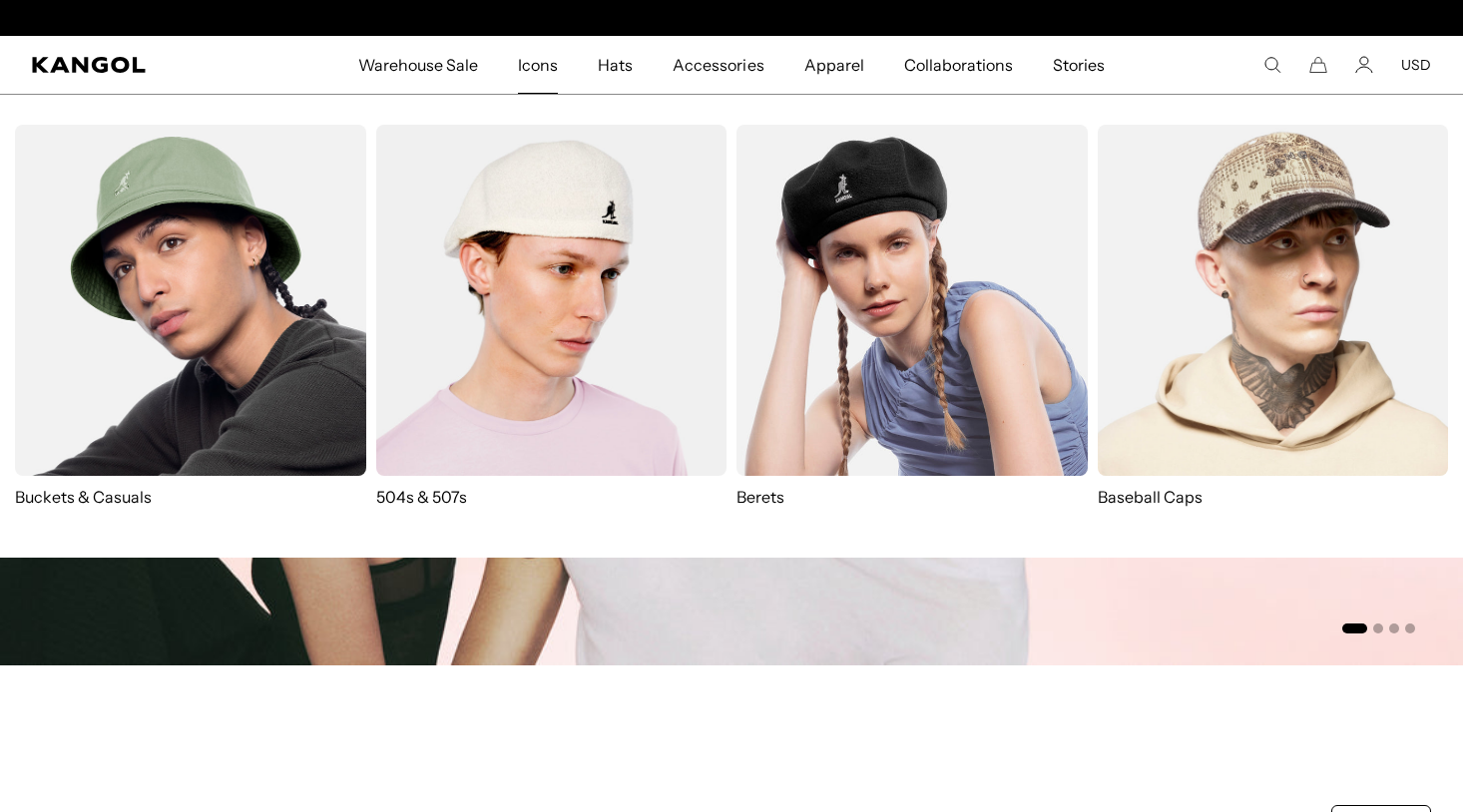 click on "Icons" at bounding box center [538, 65] 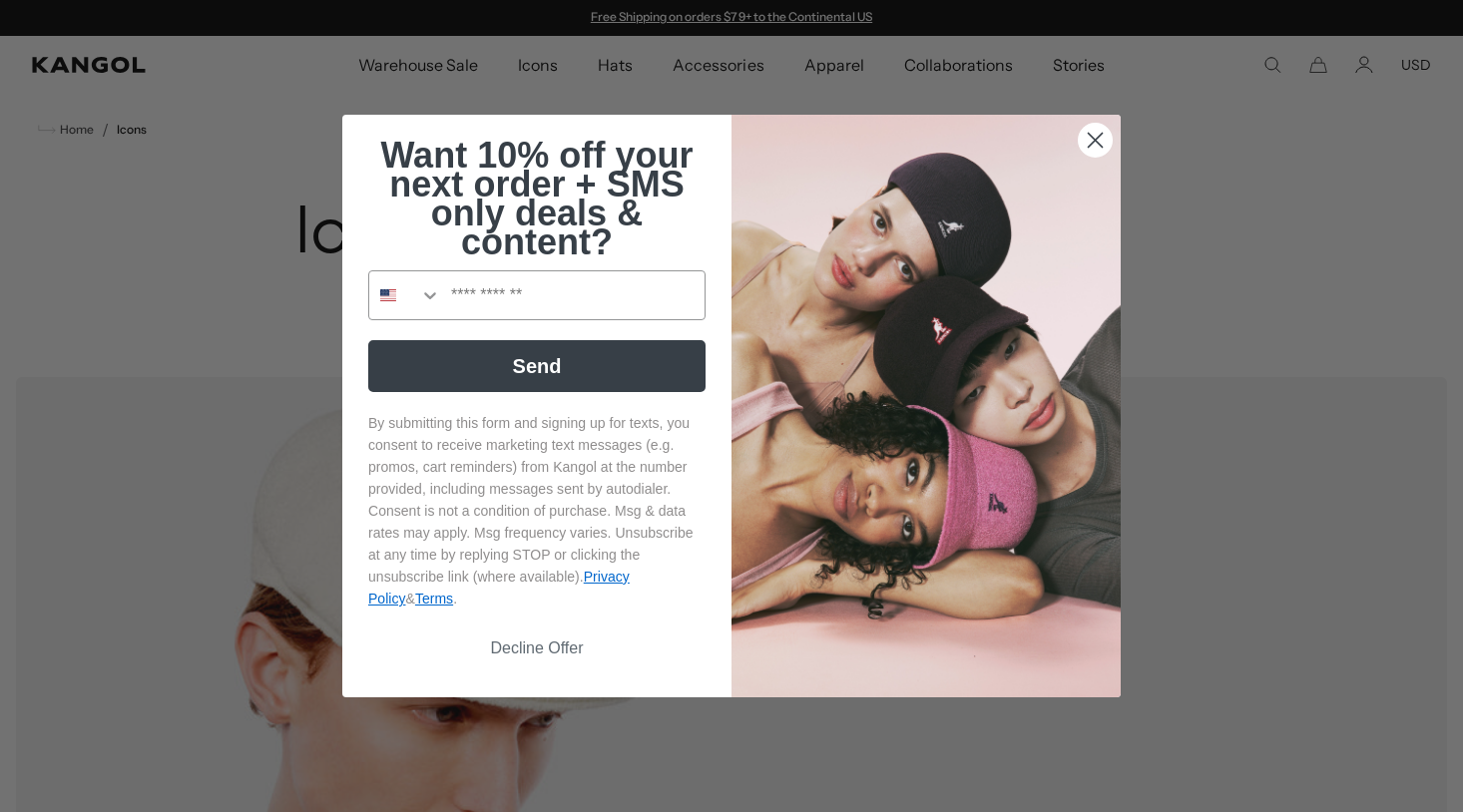 scroll, scrollTop: 0, scrollLeft: 0, axis: both 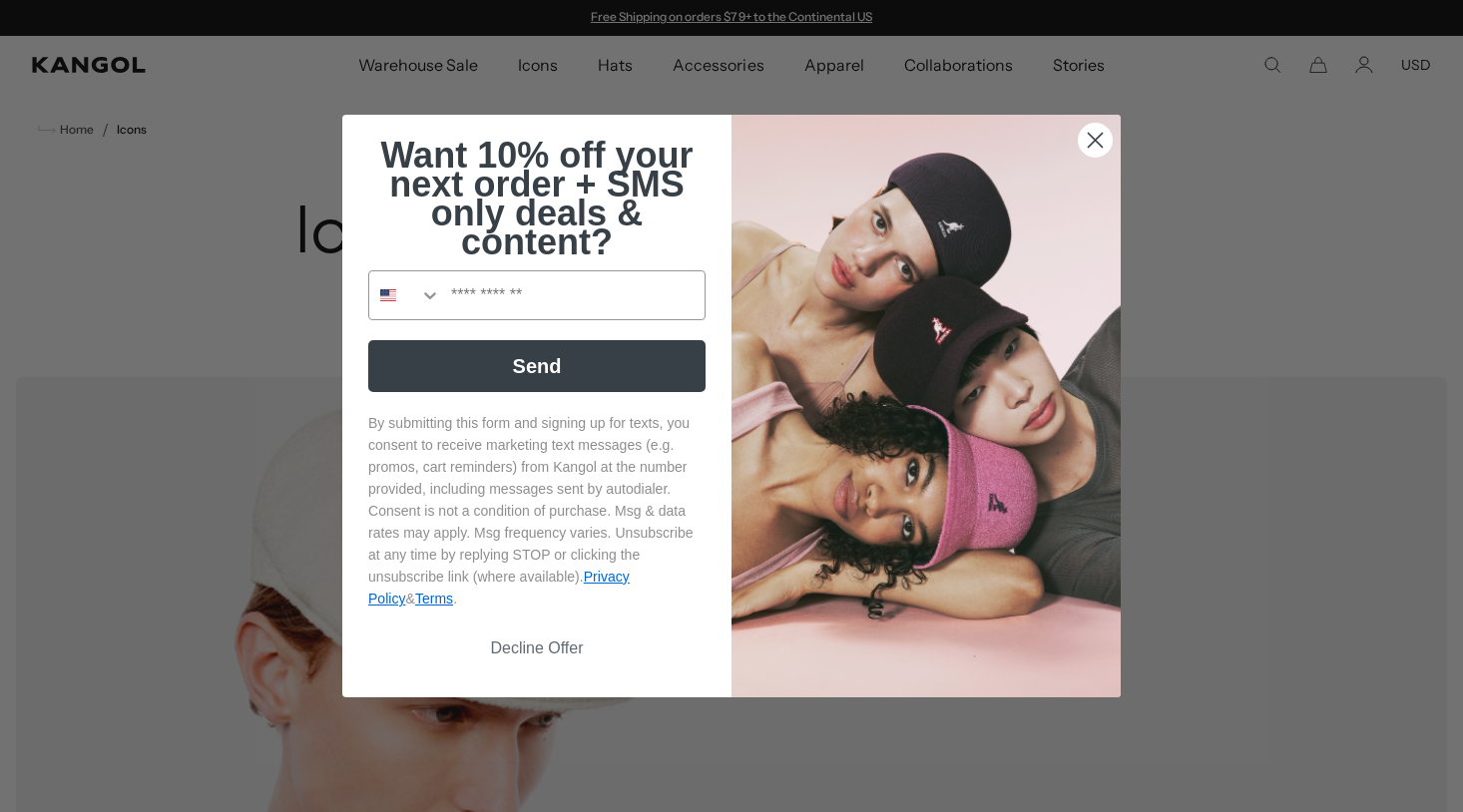 click 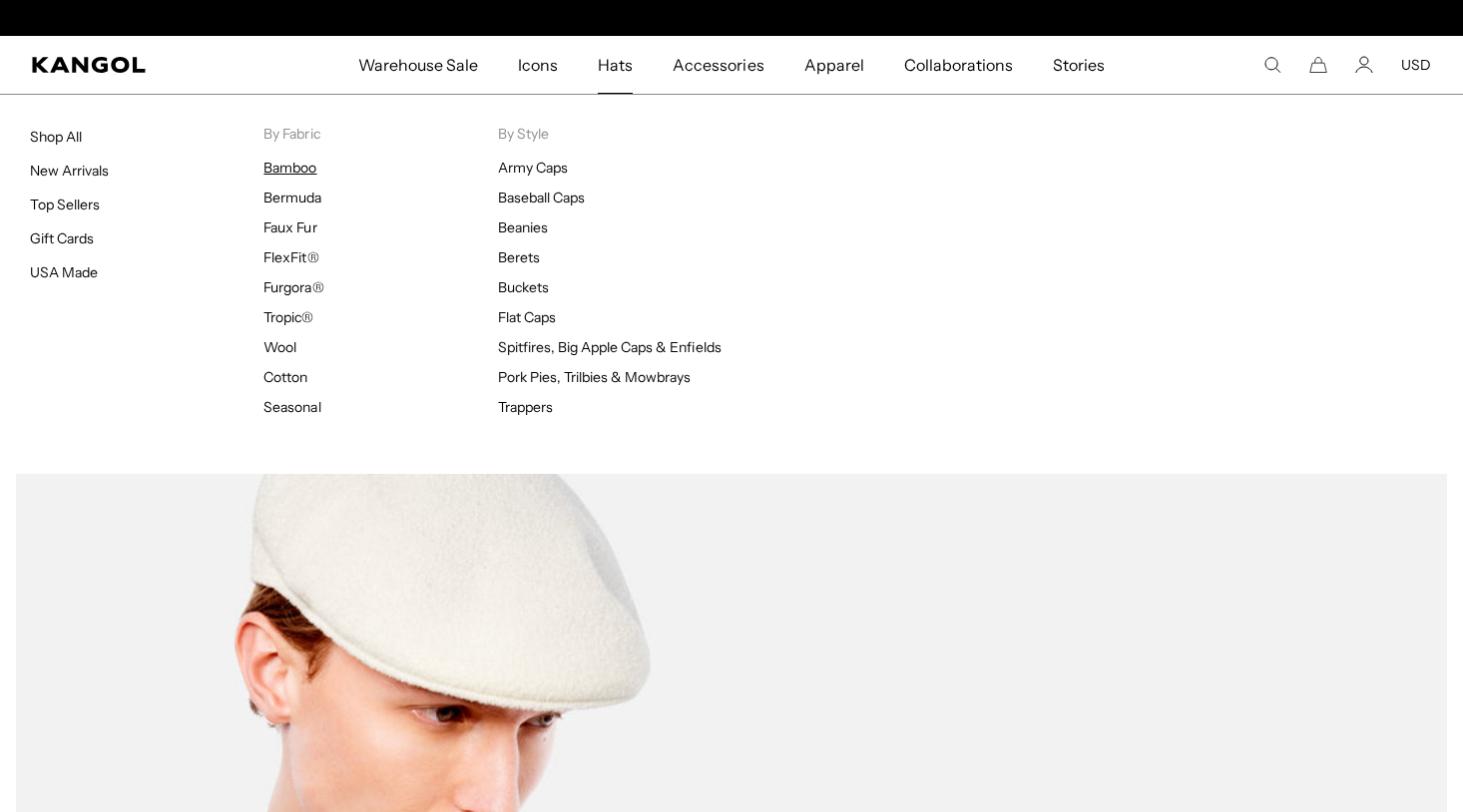 scroll, scrollTop: 0, scrollLeft: 0, axis: both 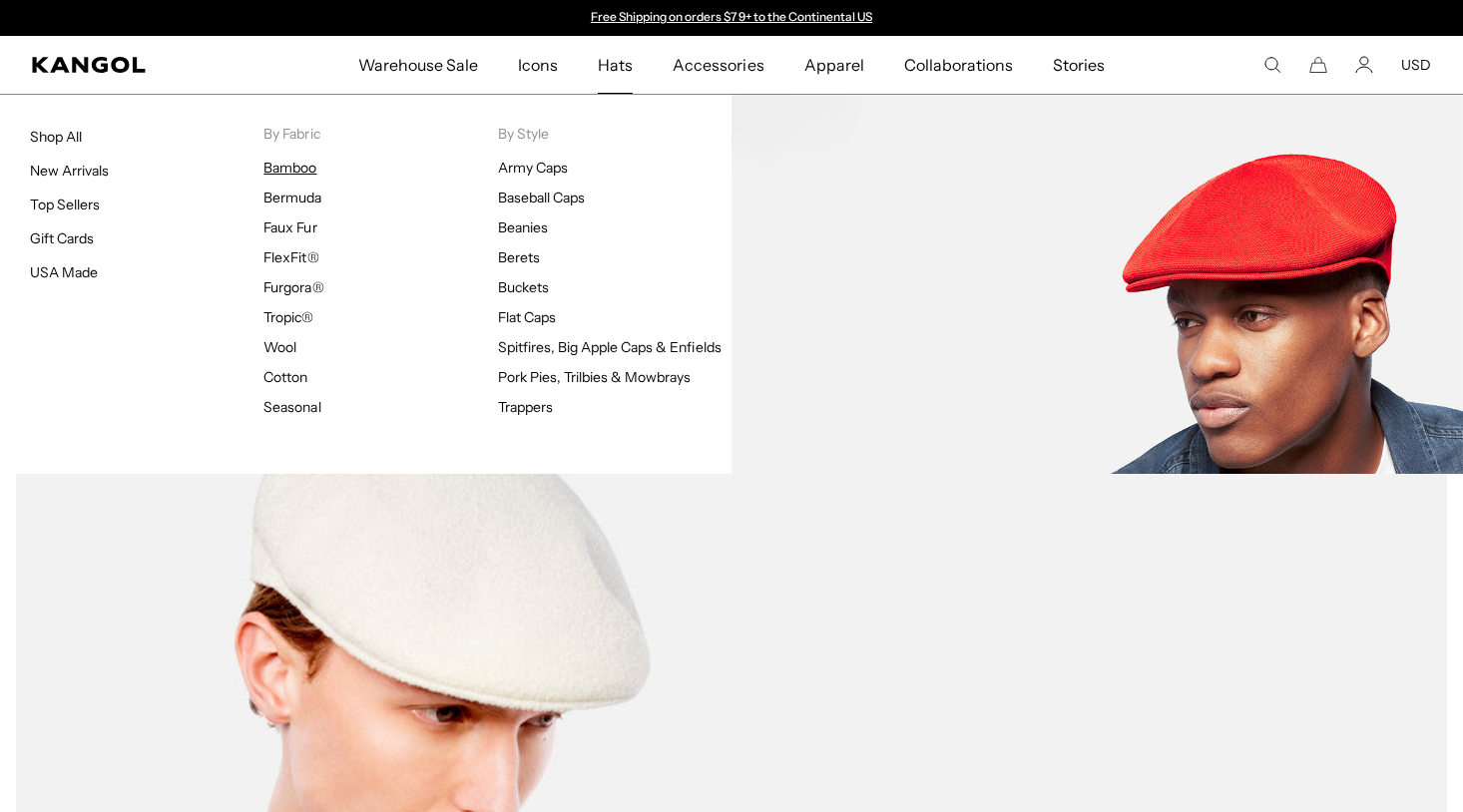 click on "Bamboo" at bounding box center (289, 168) 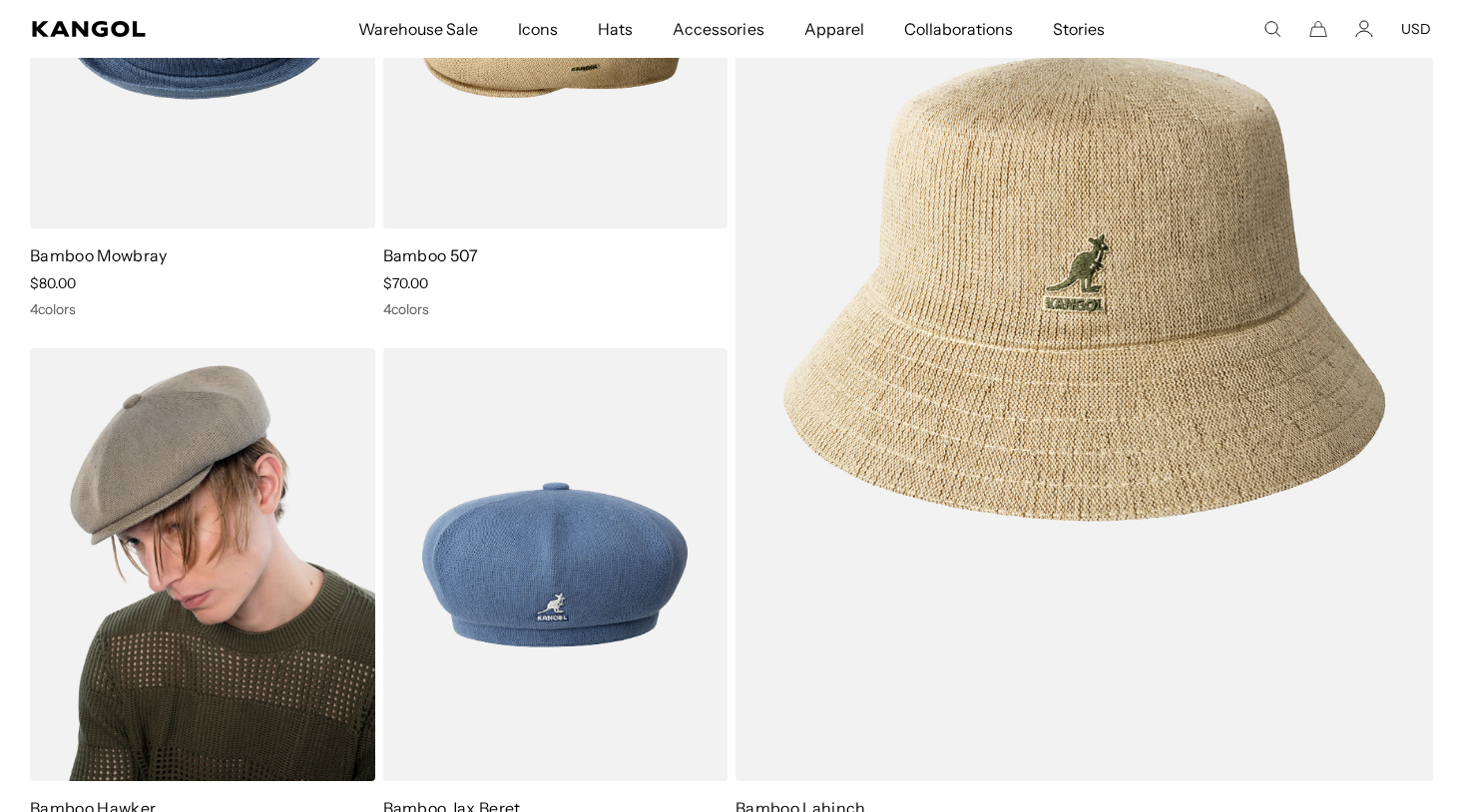 scroll, scrollTop: 469, scrollLeft: 0, axis: vertical 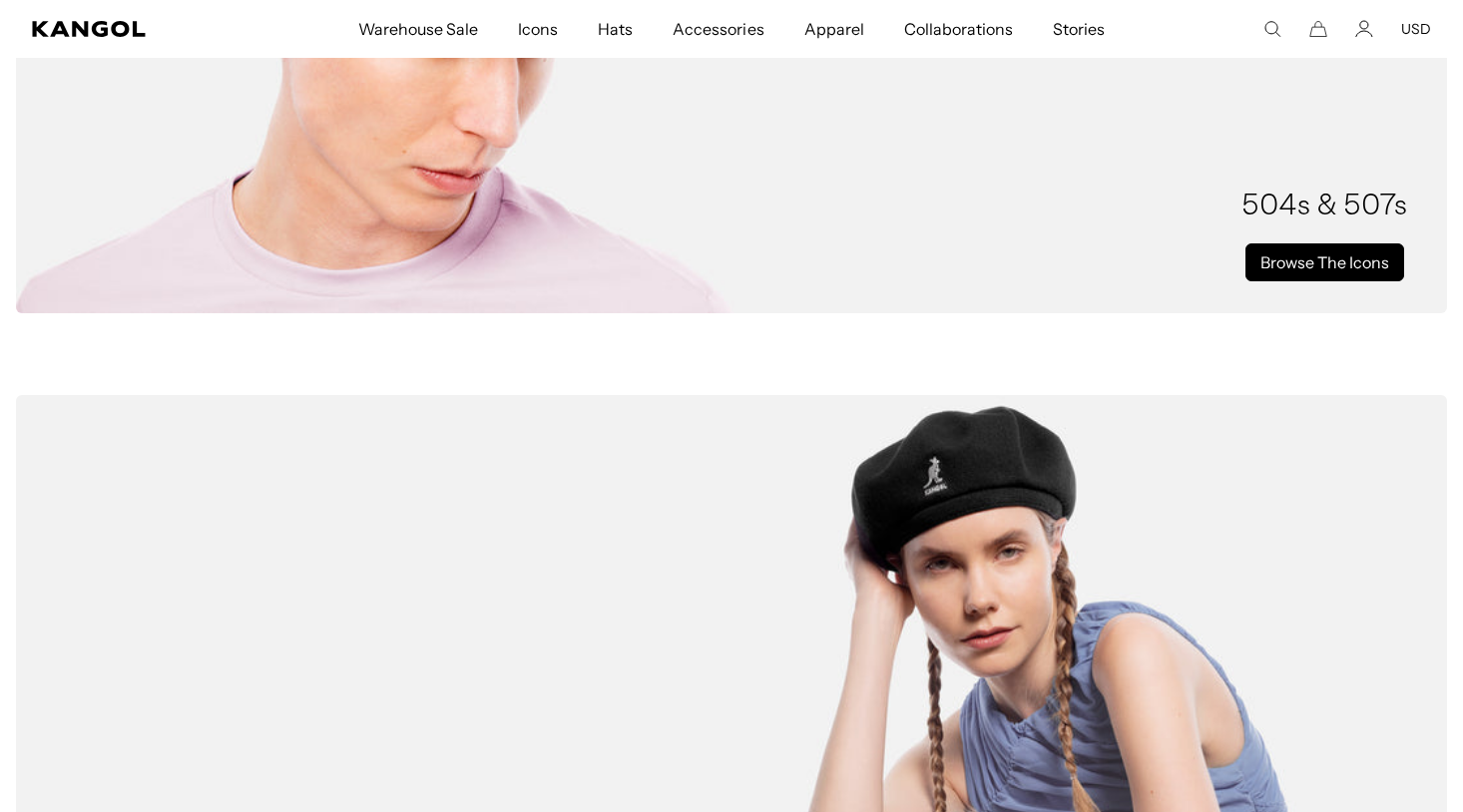 click on "Browse The Icons" at bounding box center (1324, 262) 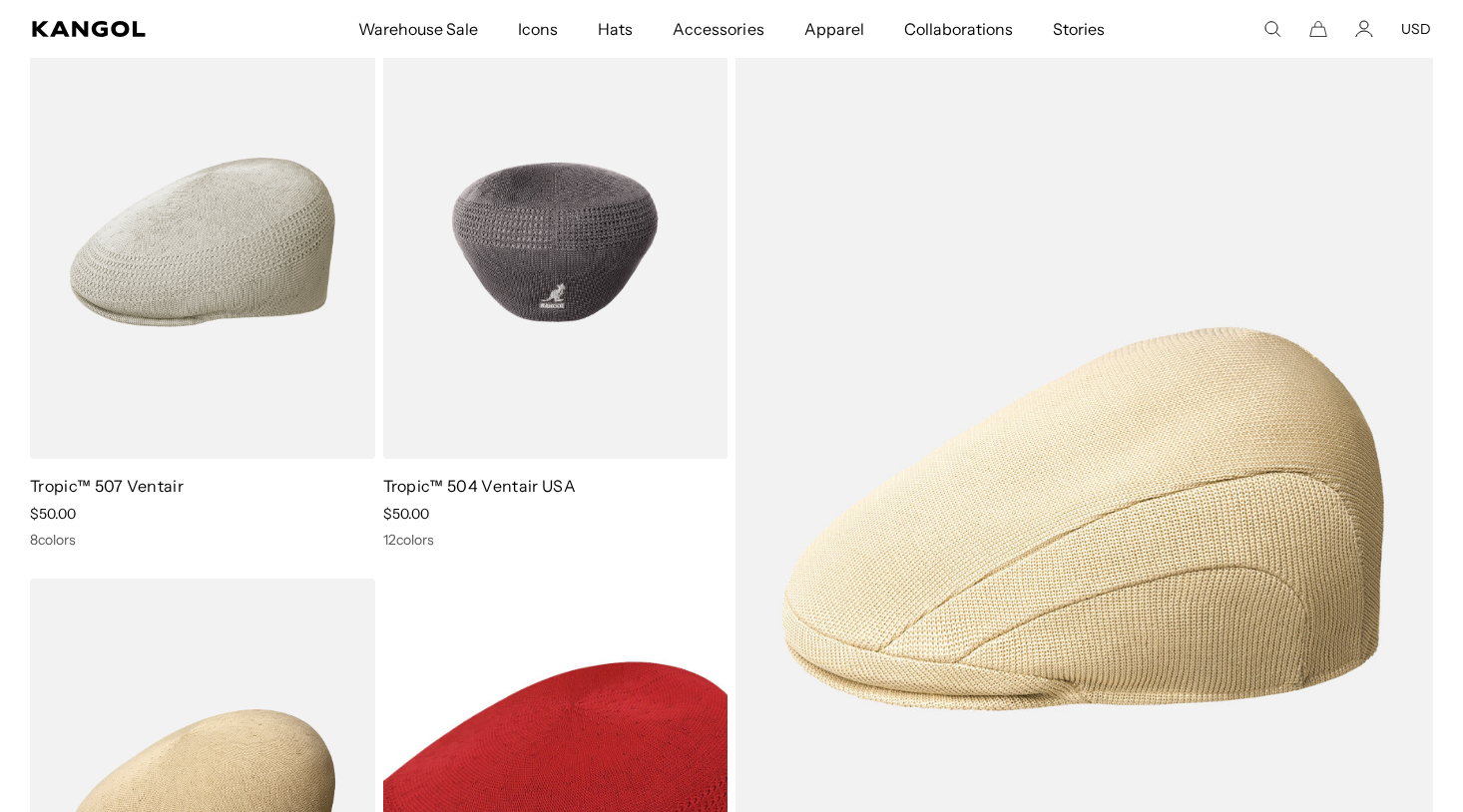 scroll, scrollTop: 226, scrollLeft: 0, axis: vertical 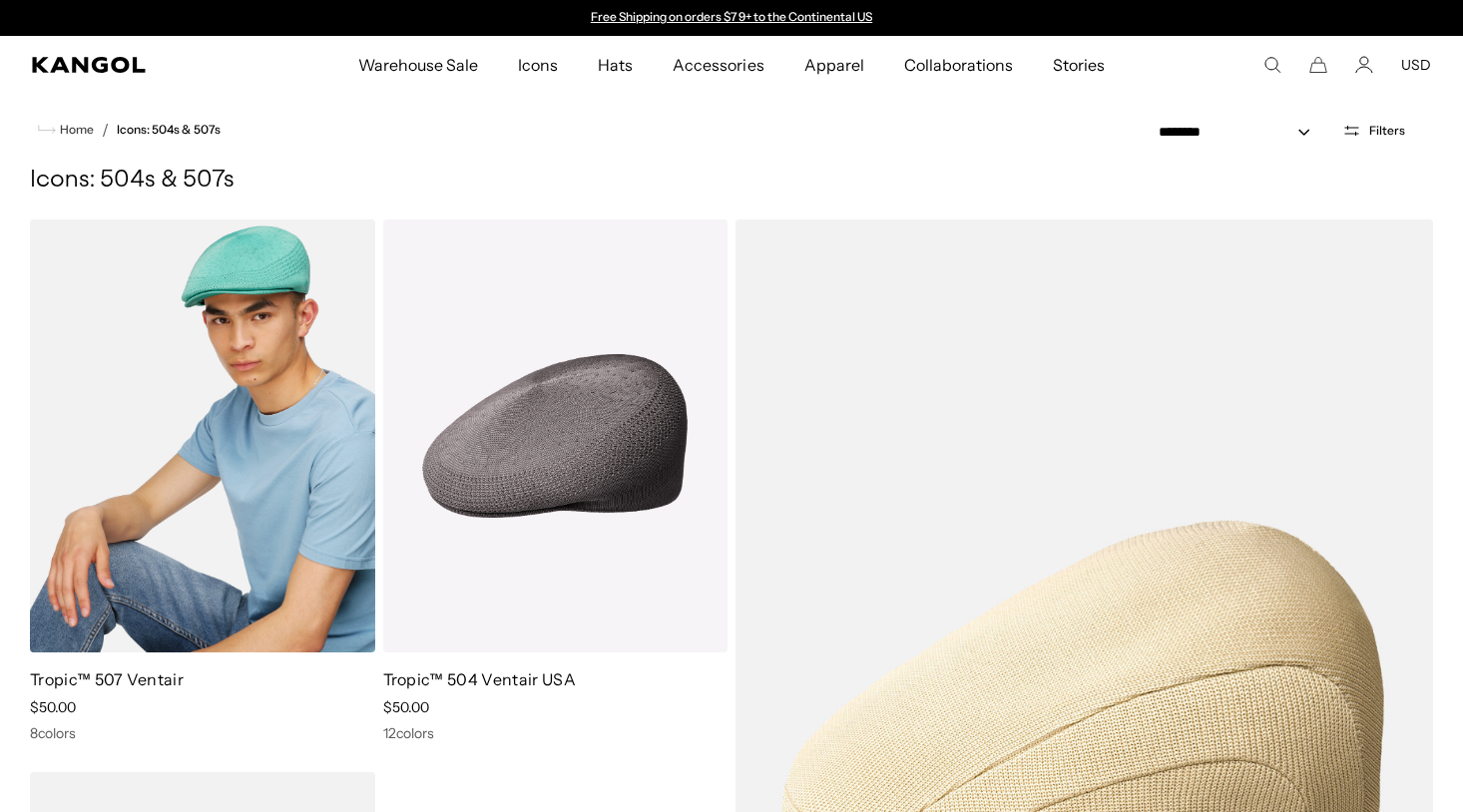 click at bounding box center (203, 436) 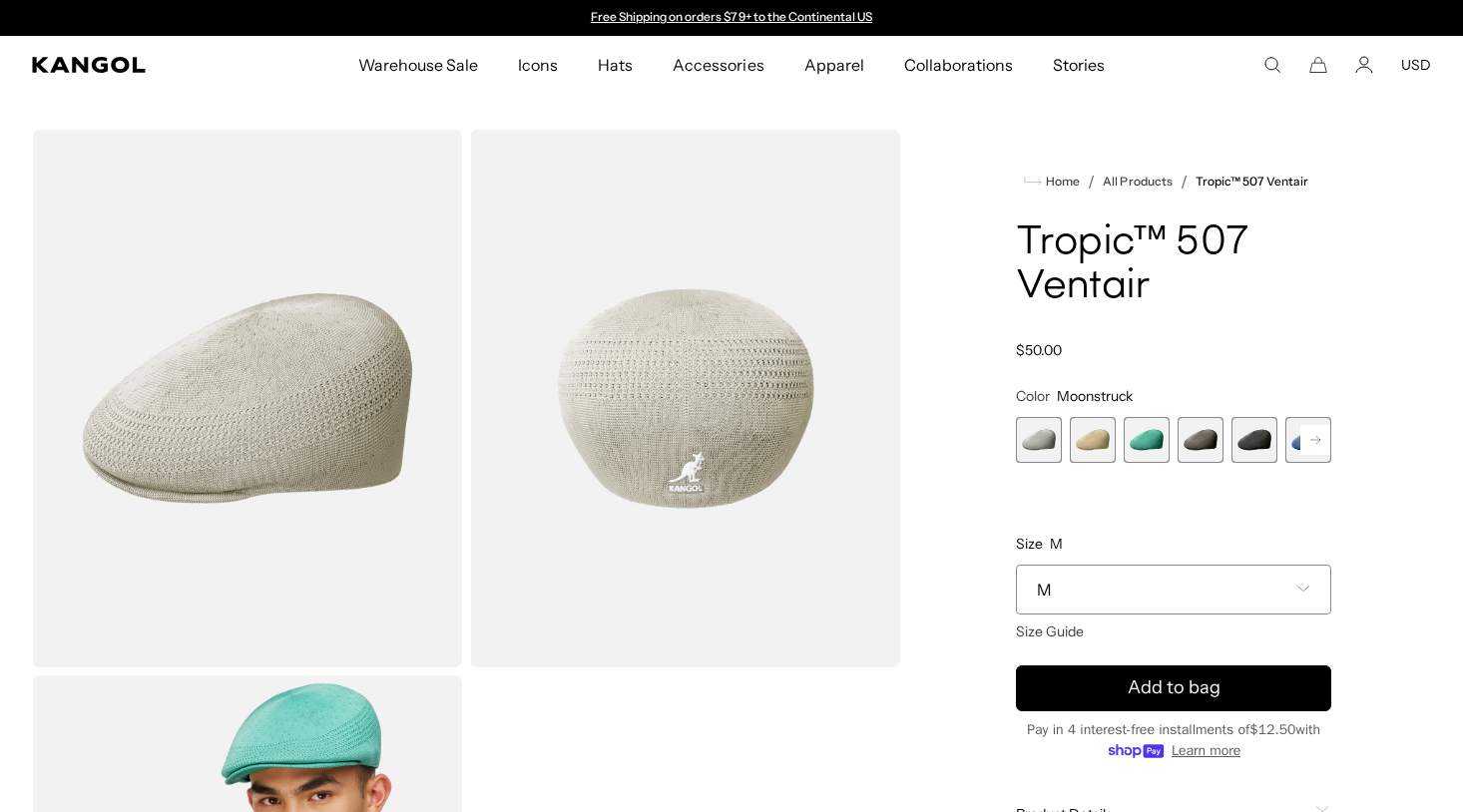 scroll, scrollTop: 0, scrollLeft: 0, axis: both 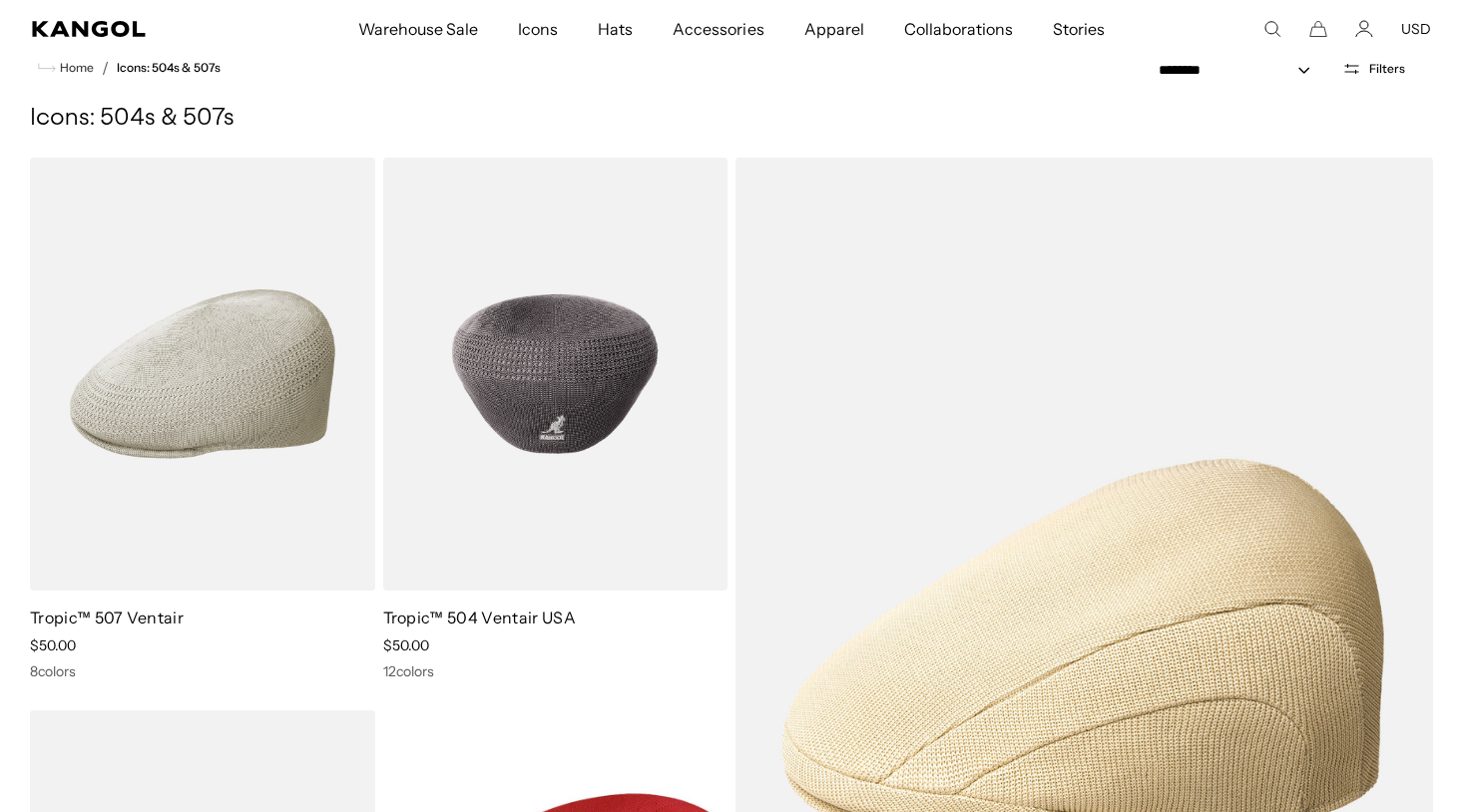 click at bounding box center [556, 374] 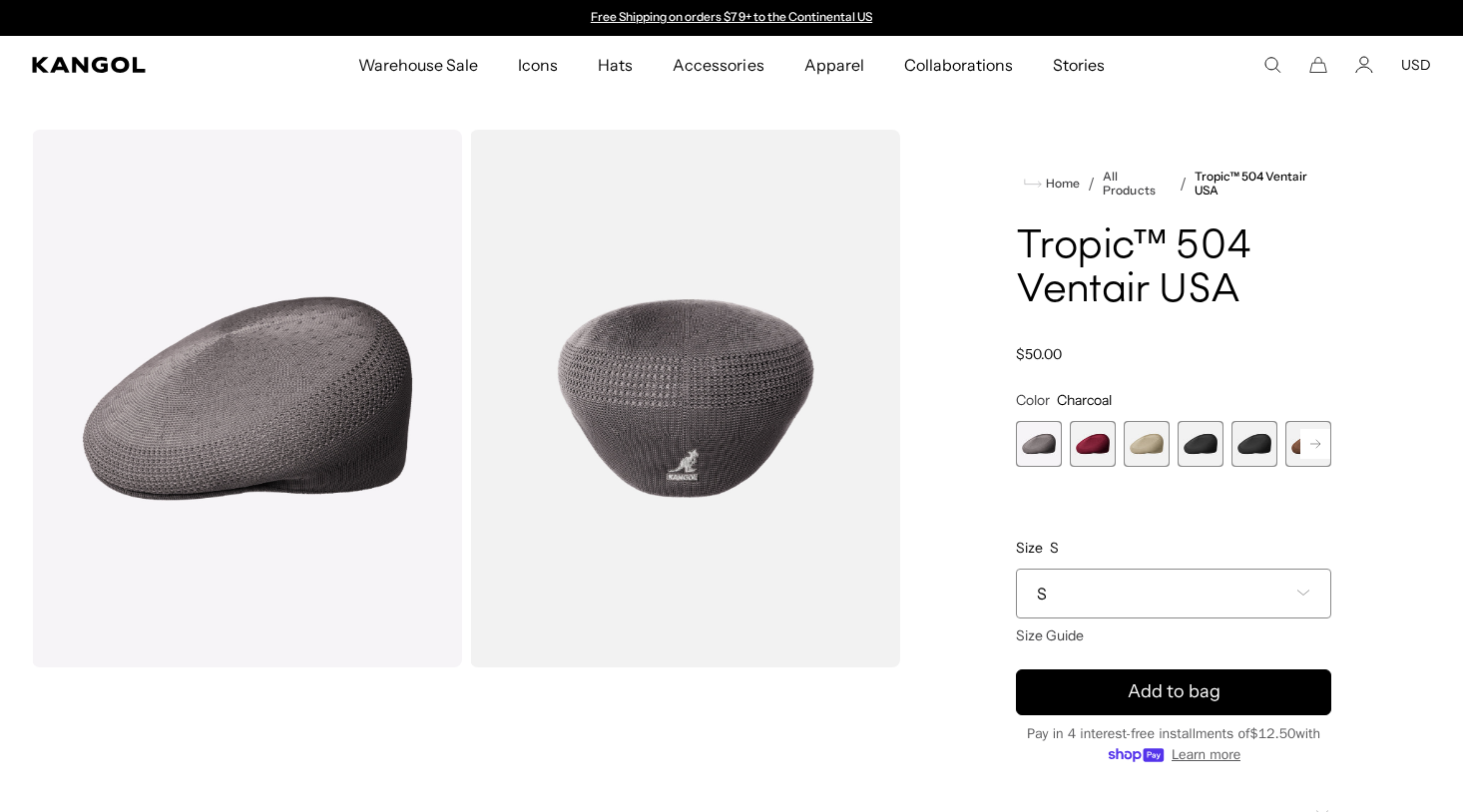 scroll, scrollTop: 0, scrollLeft: 0, axis: both 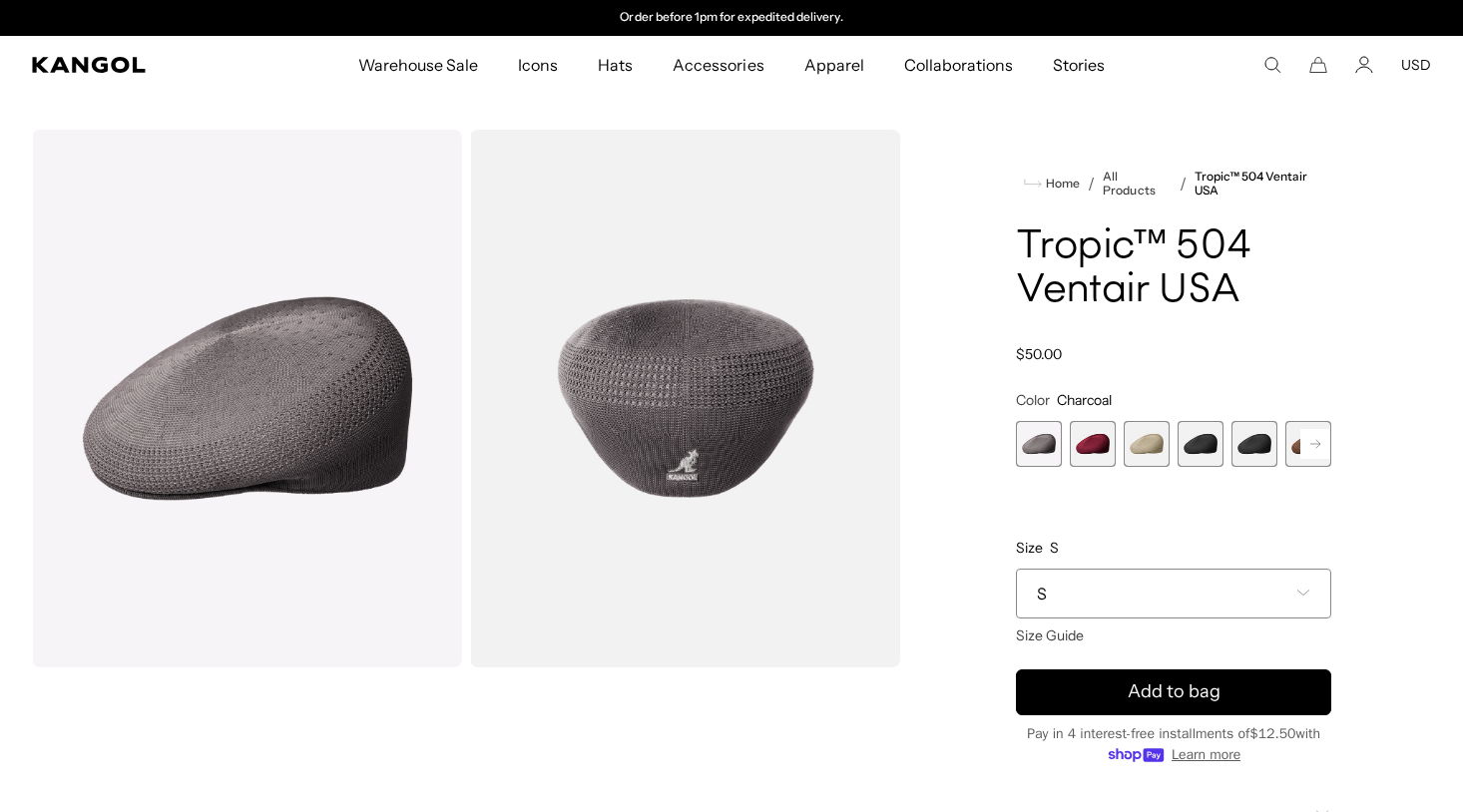 click at bounding box center [1093, 444] 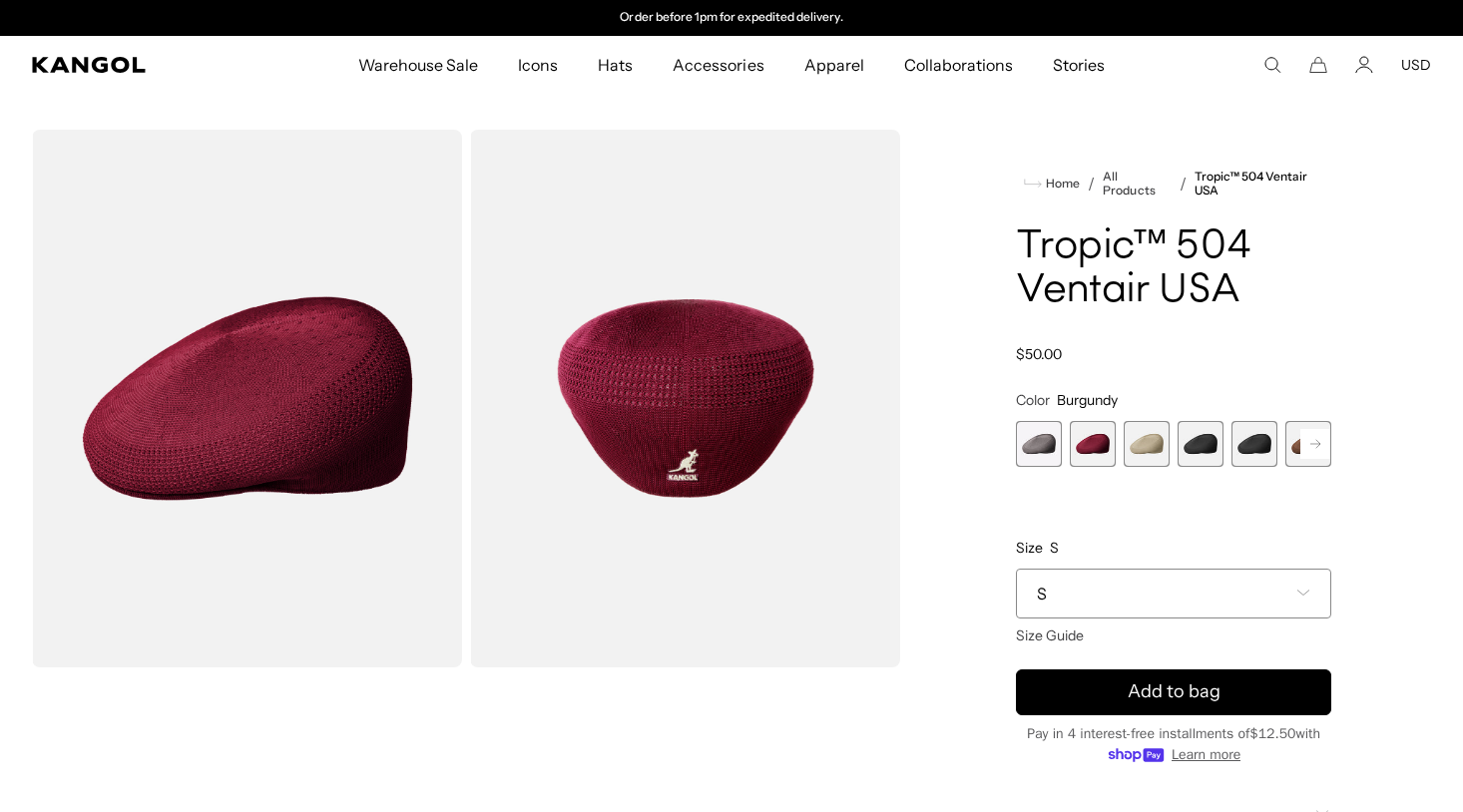 click at bounding box center [1147, 444] 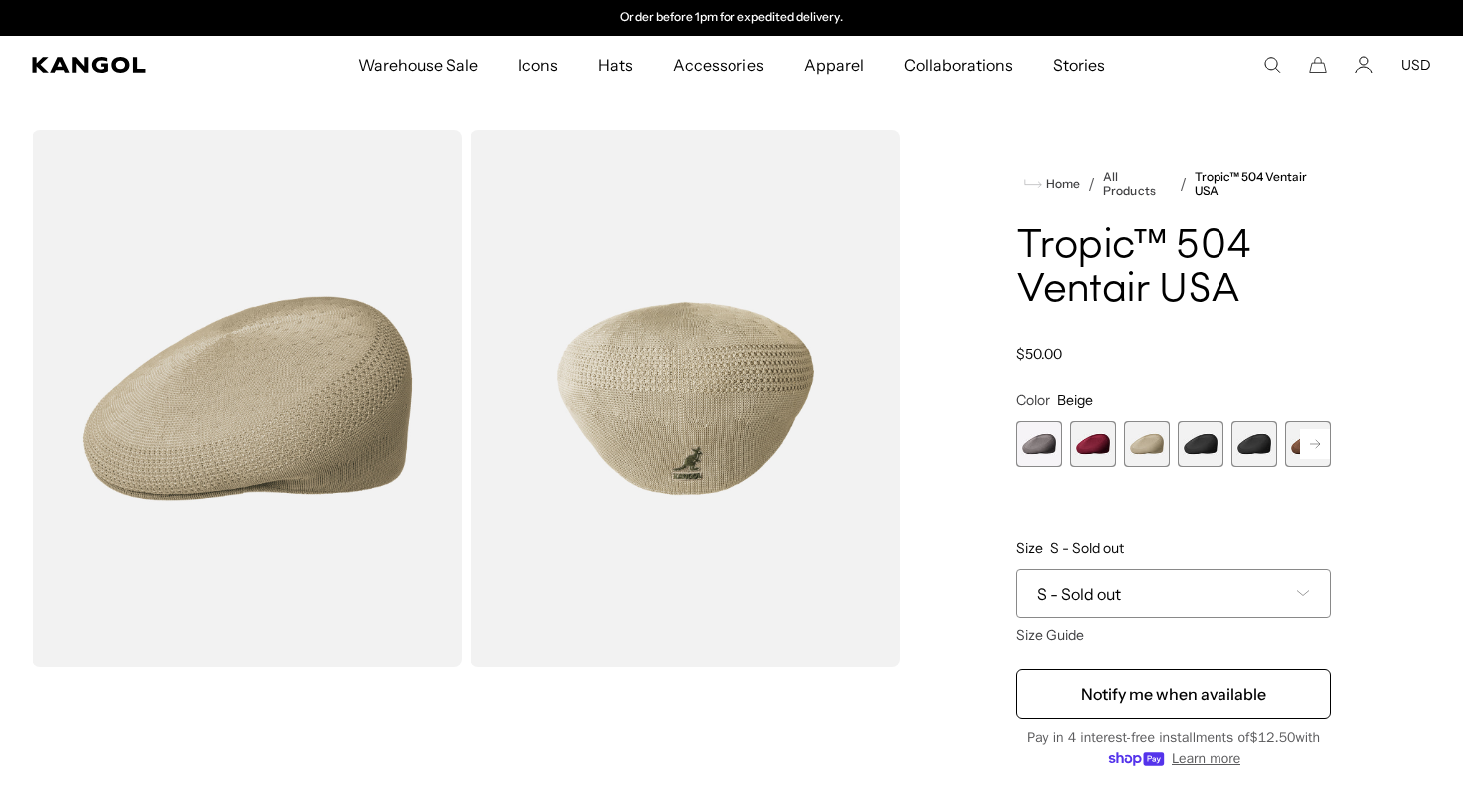 click at bounding box center [1201, 444] 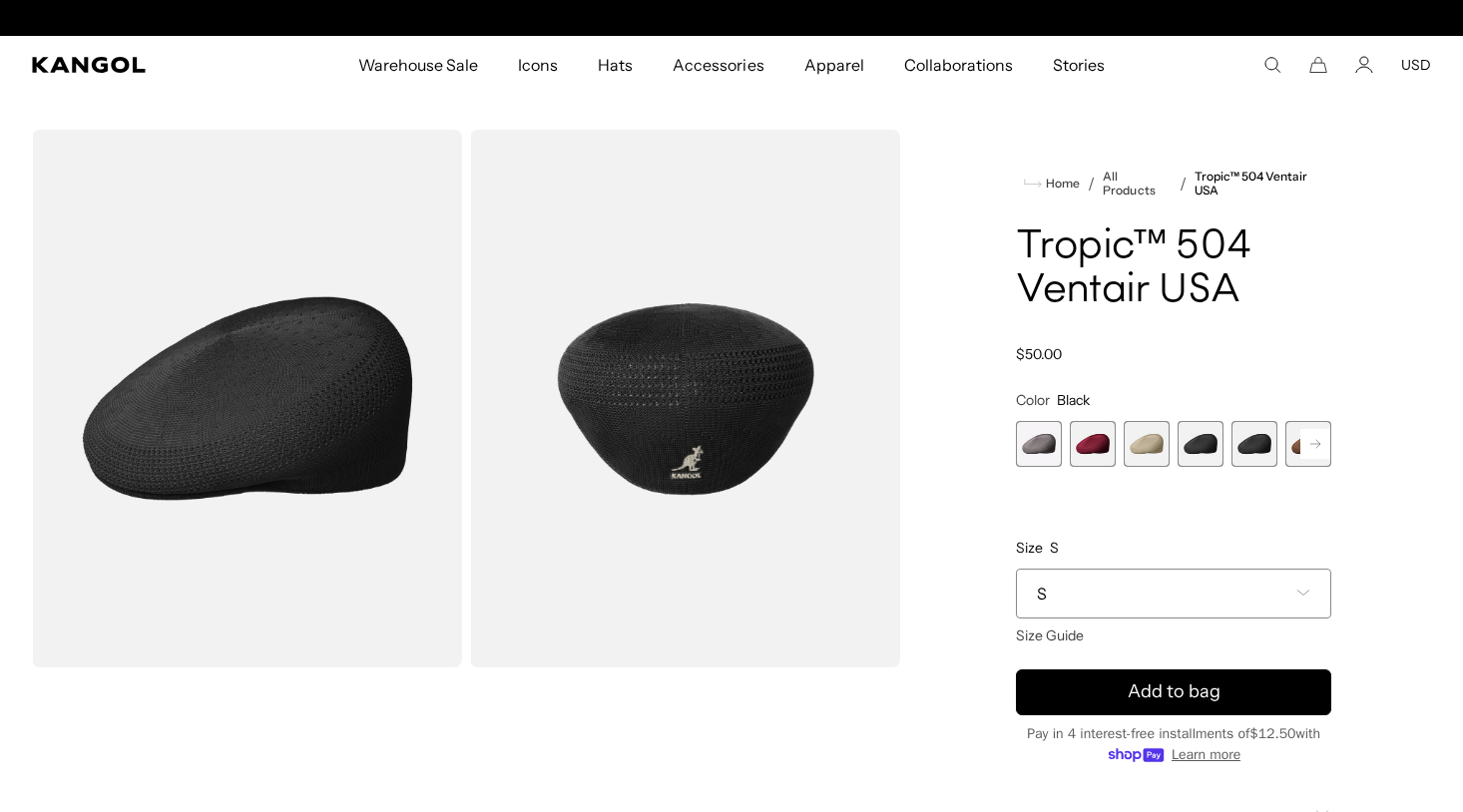 scroll, scrollTop: 0, scrollLeft: 0, axis: both 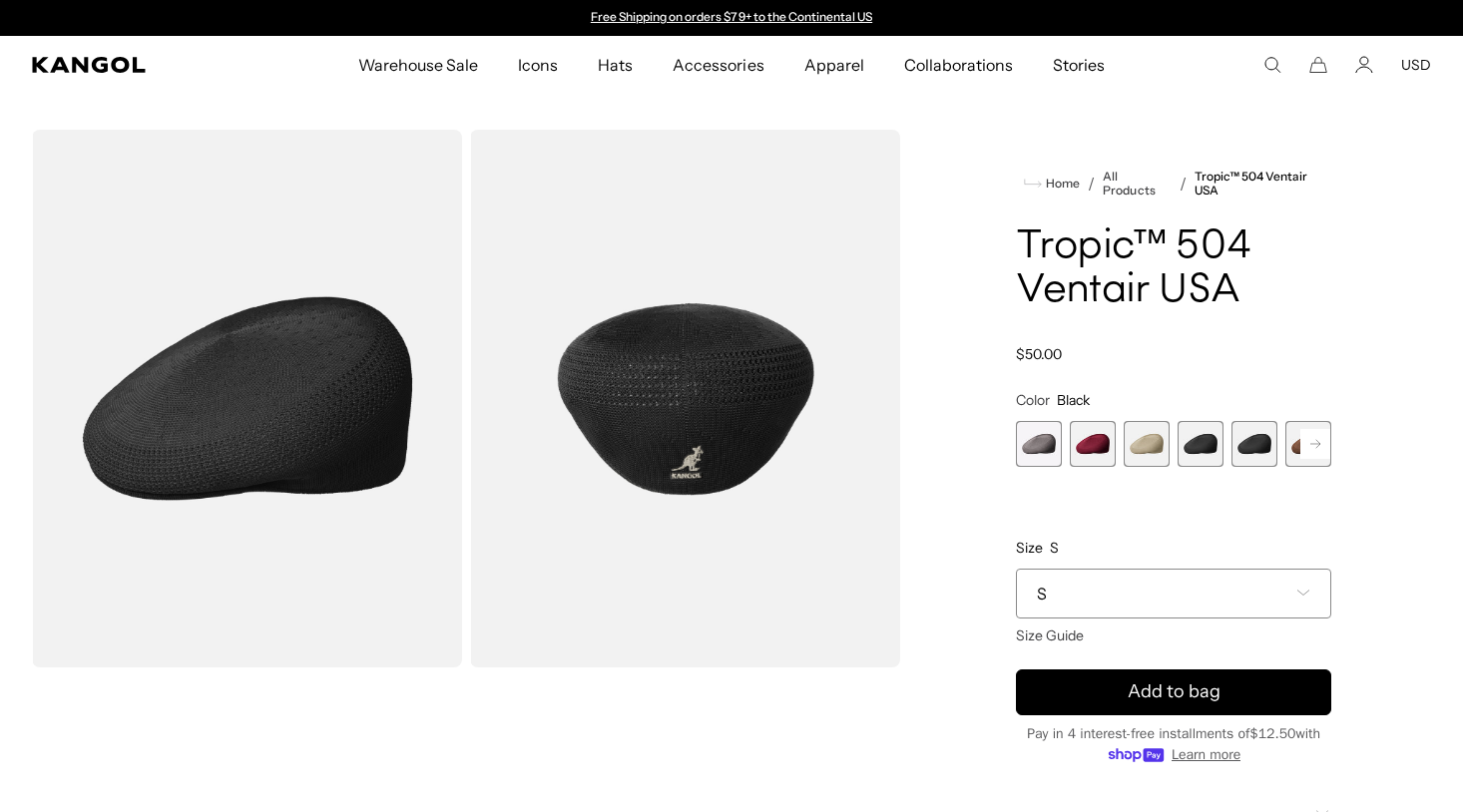 click at bounding box center [1254, 444] 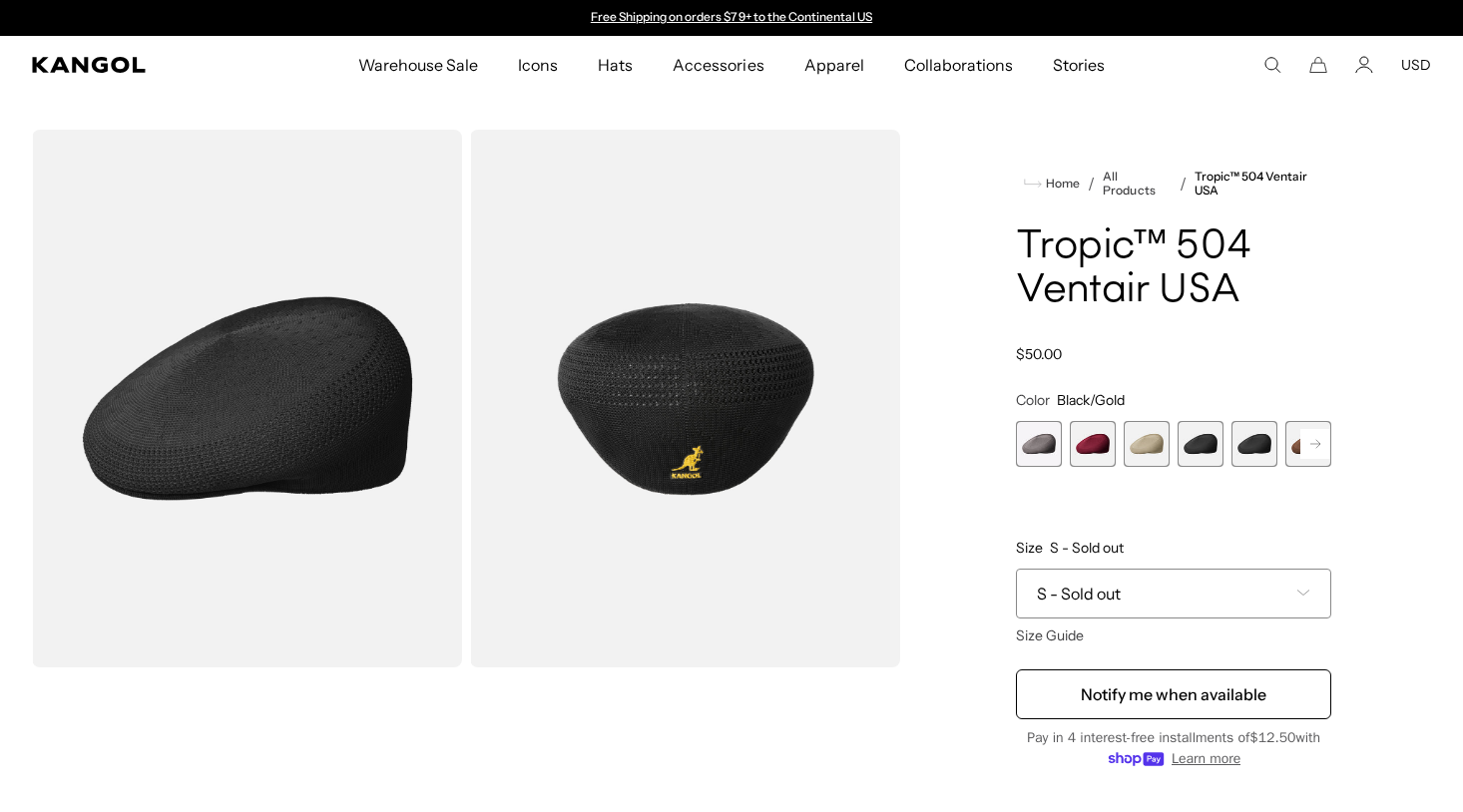 click 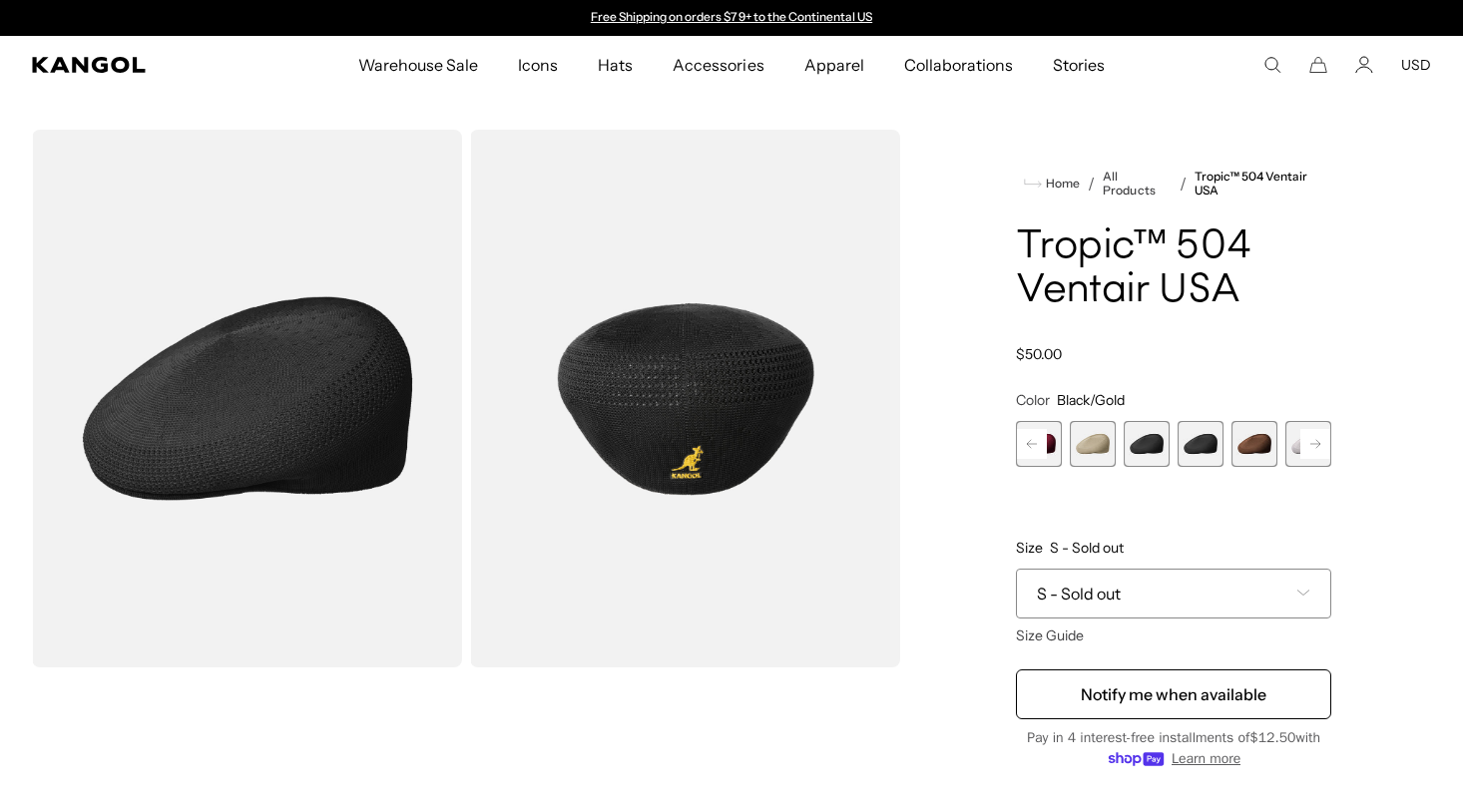 click 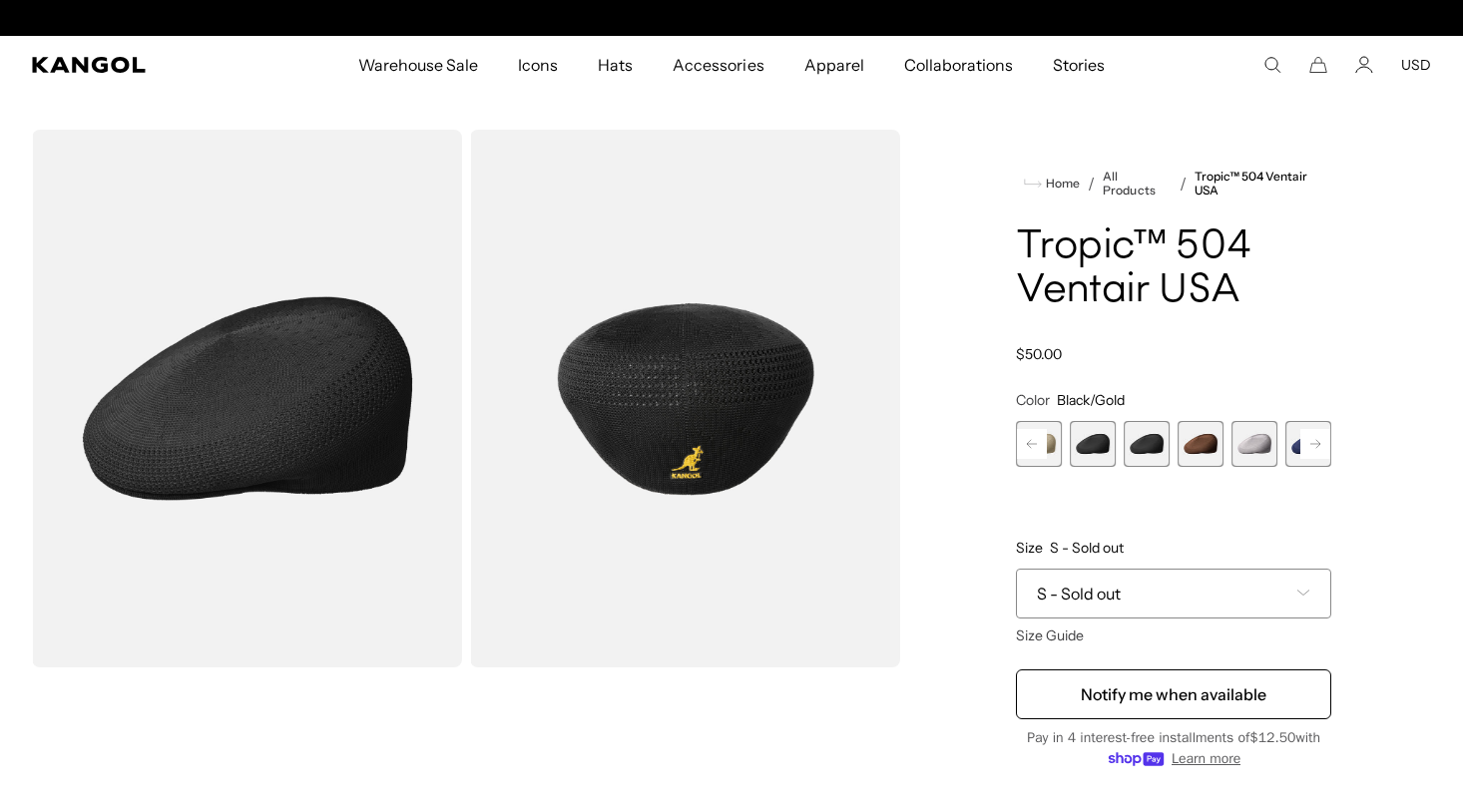 scroll, scrollTop: 0, scrollLeft: 411, axis: horizontal 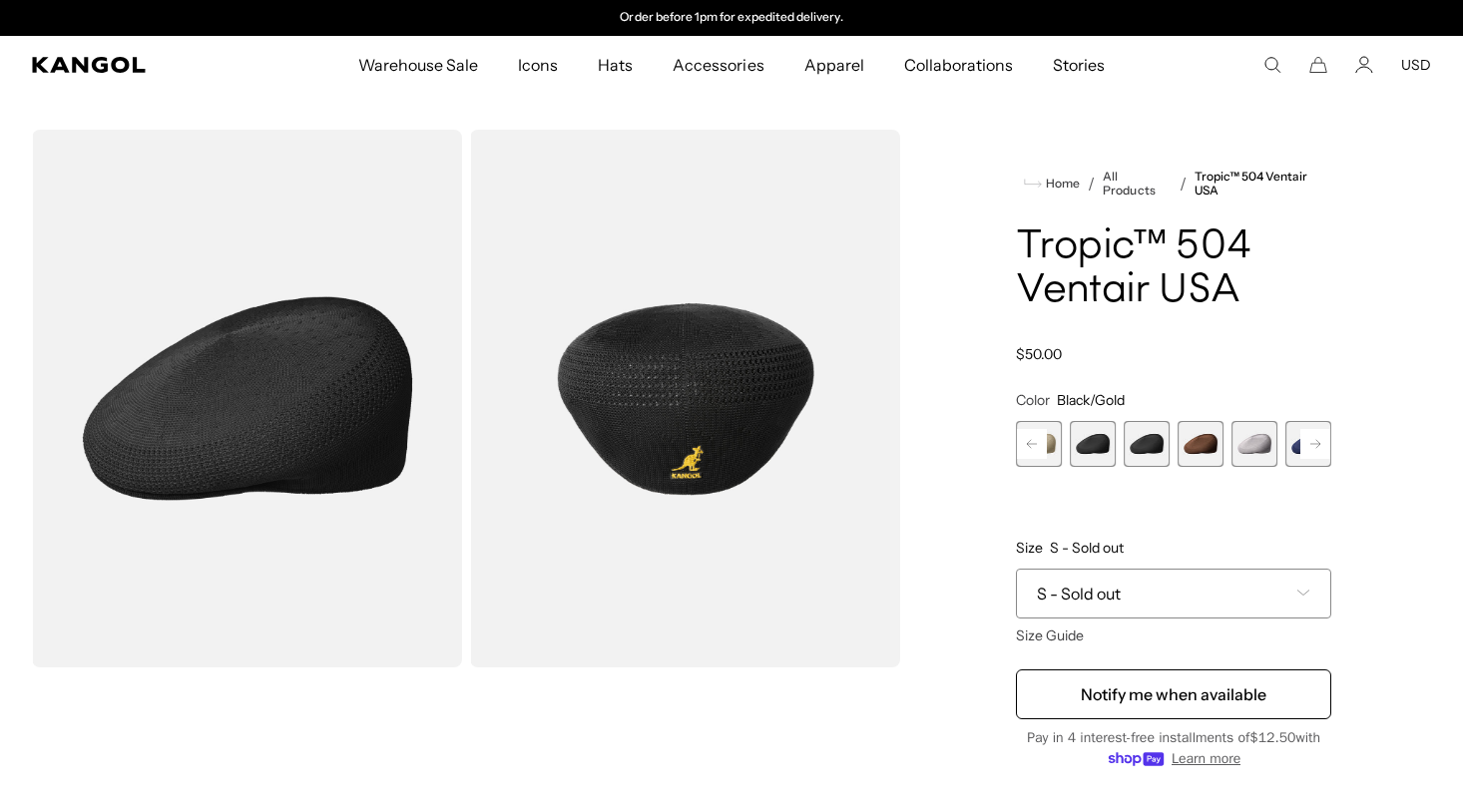click at bounding box center (1254, 444) 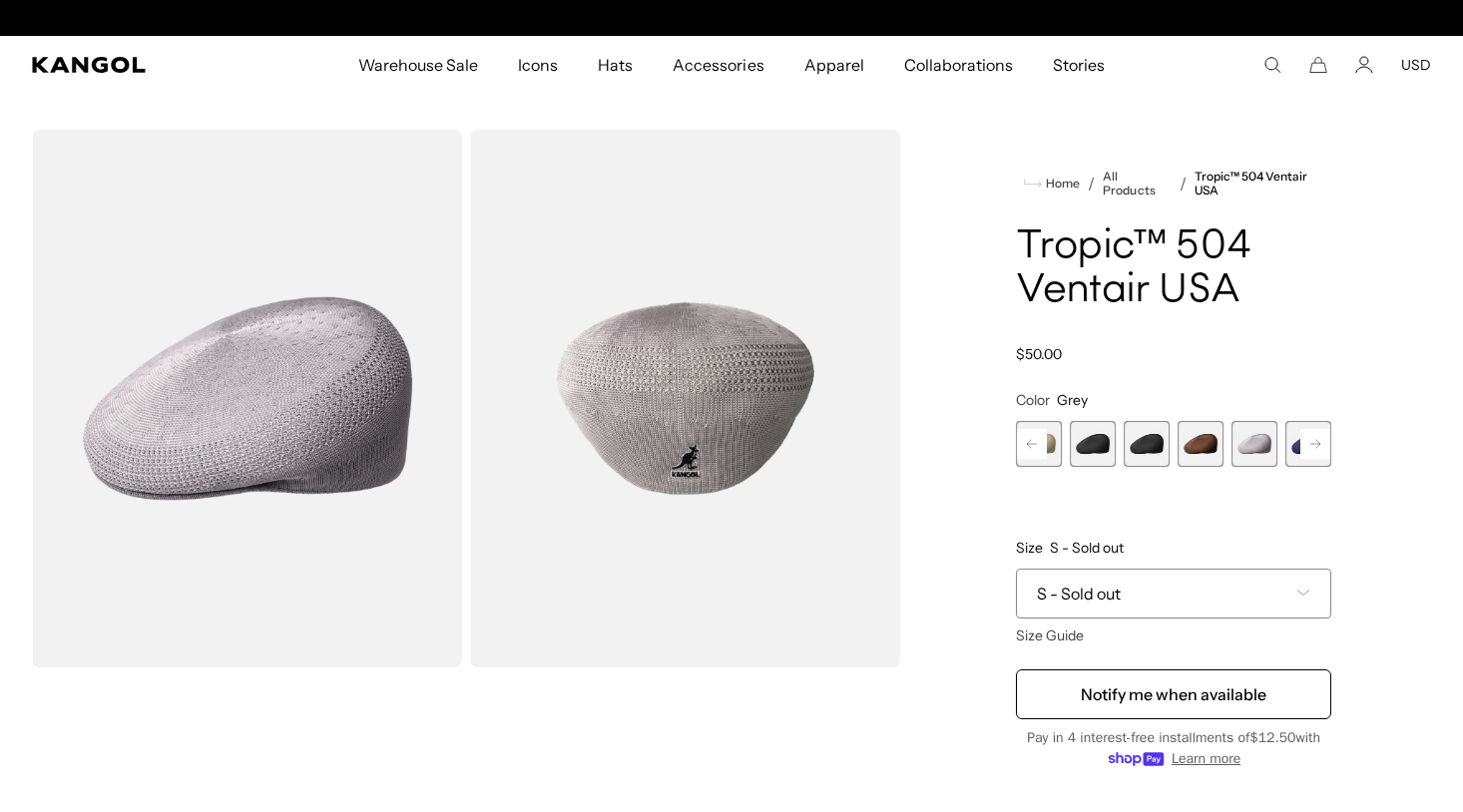 scroll, scrollTop: 0, scrollLeft: 0, axis: both 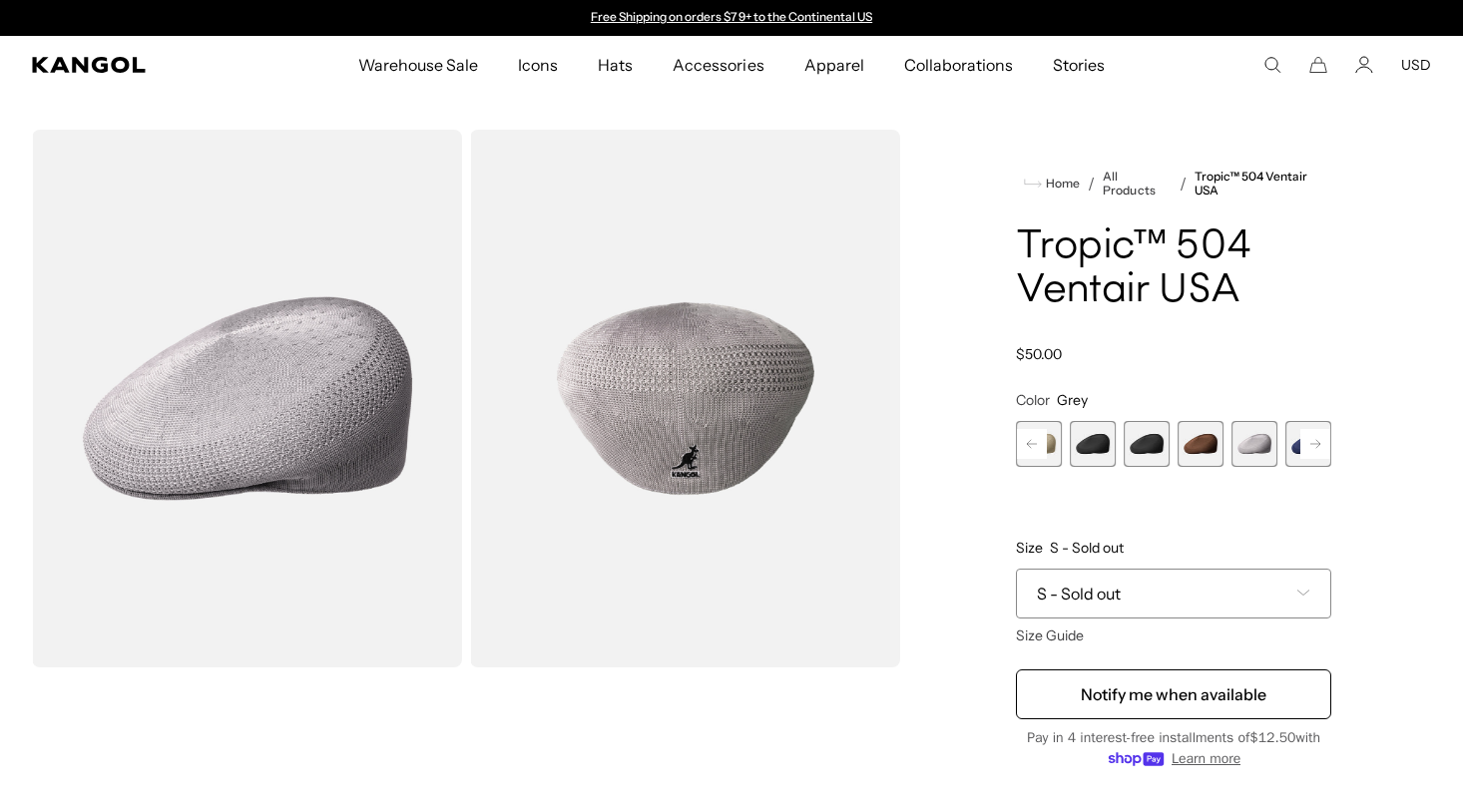 click 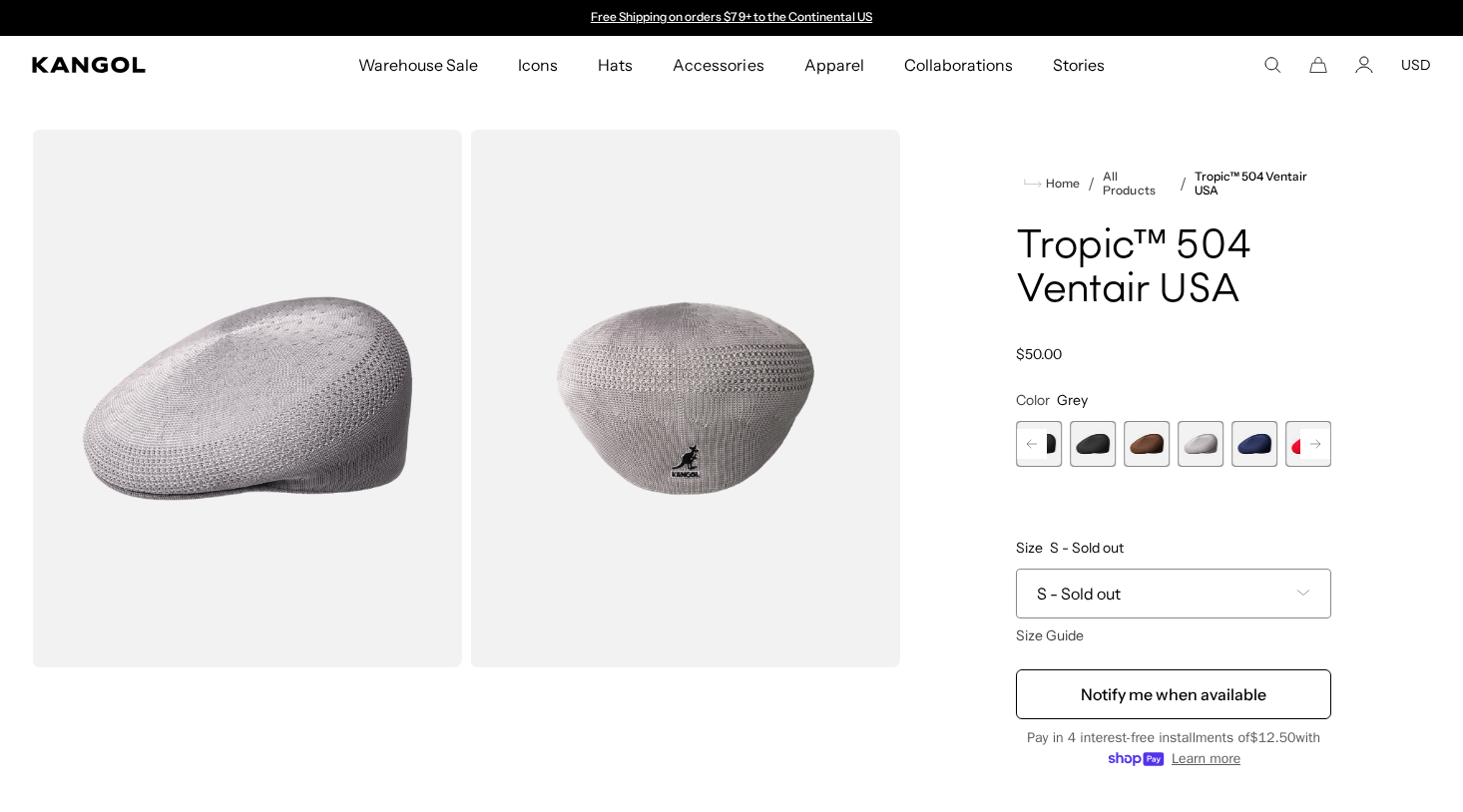 click 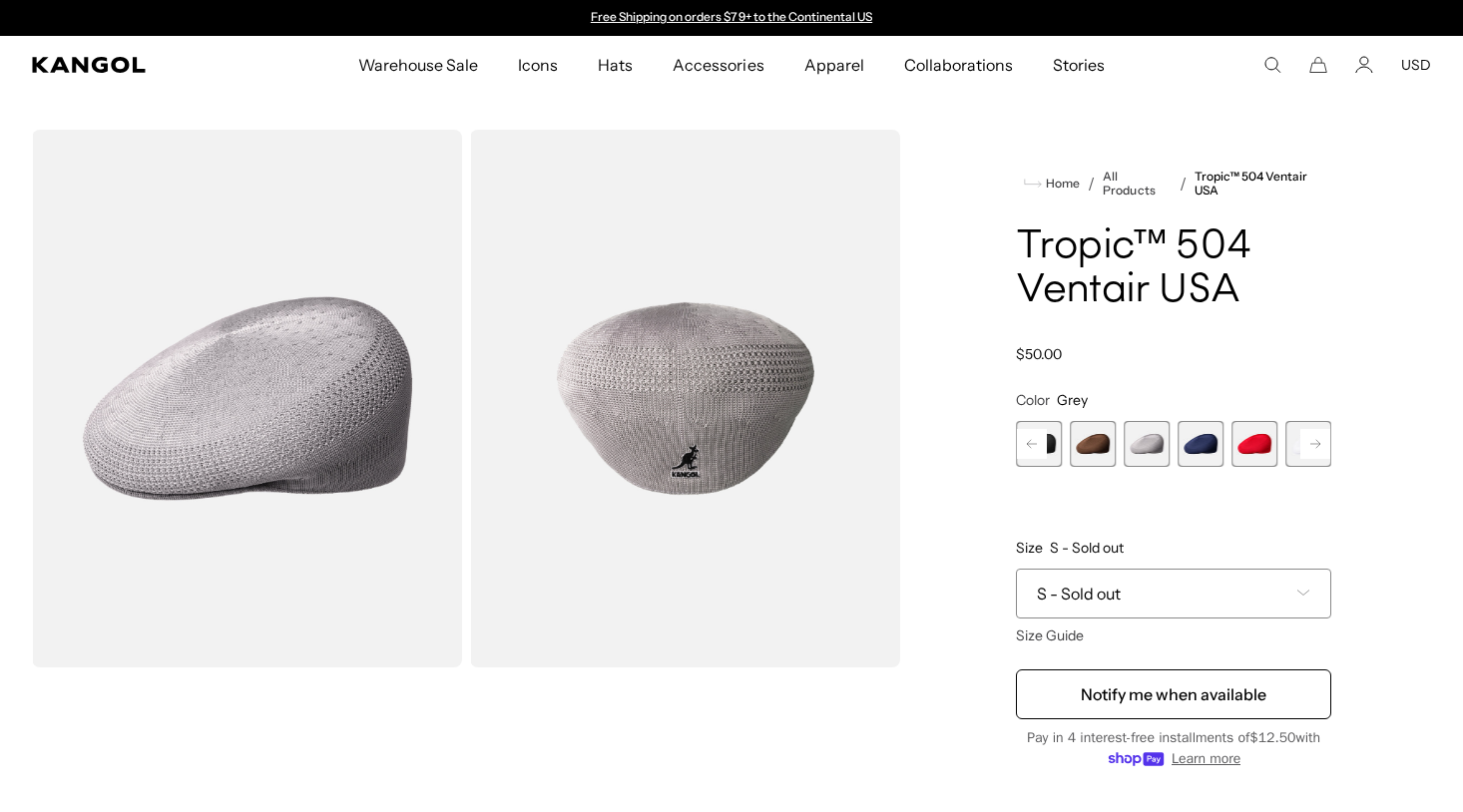 click 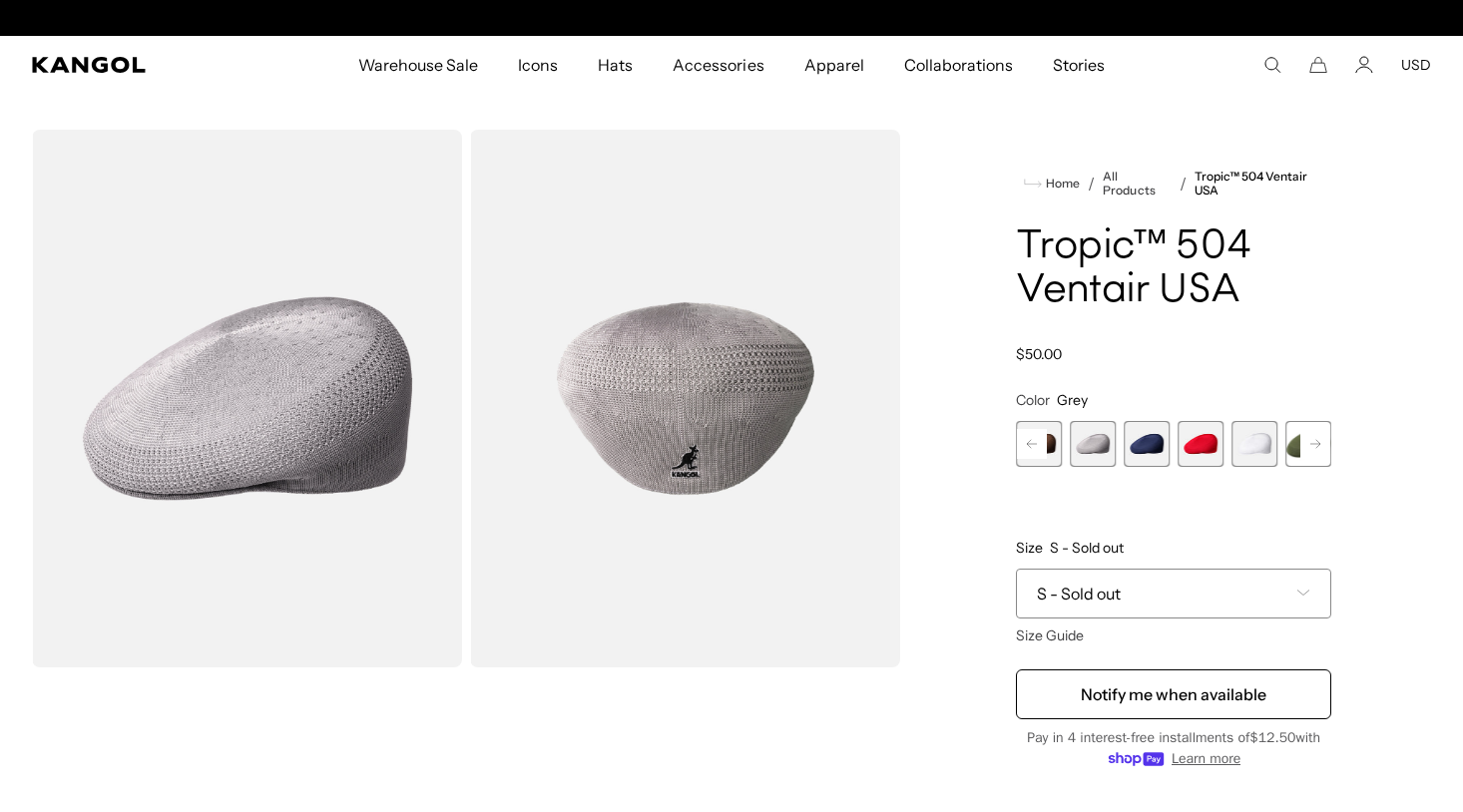 scroll, scrollTop: 0, scrollLeft: 411, axis: horizontal 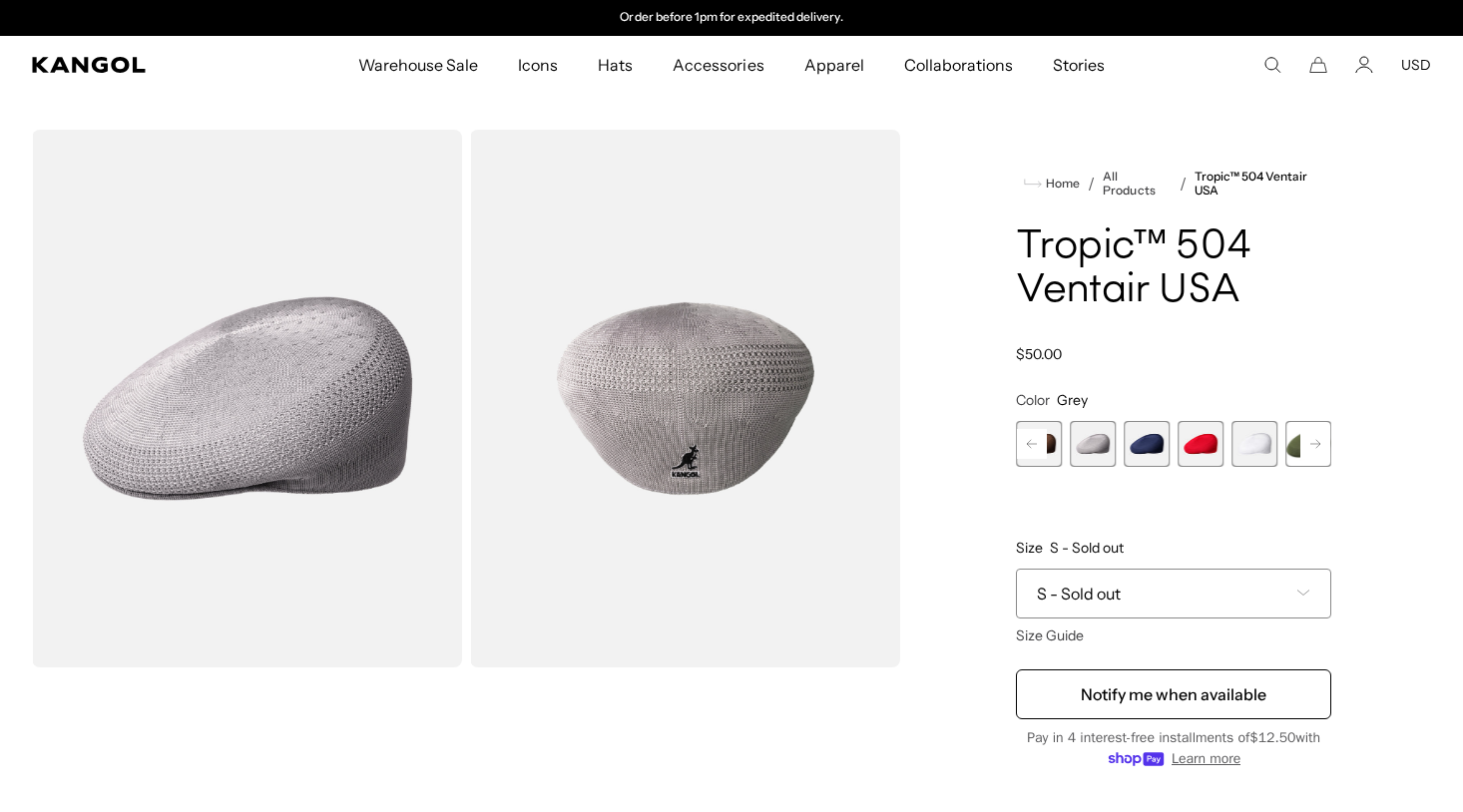 click at bounding box center [1093, 444] 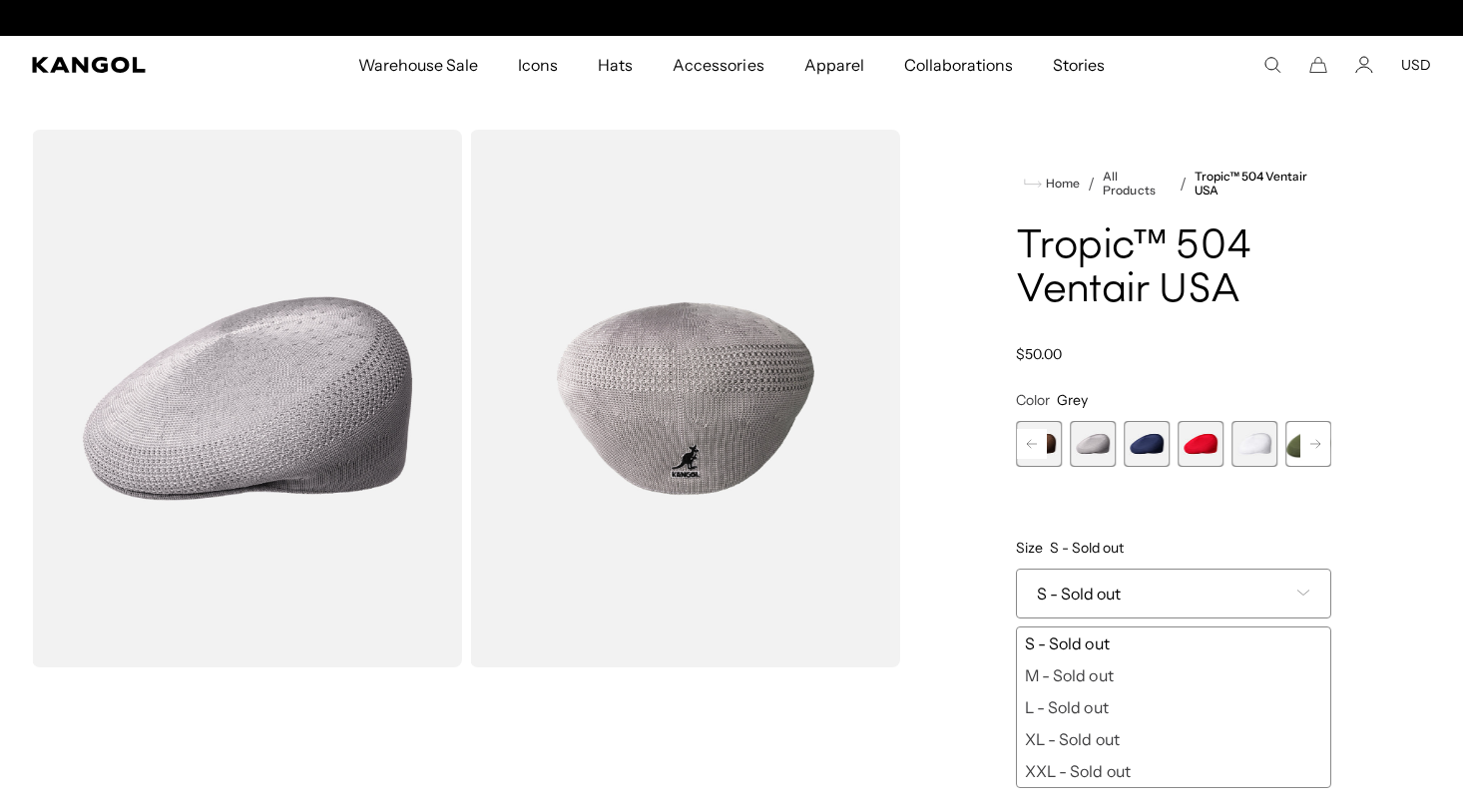 scroll, scrollTop: 0, scrollLeft: 0, axis: both 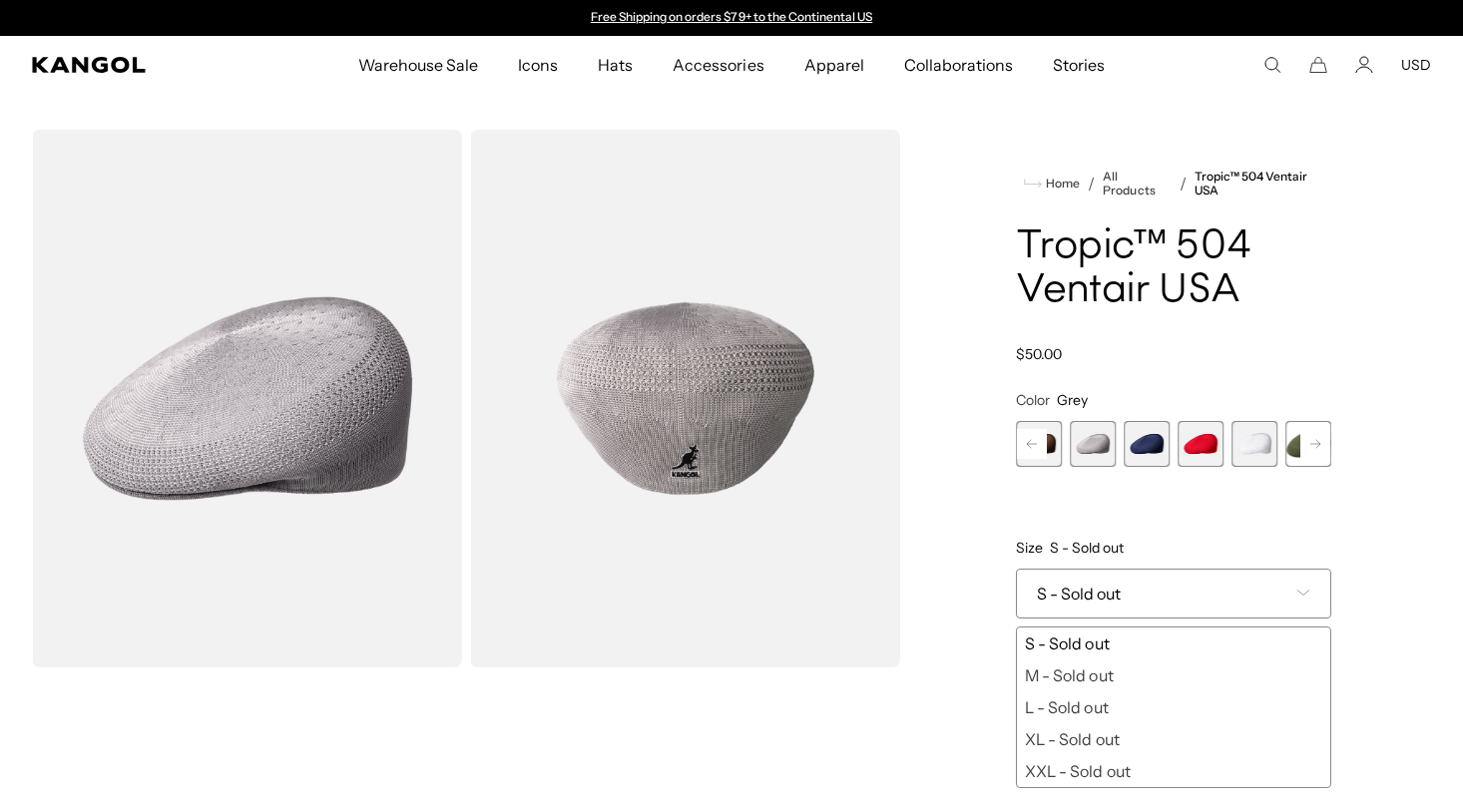 click on "L - Sold out" at bounding box center [1174, 707] 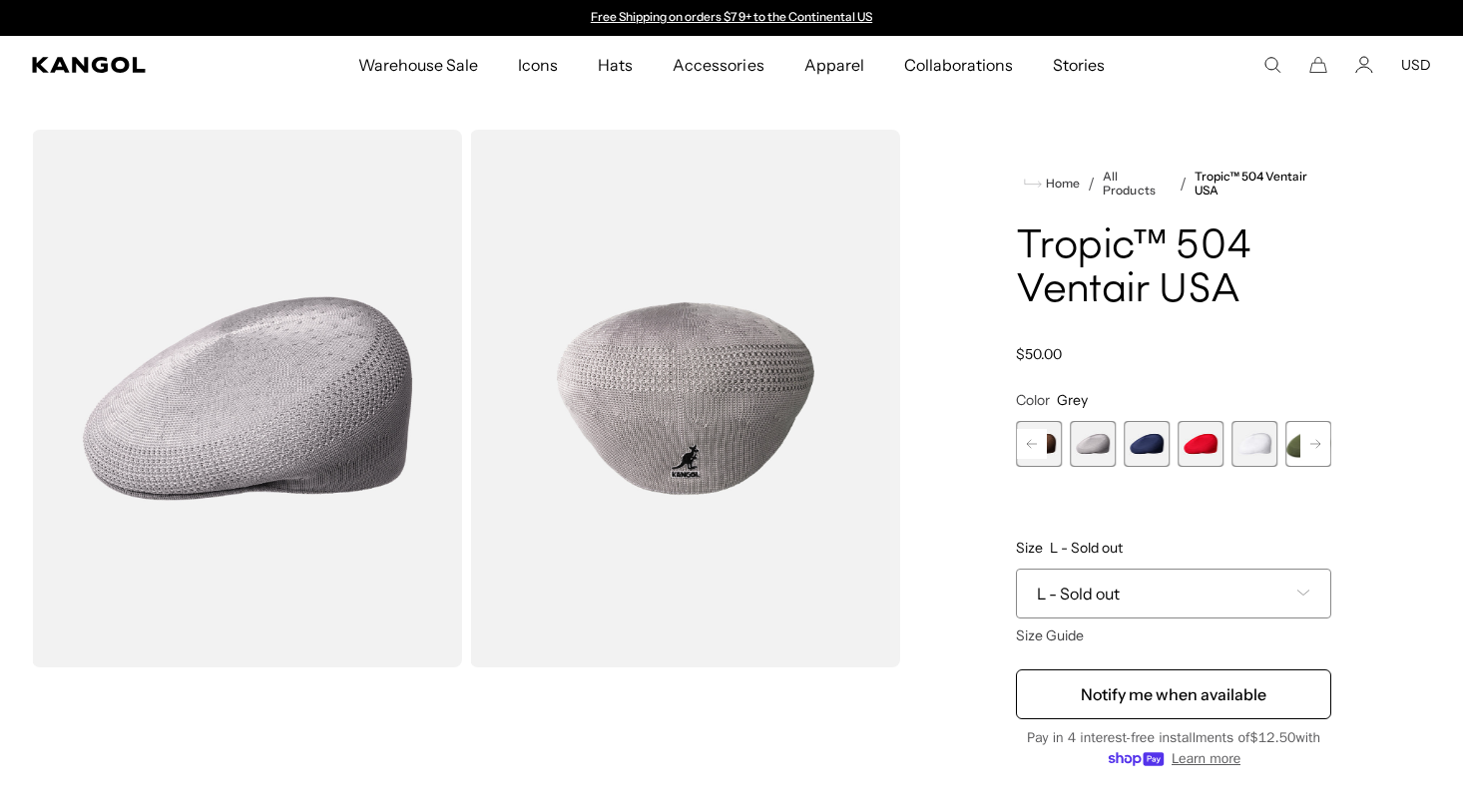 click at bounding box center (1093, 444) 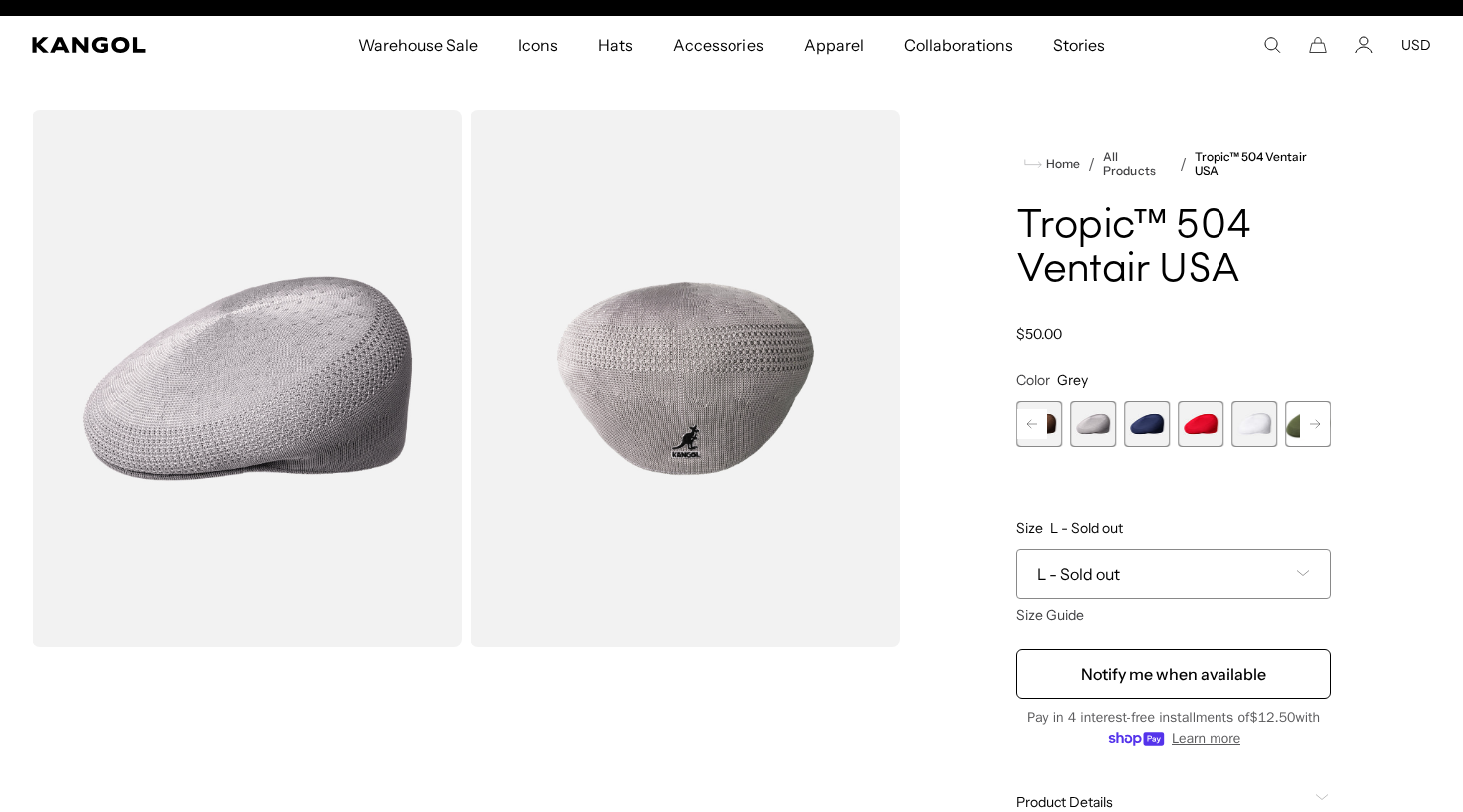 scroll, scrollTop: 26, scrollLeft: 0, axis: vertical 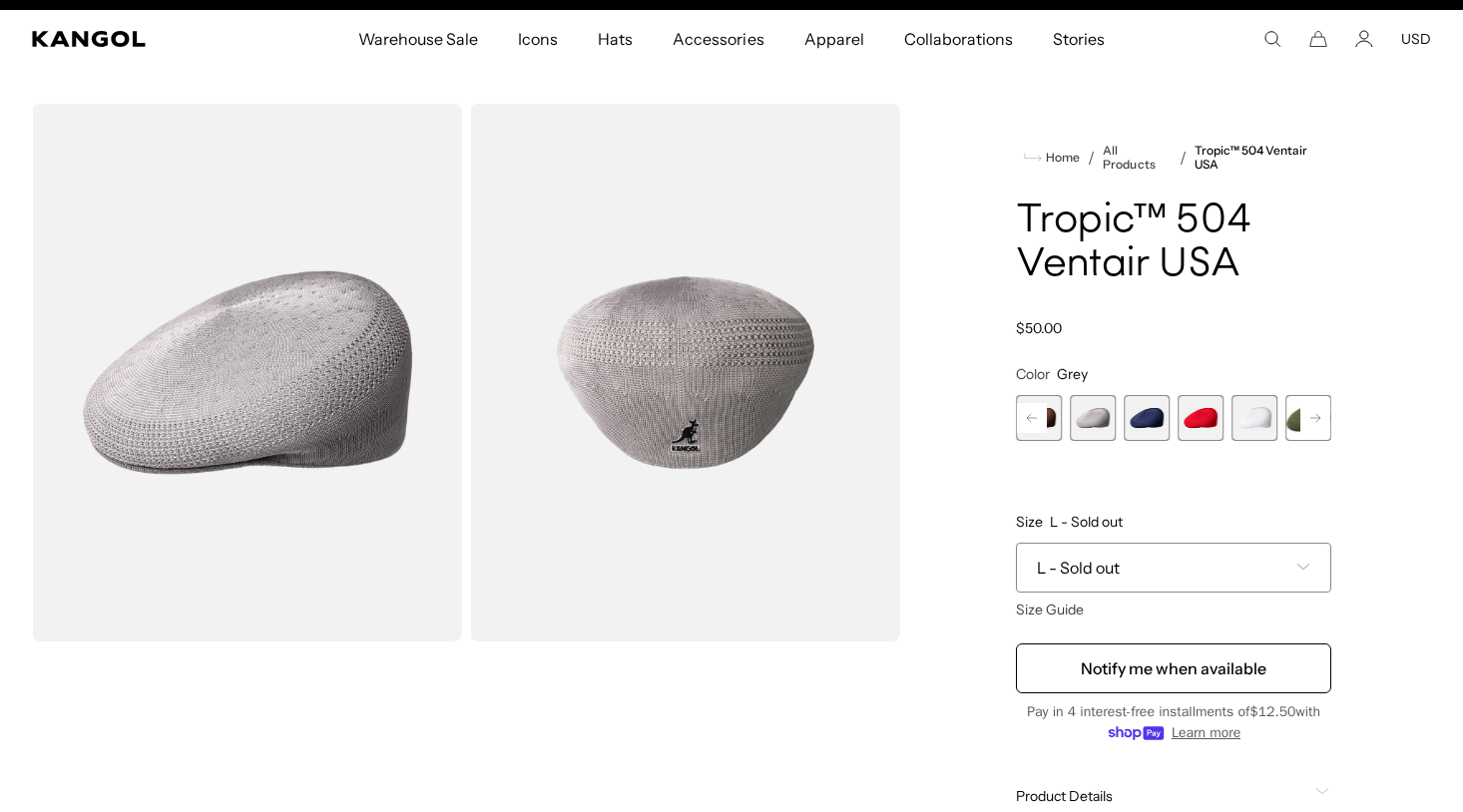 click at bounding box center [1093, 418] 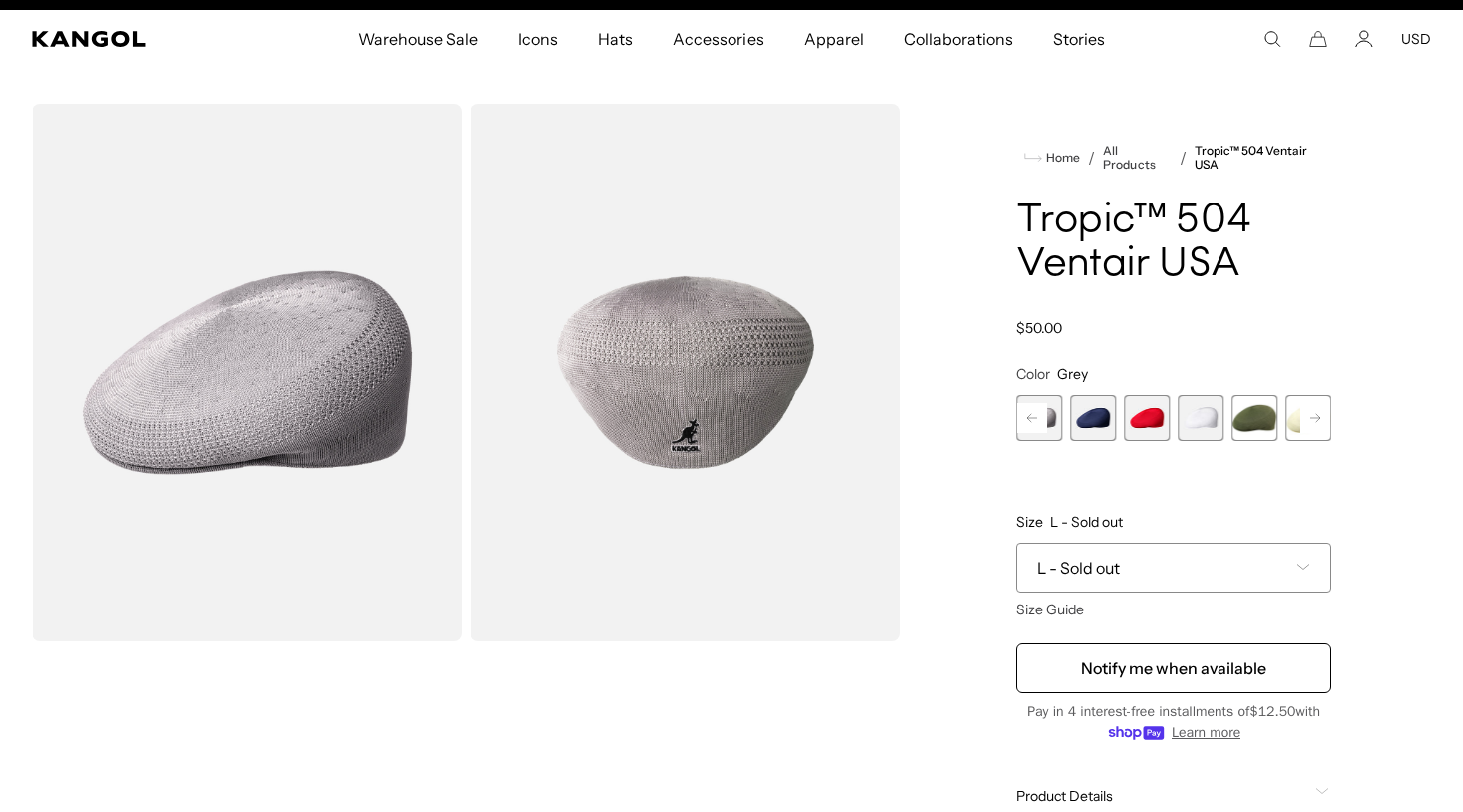 click 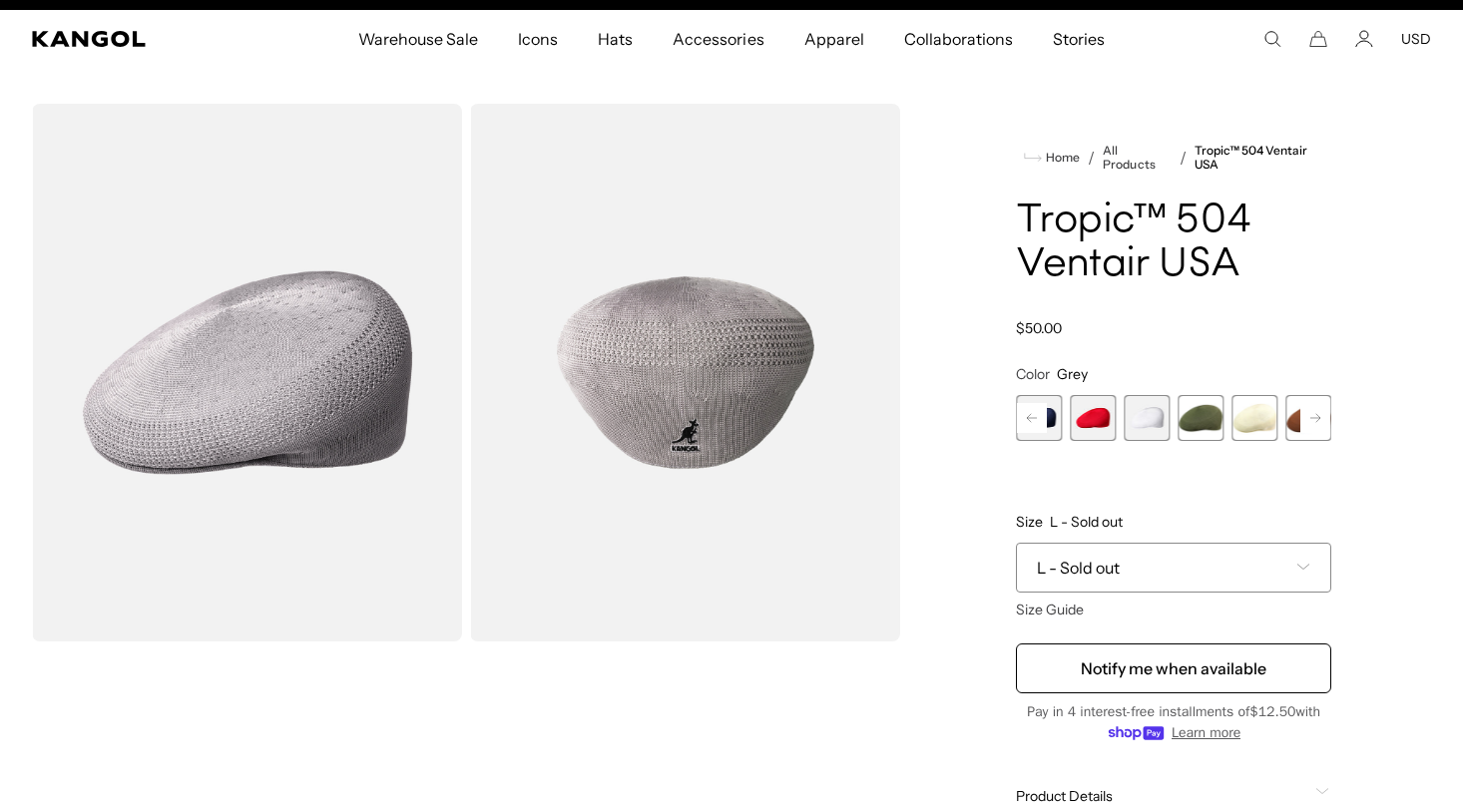 click at bounding box center (1254, 418) 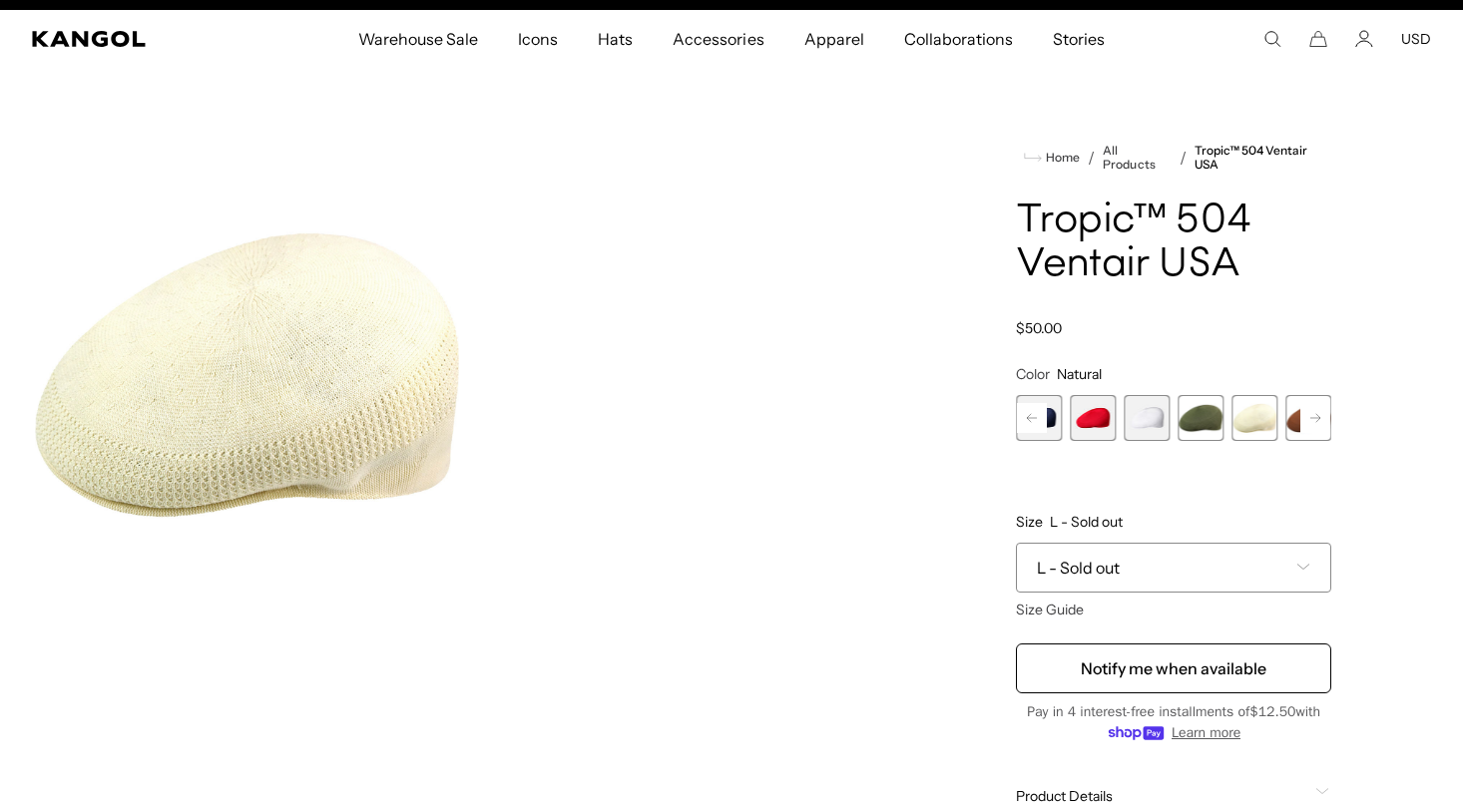 click 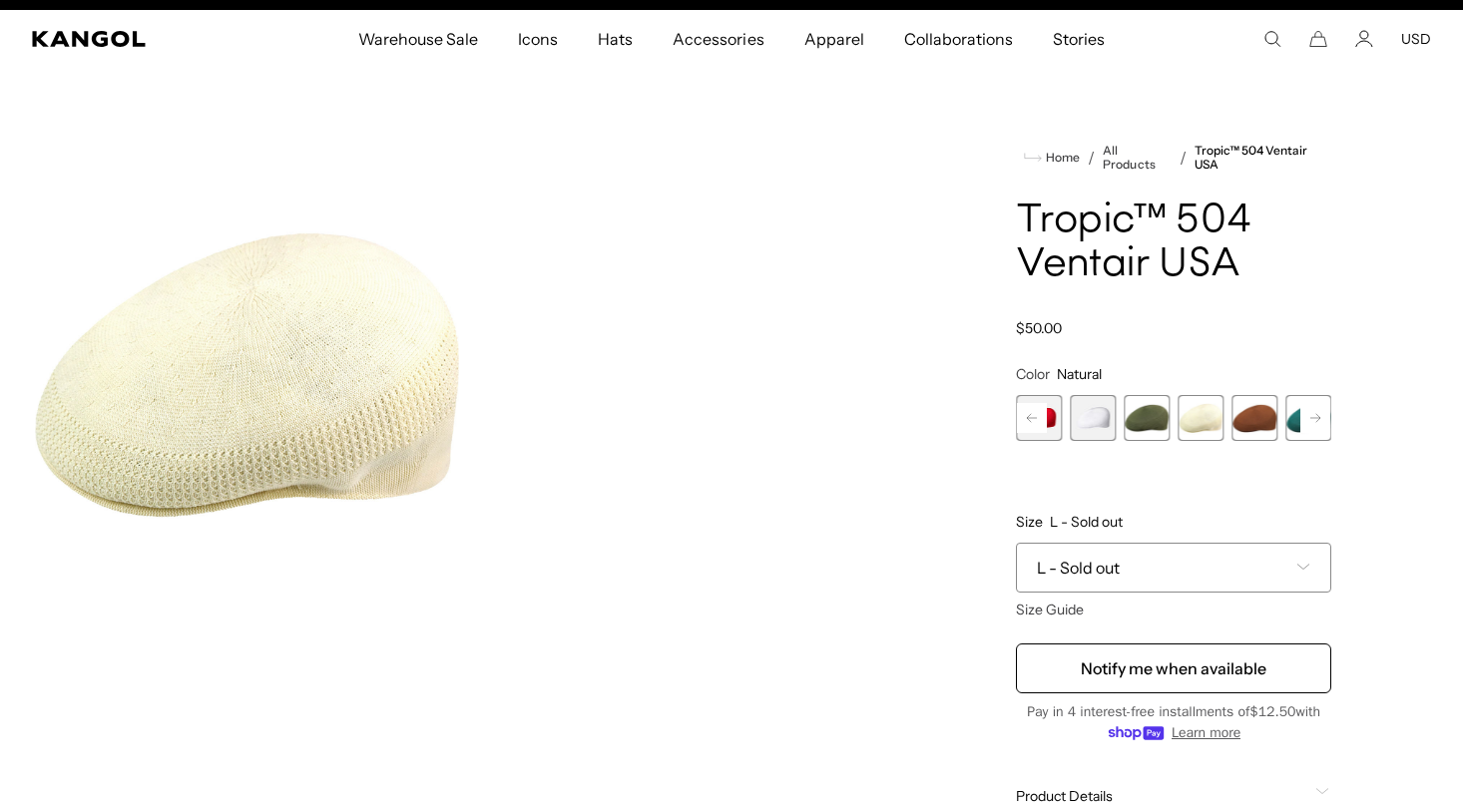 click 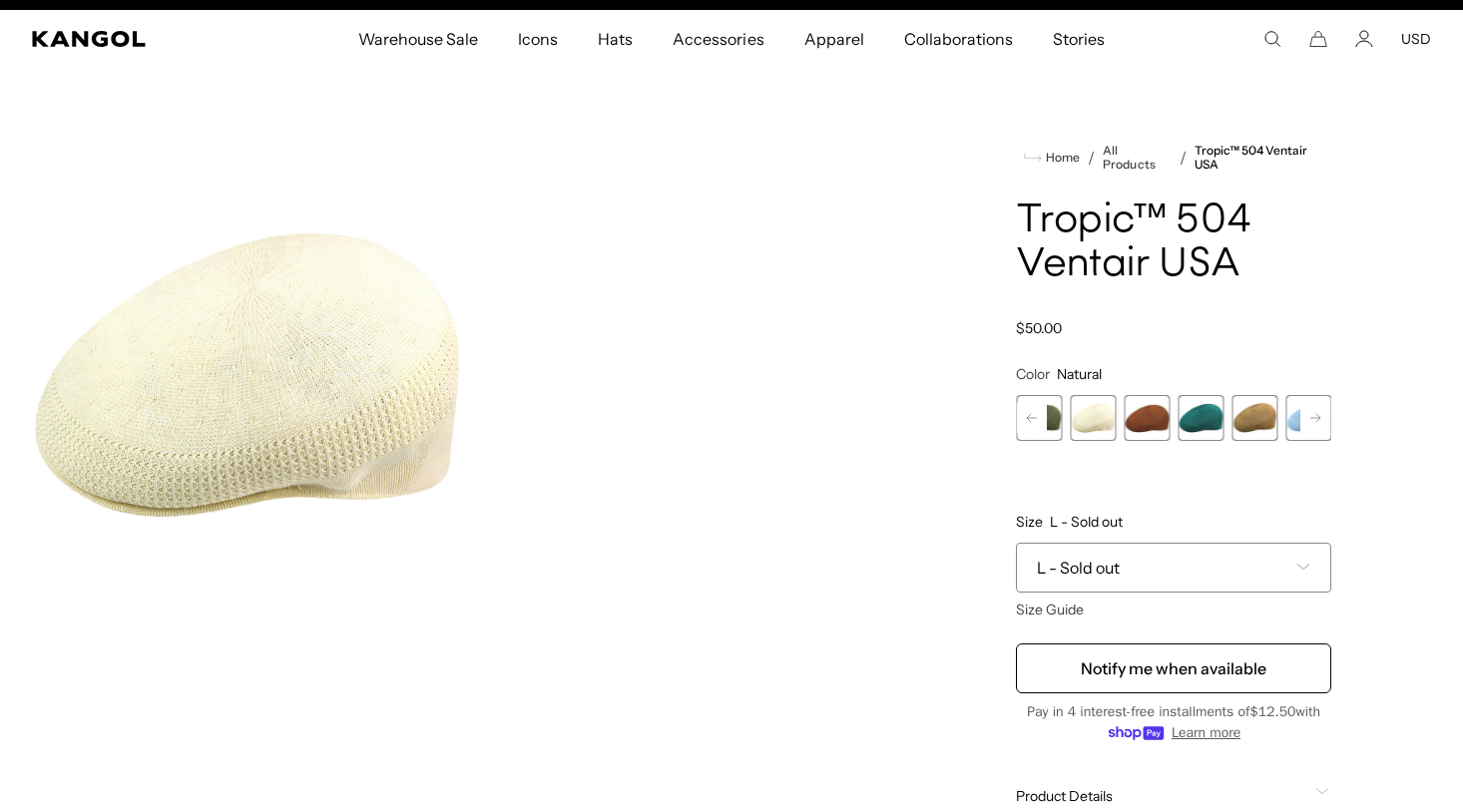 click 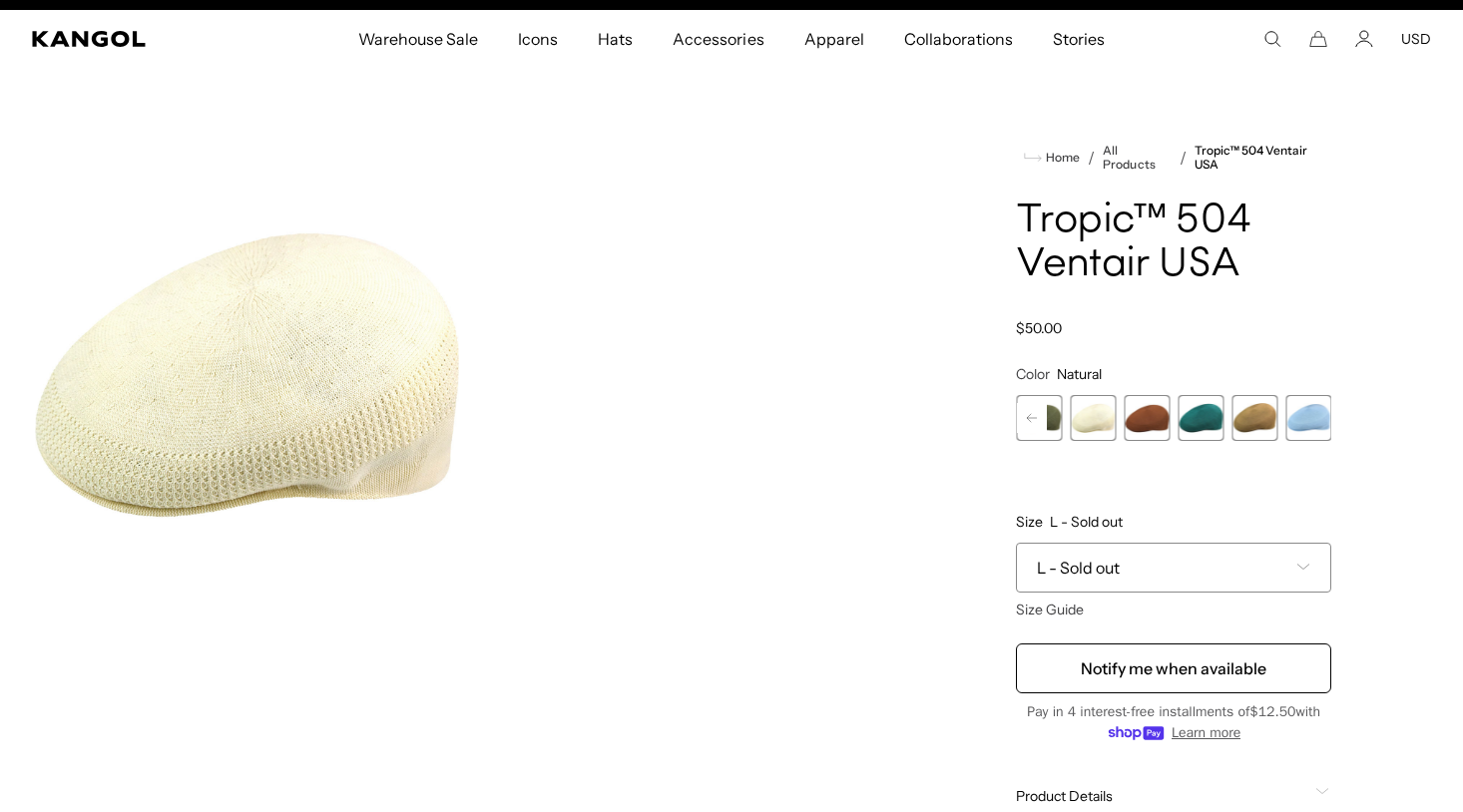 click at bounding box center [1308, 418] 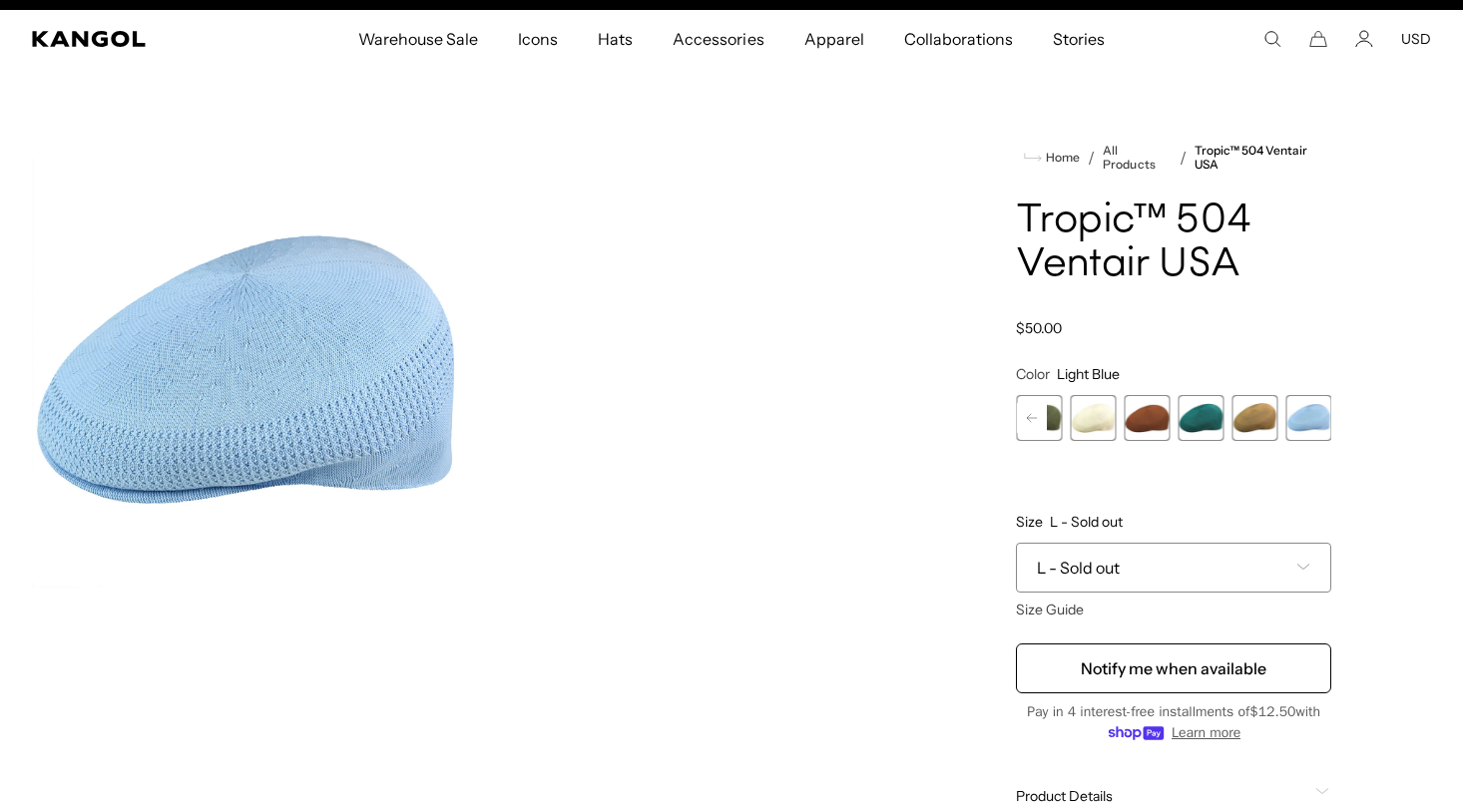 click on "L - Sold out" at bounding box center (1174, 568) 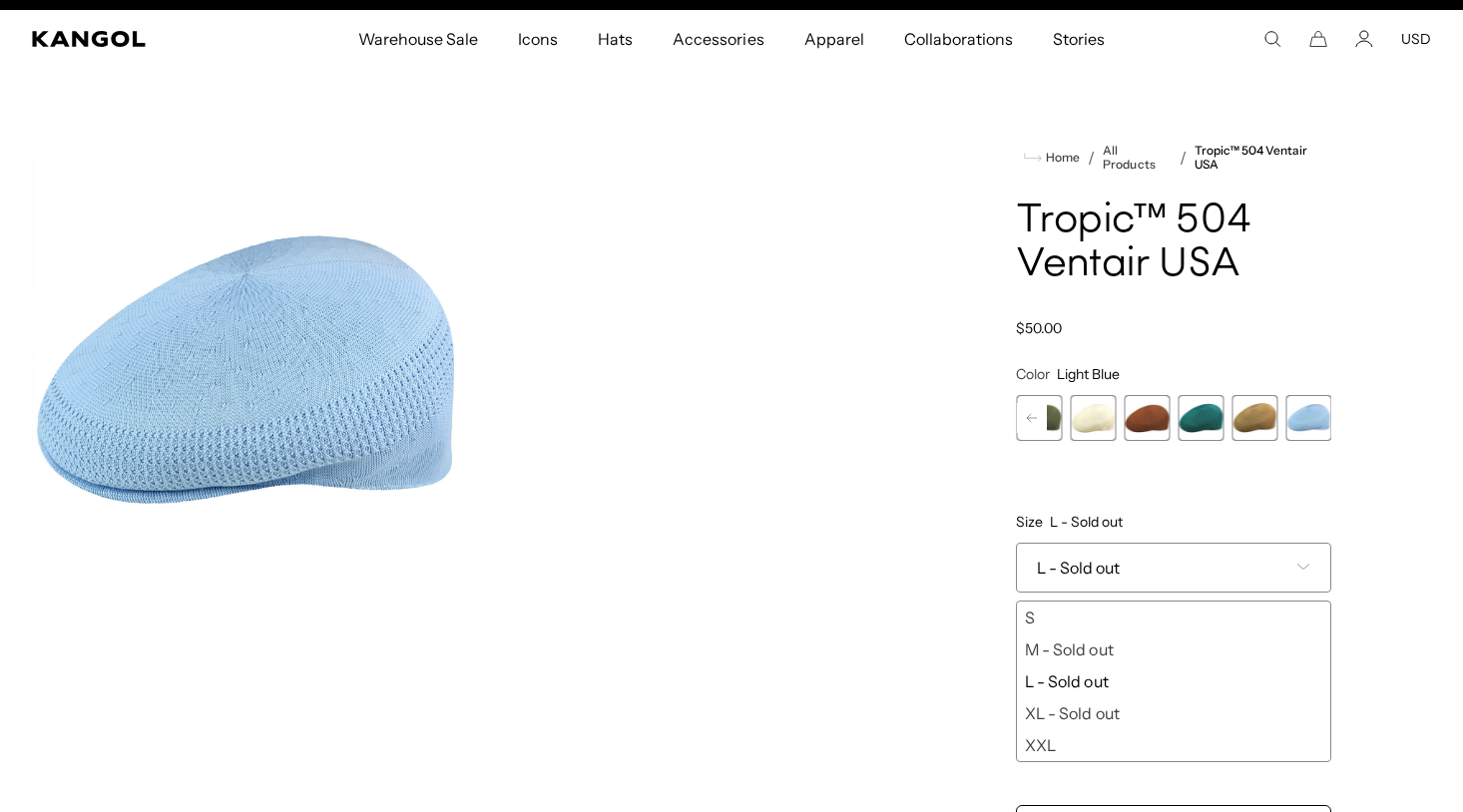 click on "L - Sold out" at bounding box center [1174, 681] 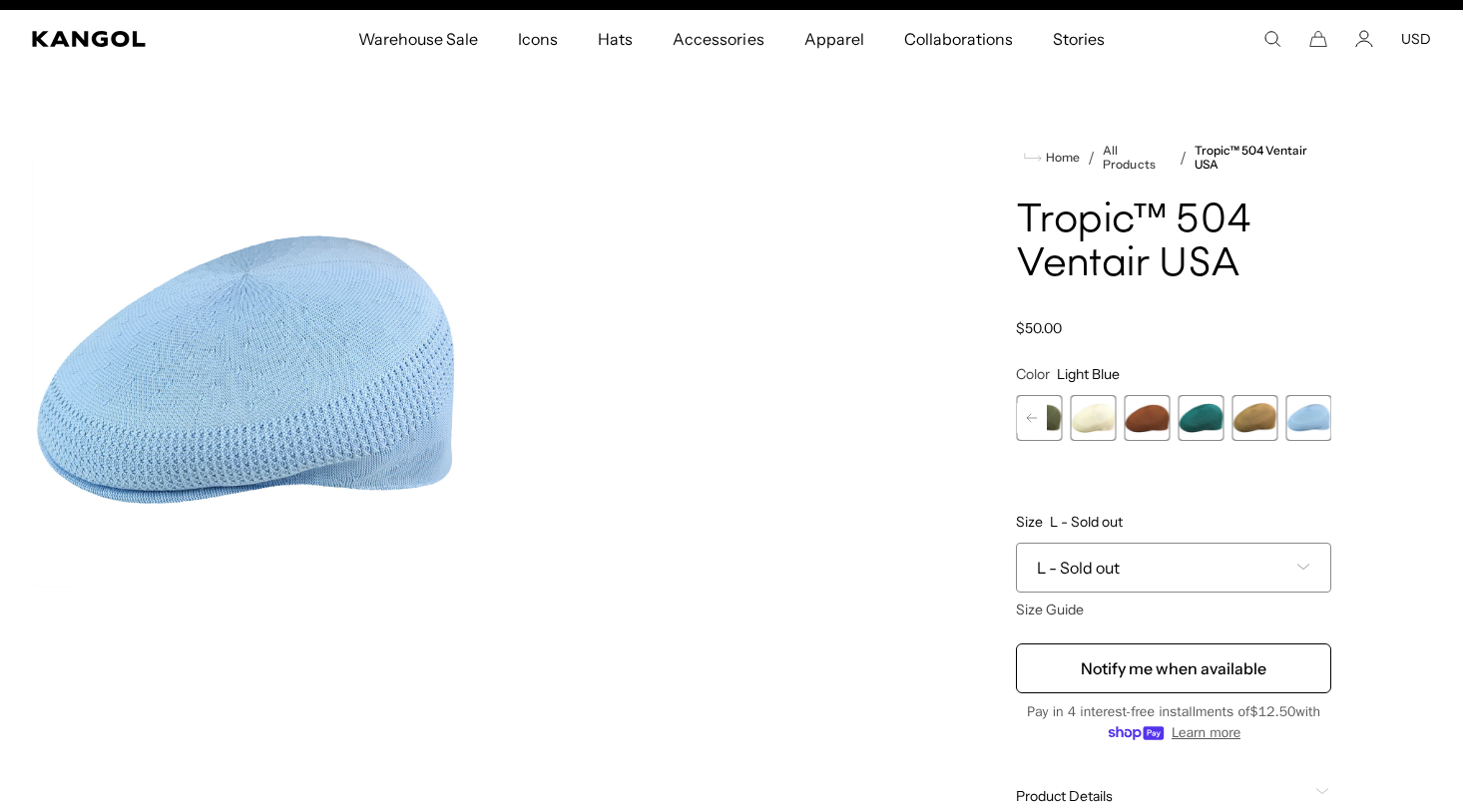 scroll, scrollTop: 0, scrollLeft: 0, axis: both 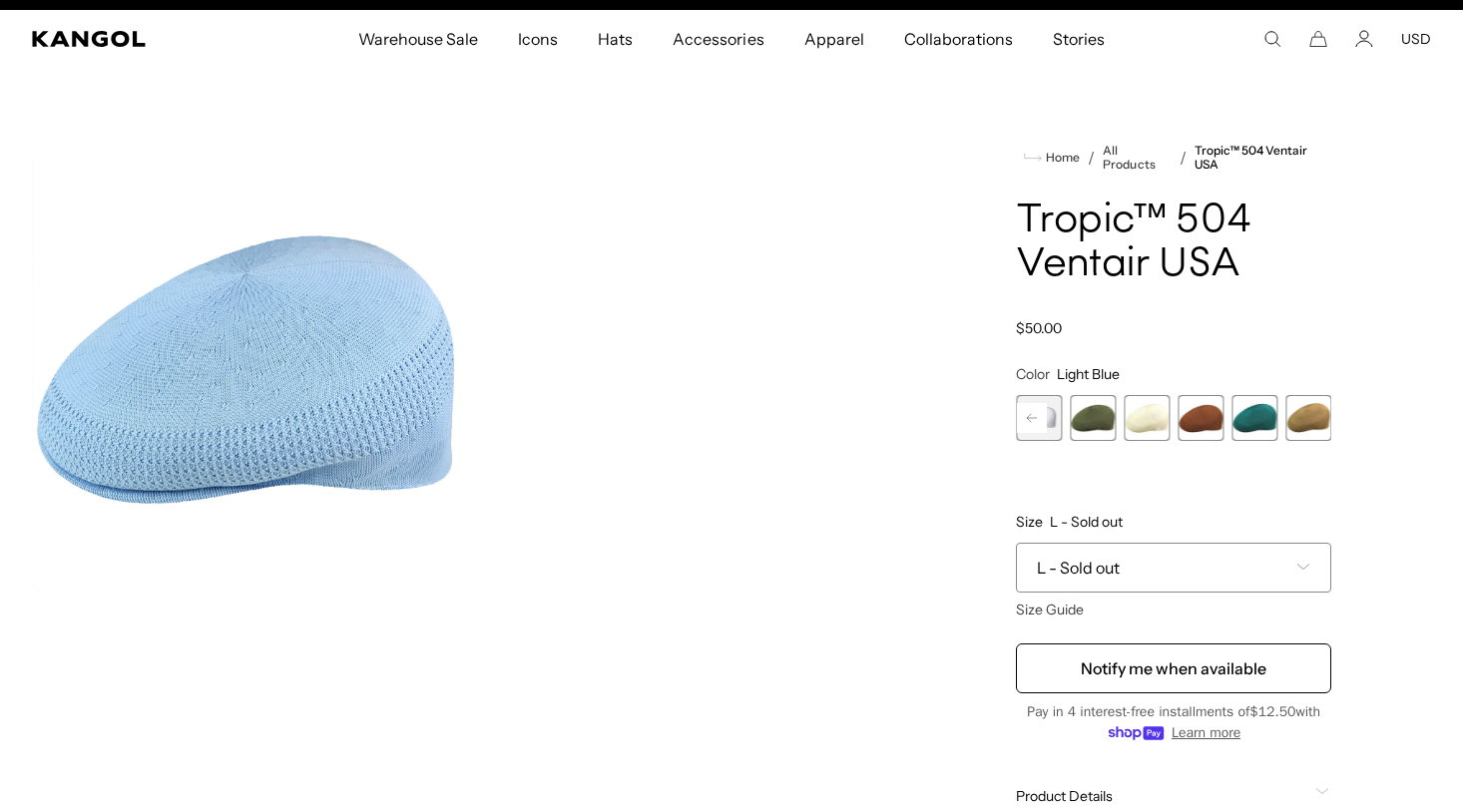 click 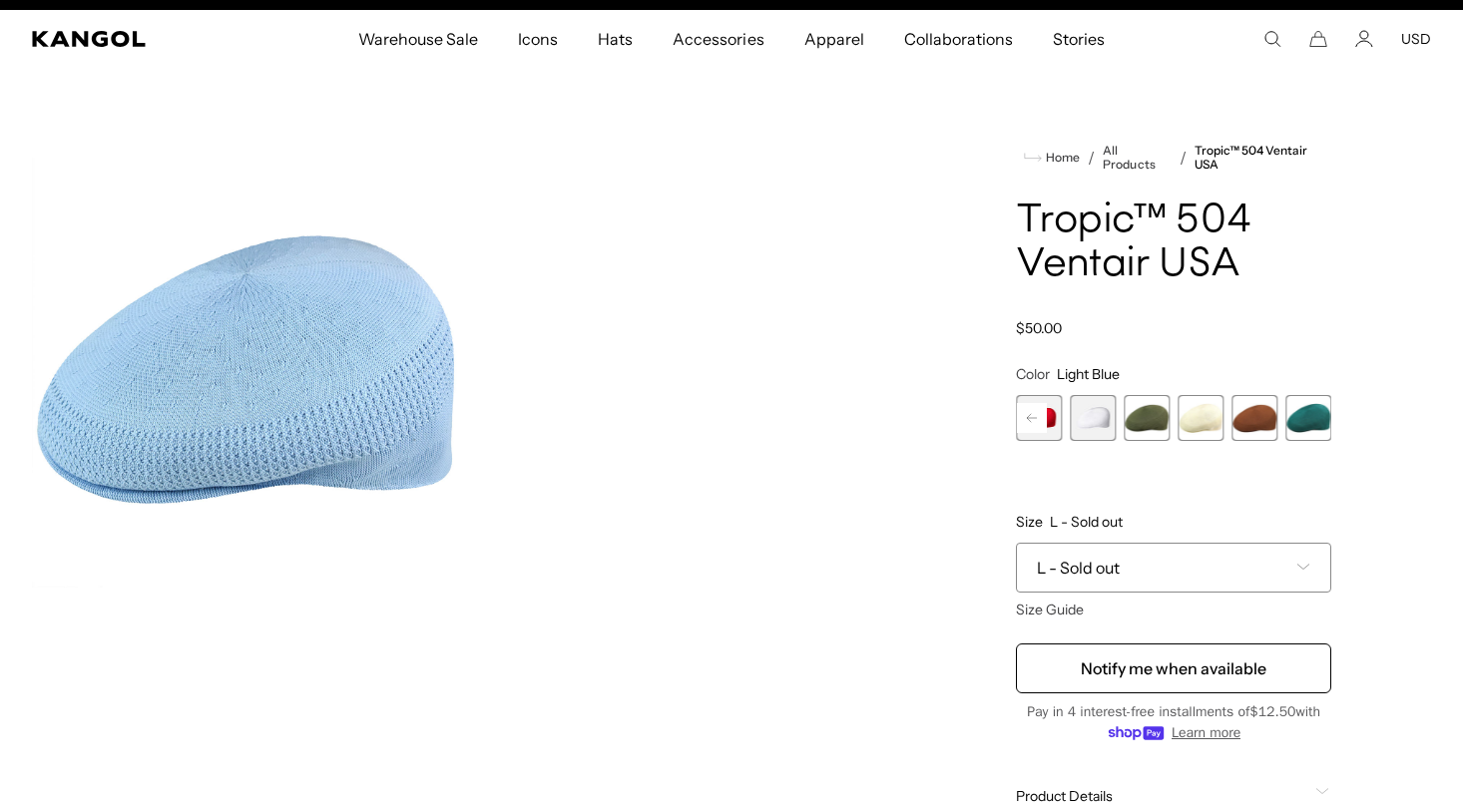 click 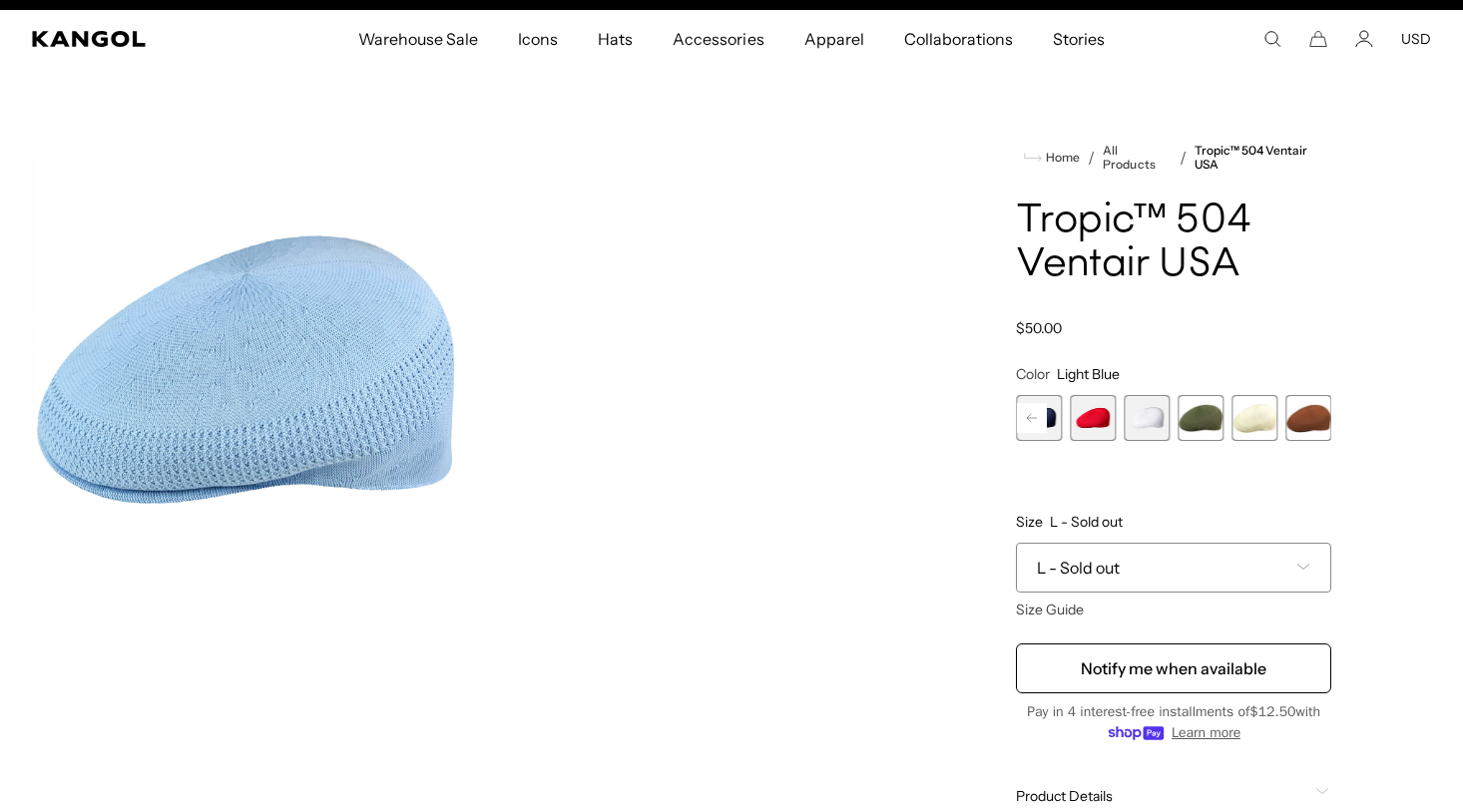 click 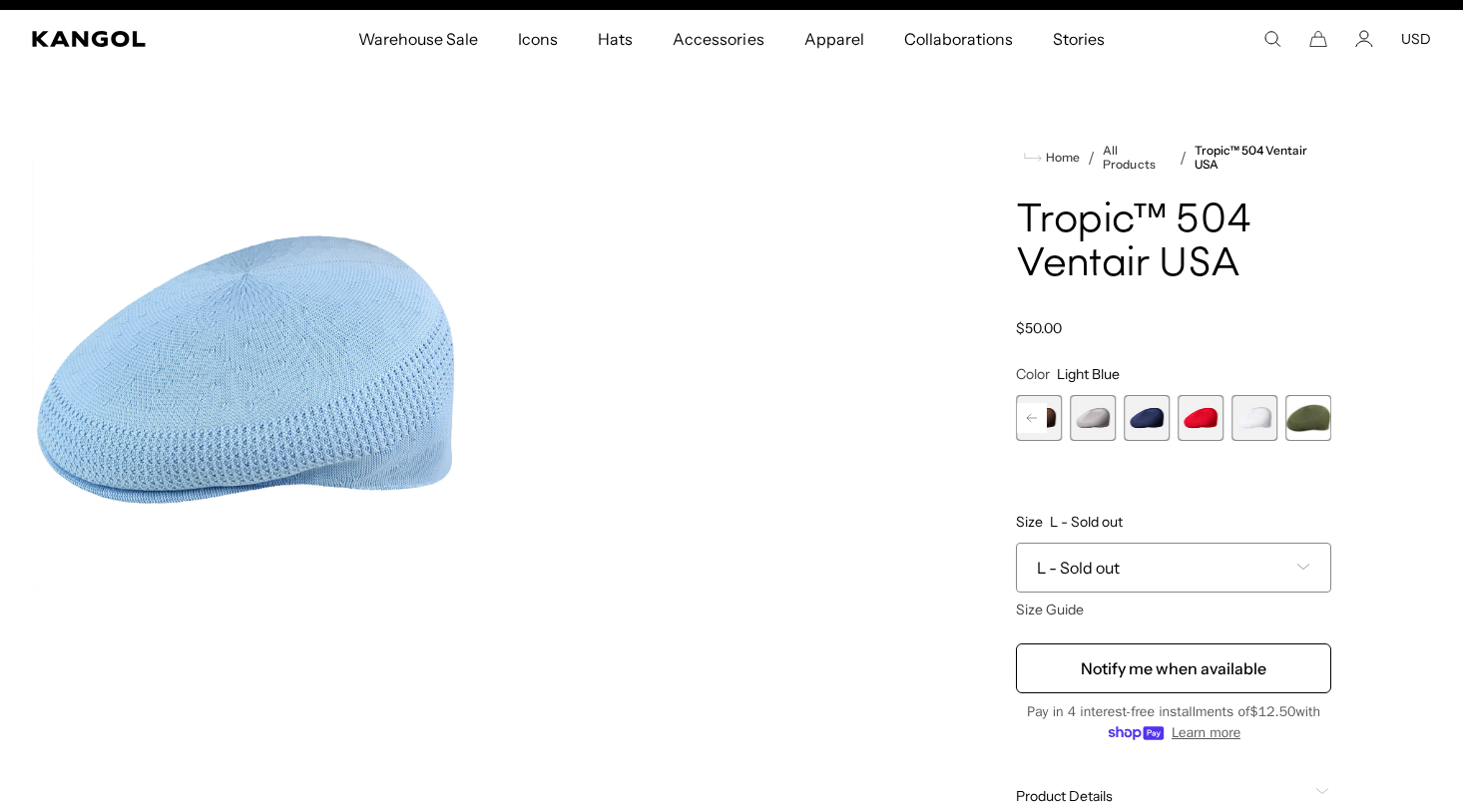 click 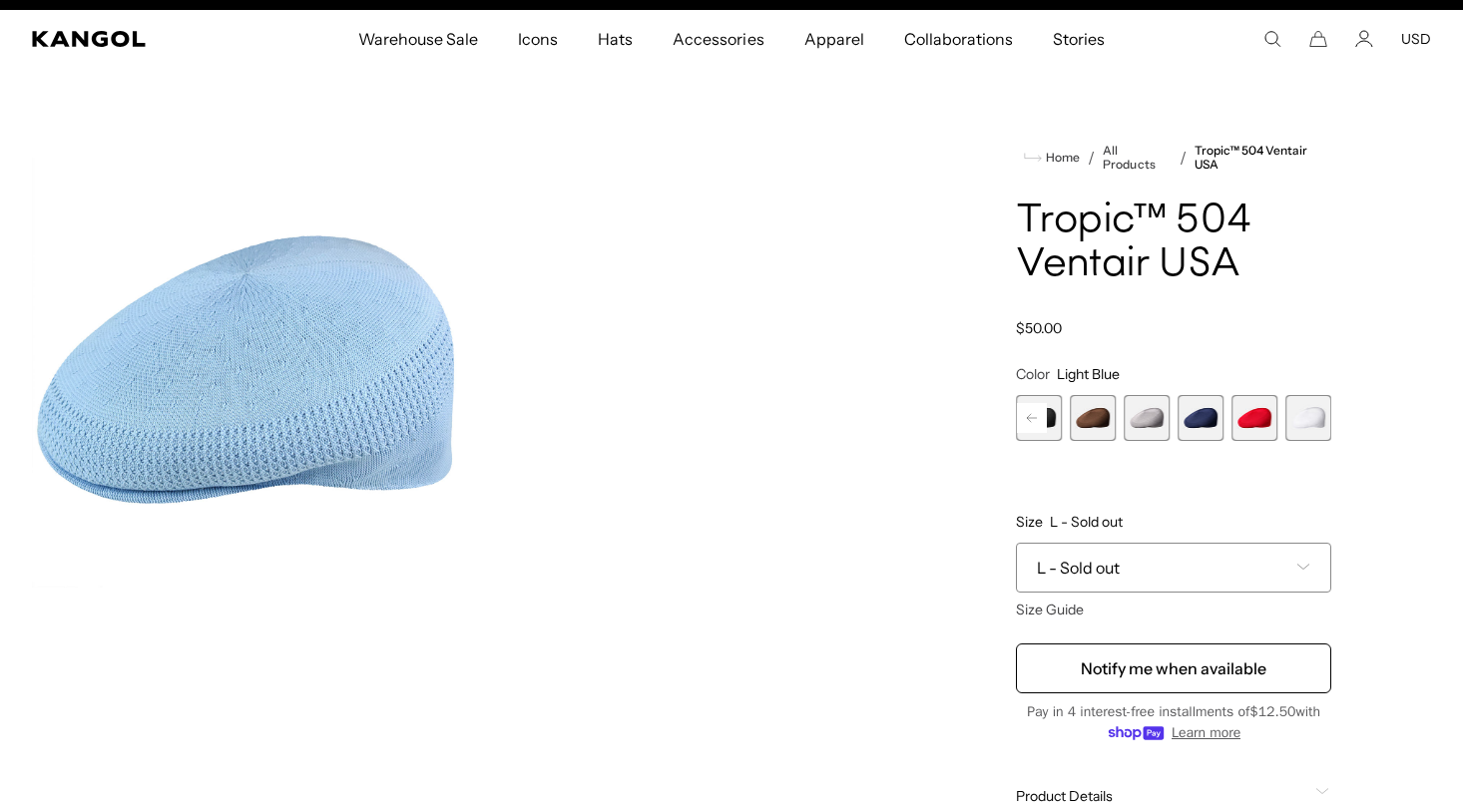 click 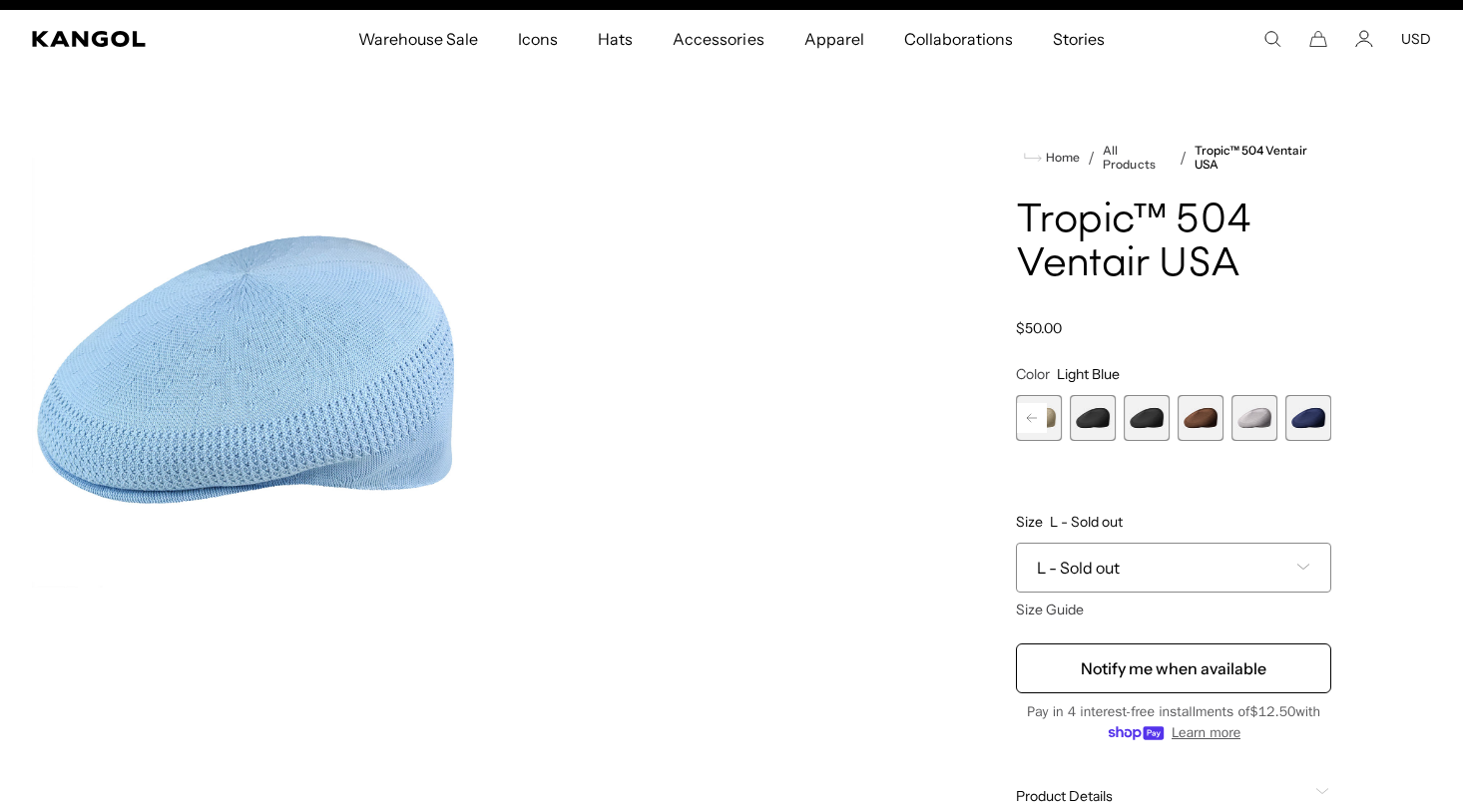 click 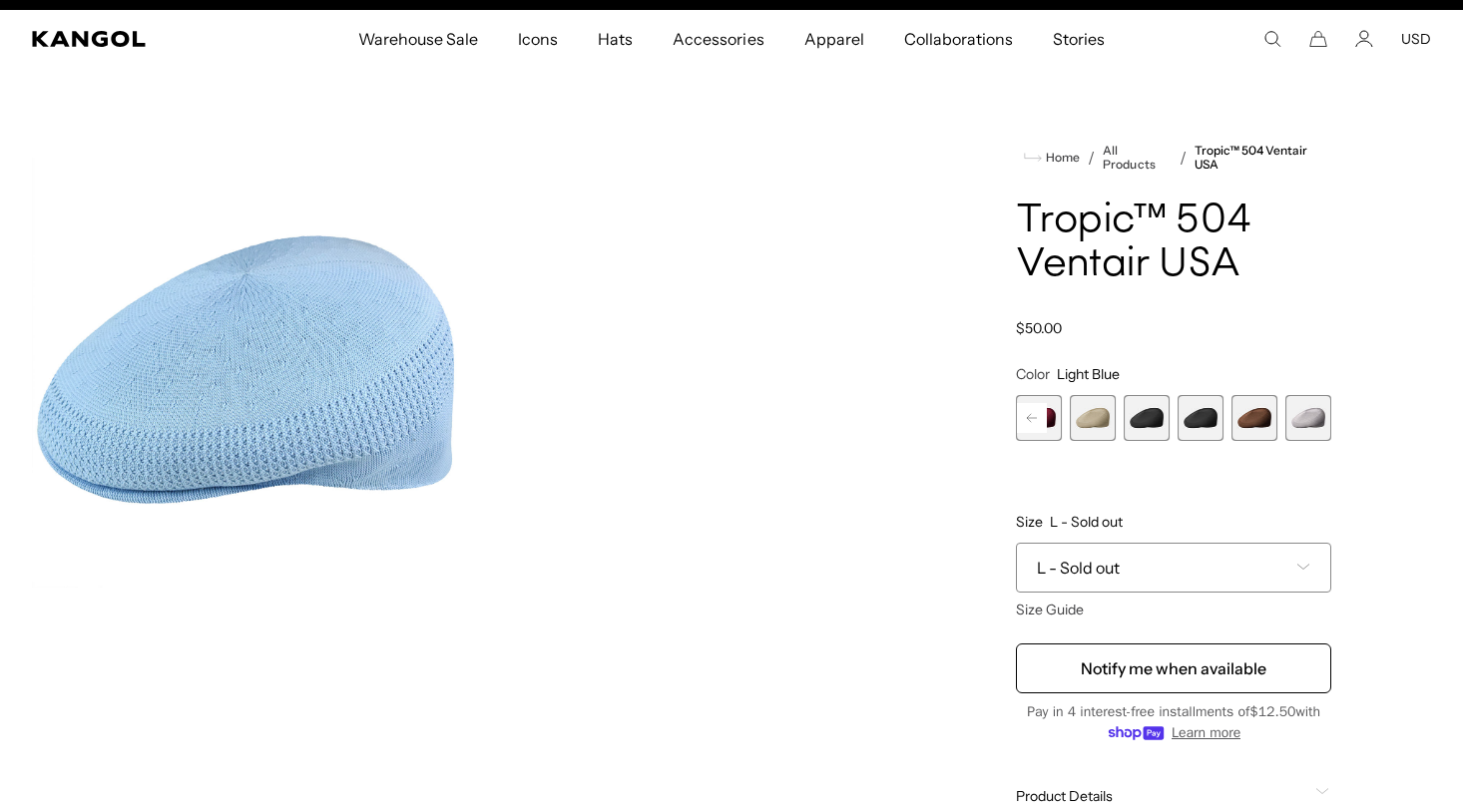 click 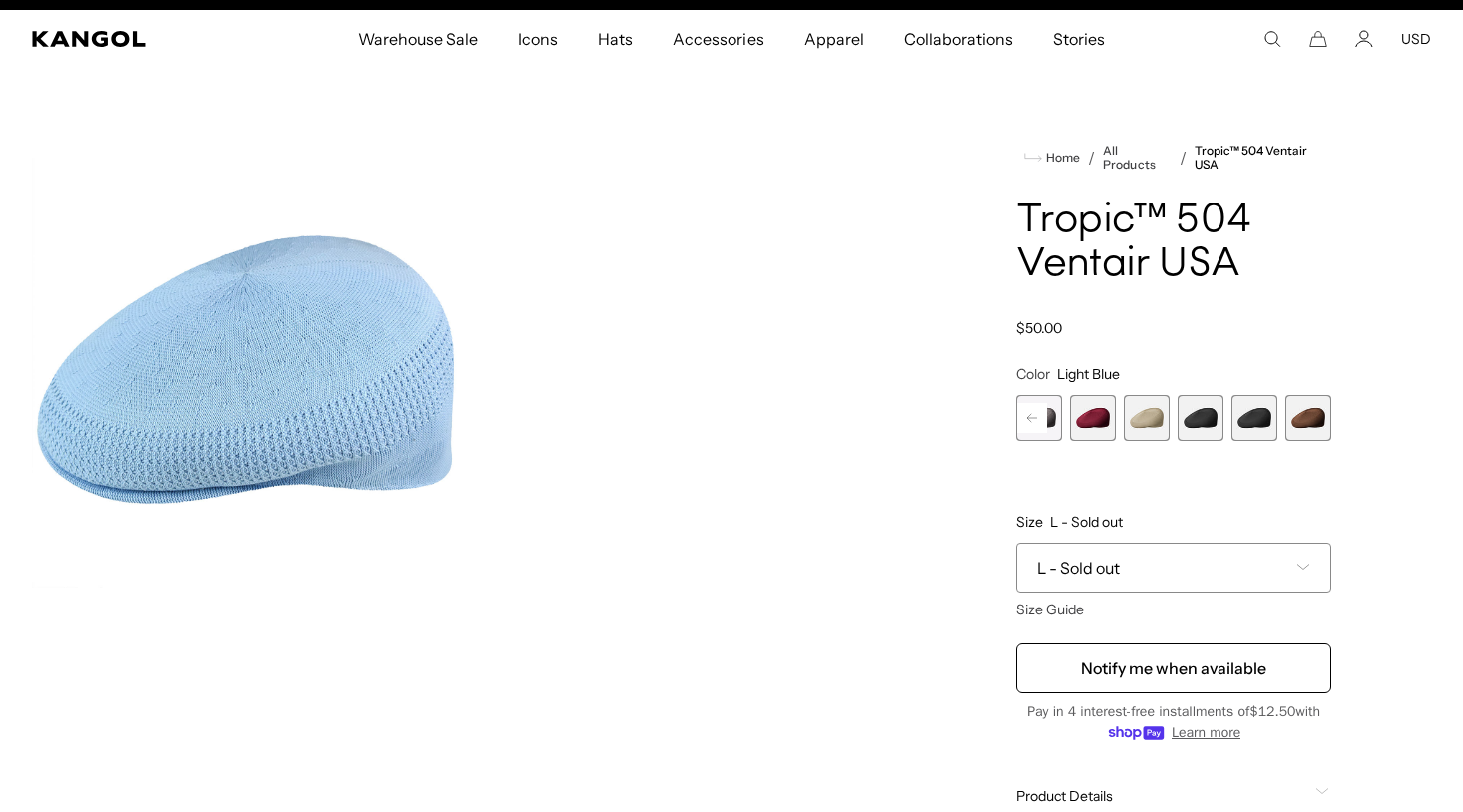click 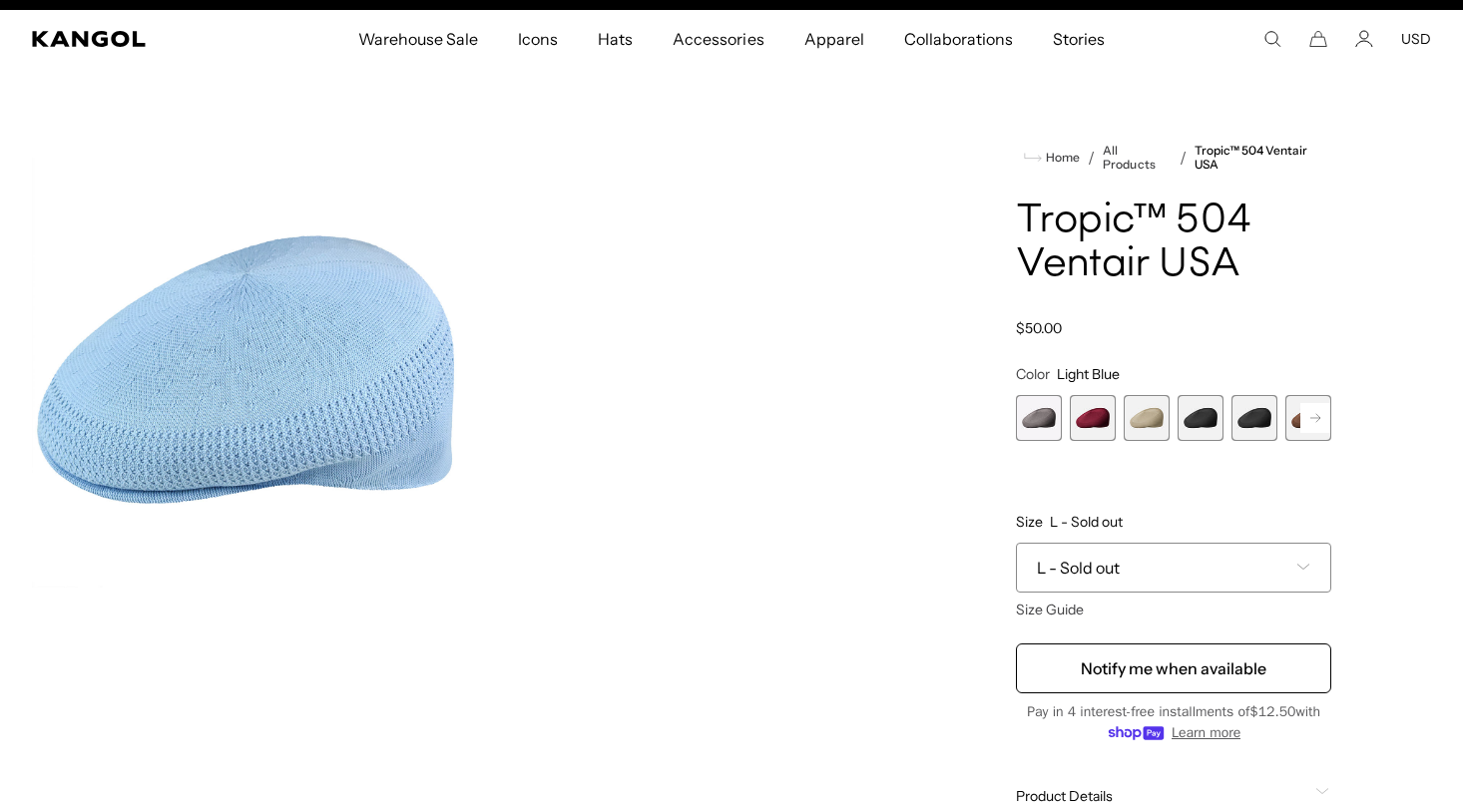click at bounding box center (1039, 418) 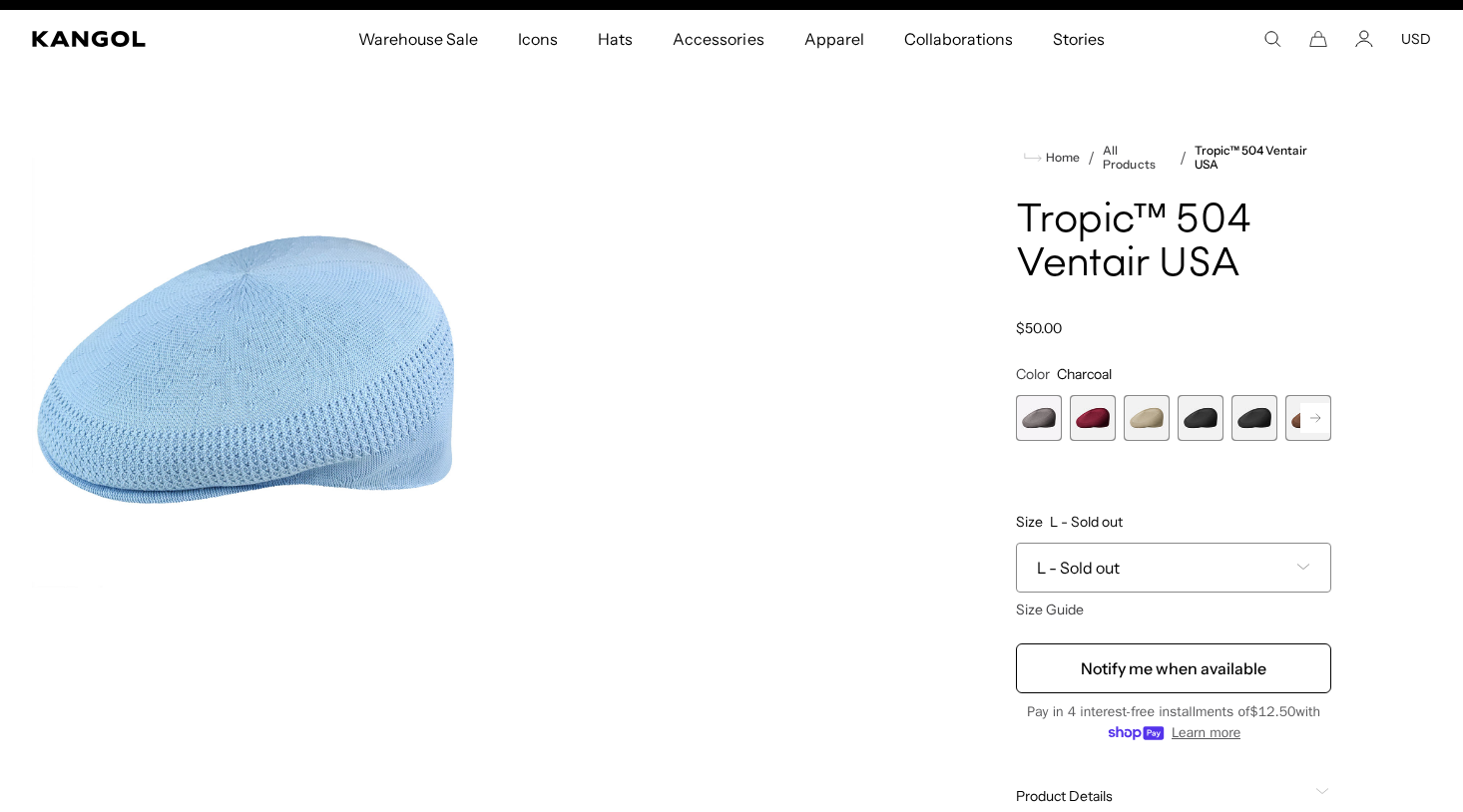 click at bounding box center [1039, 418] 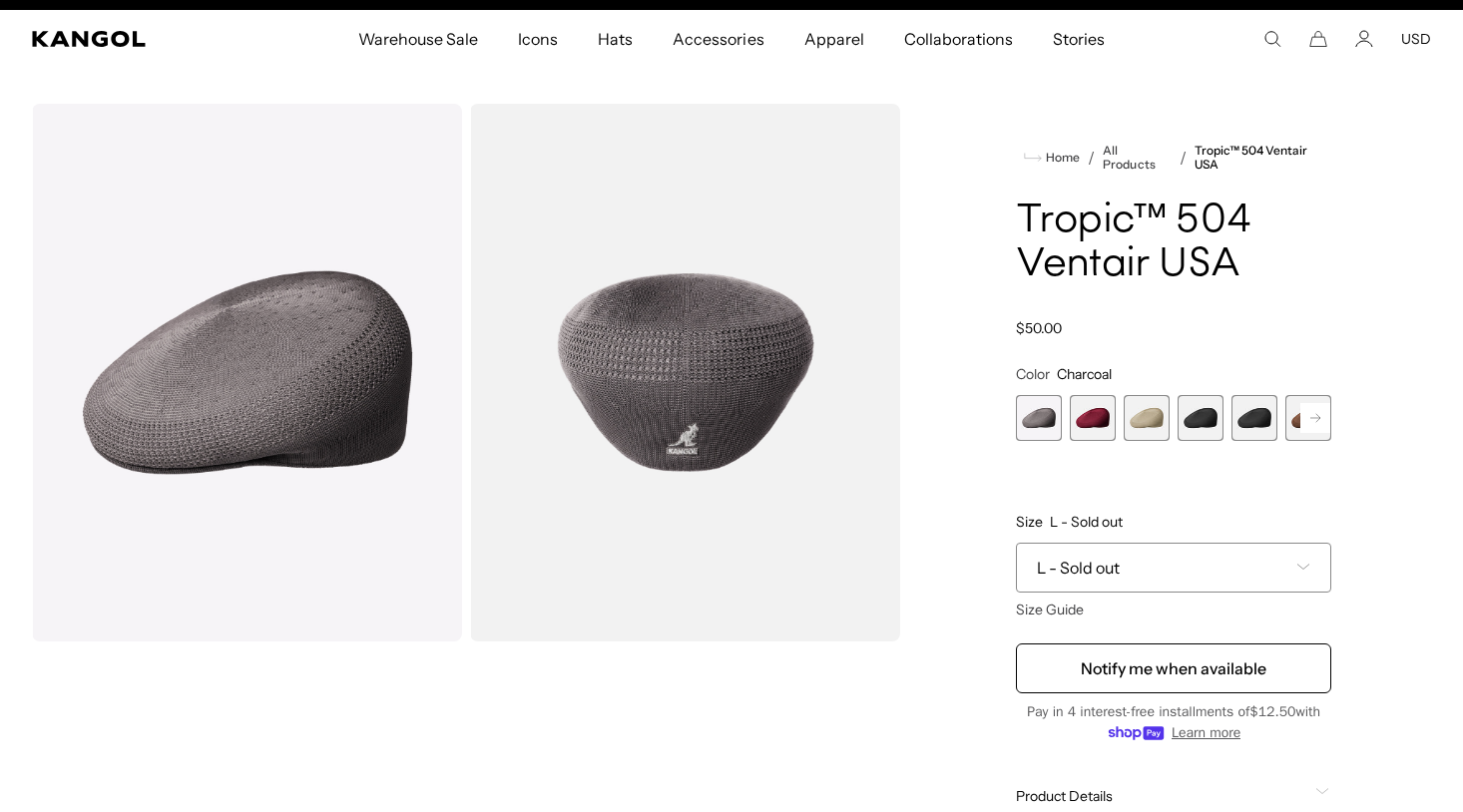 click at bounding box center (1093, 418) 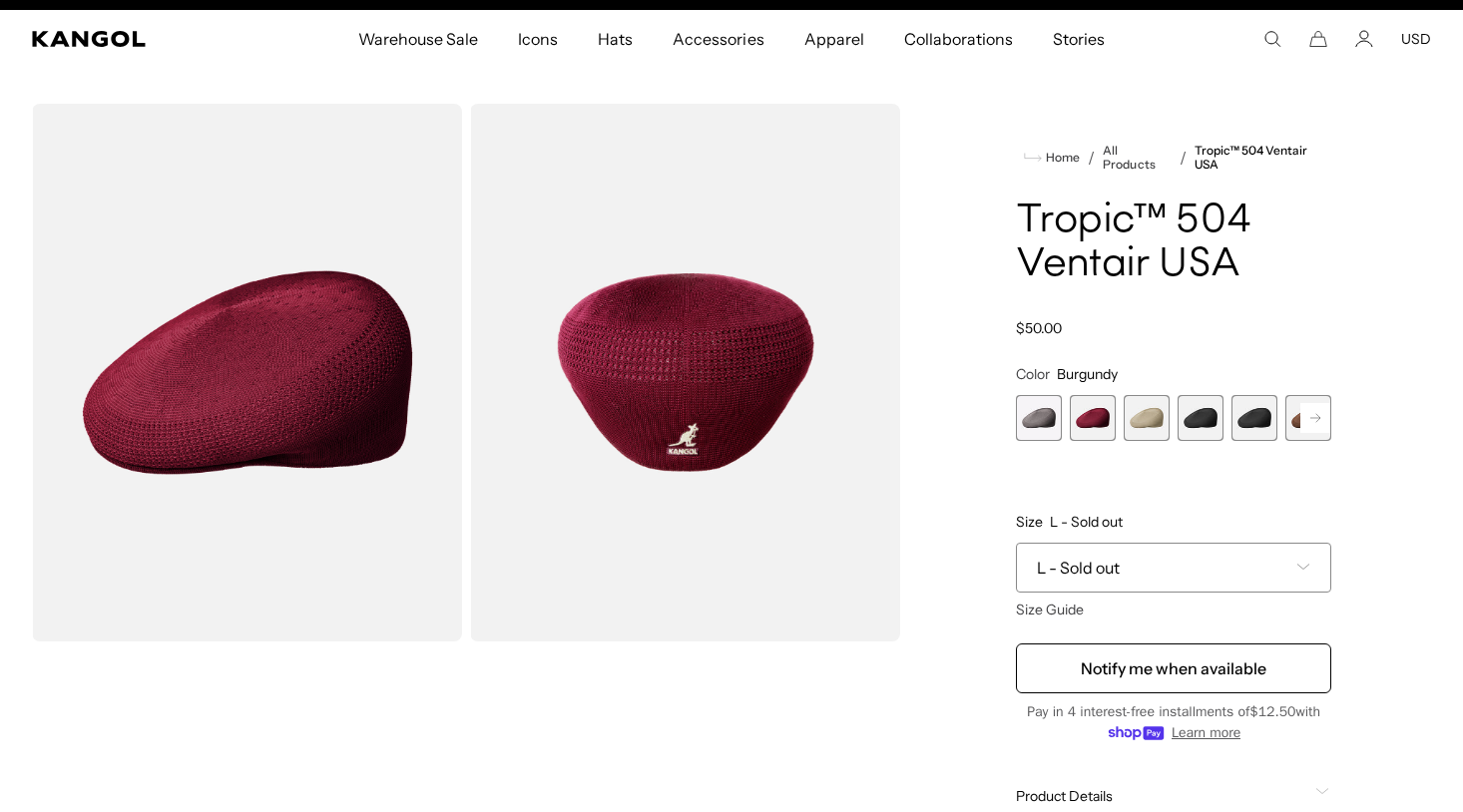 click at bounding box center (1093, 418) 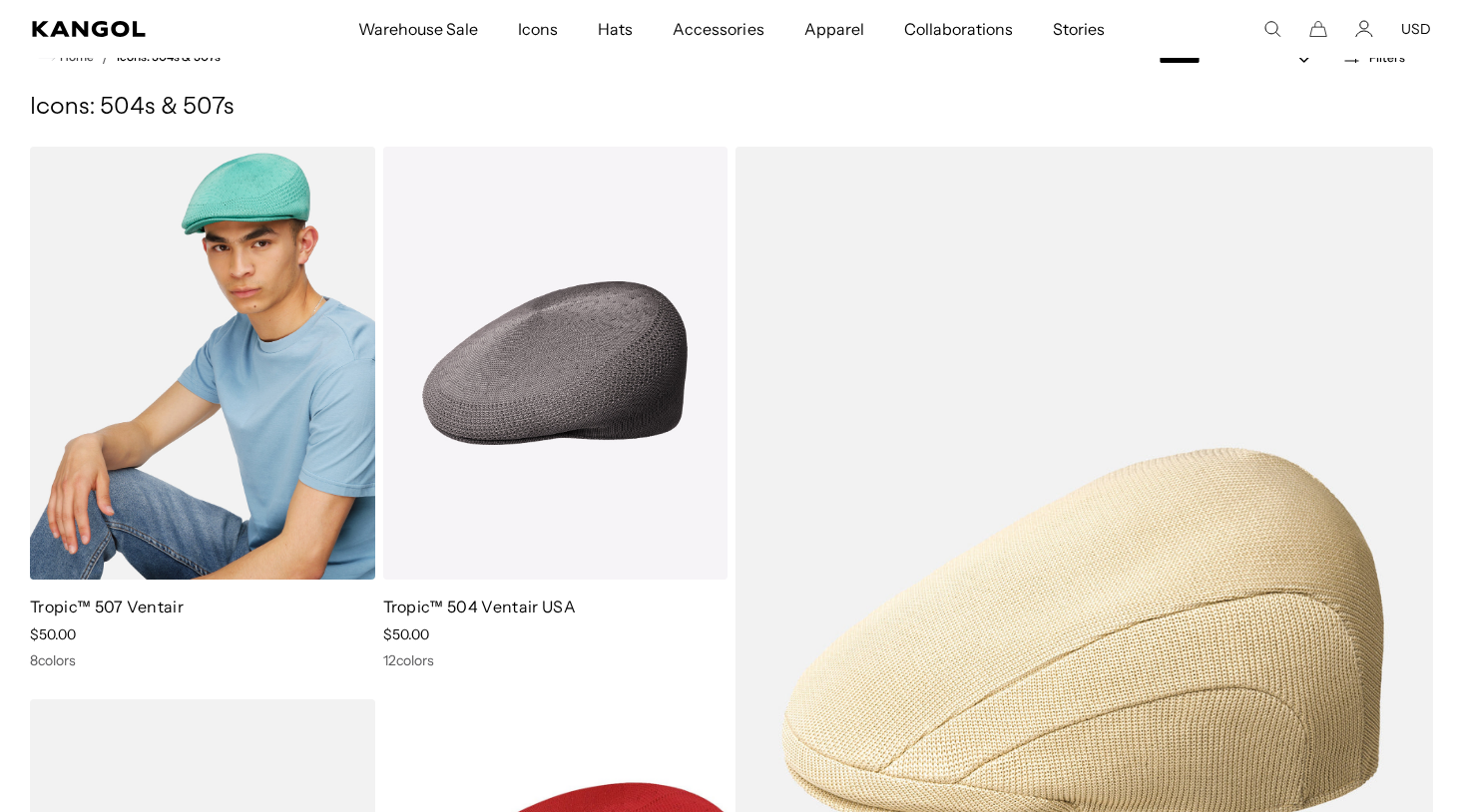 scroll, scrollTop: 124, scrollLeft: 0, axis: vertical 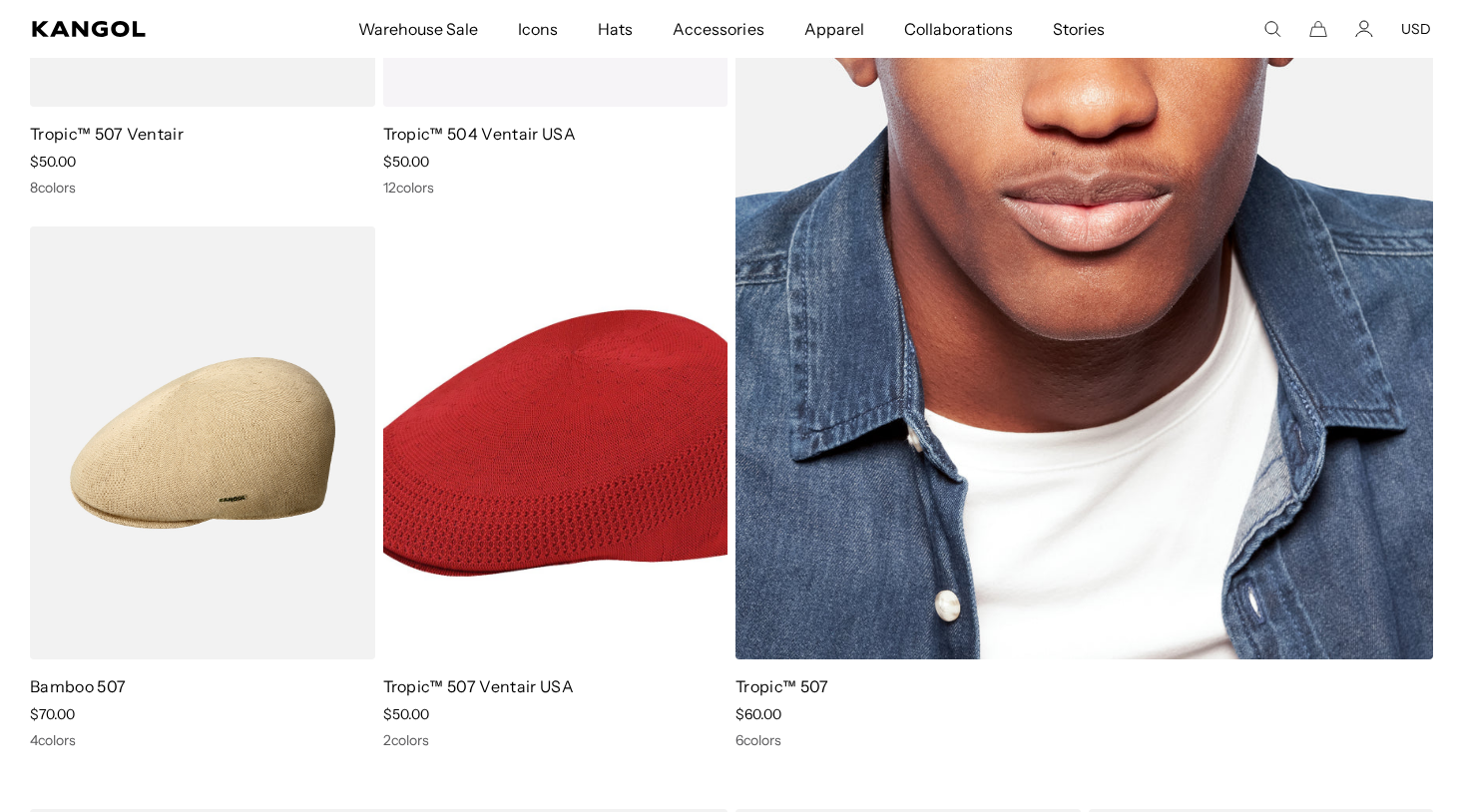 click at bounding box center [1084, 167] 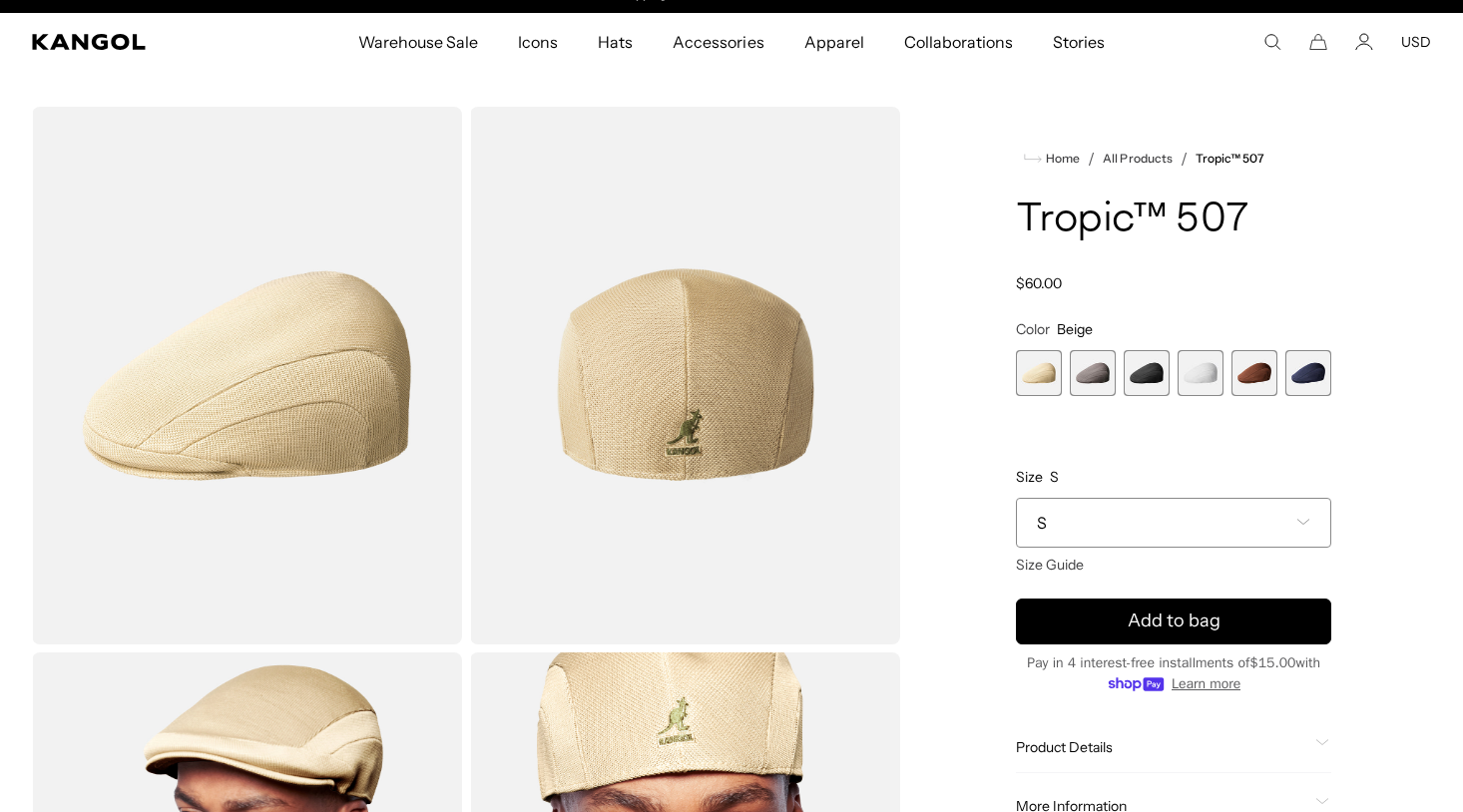 scroll, scrollTop: 28, scrollLeft: 0, axis: vertical 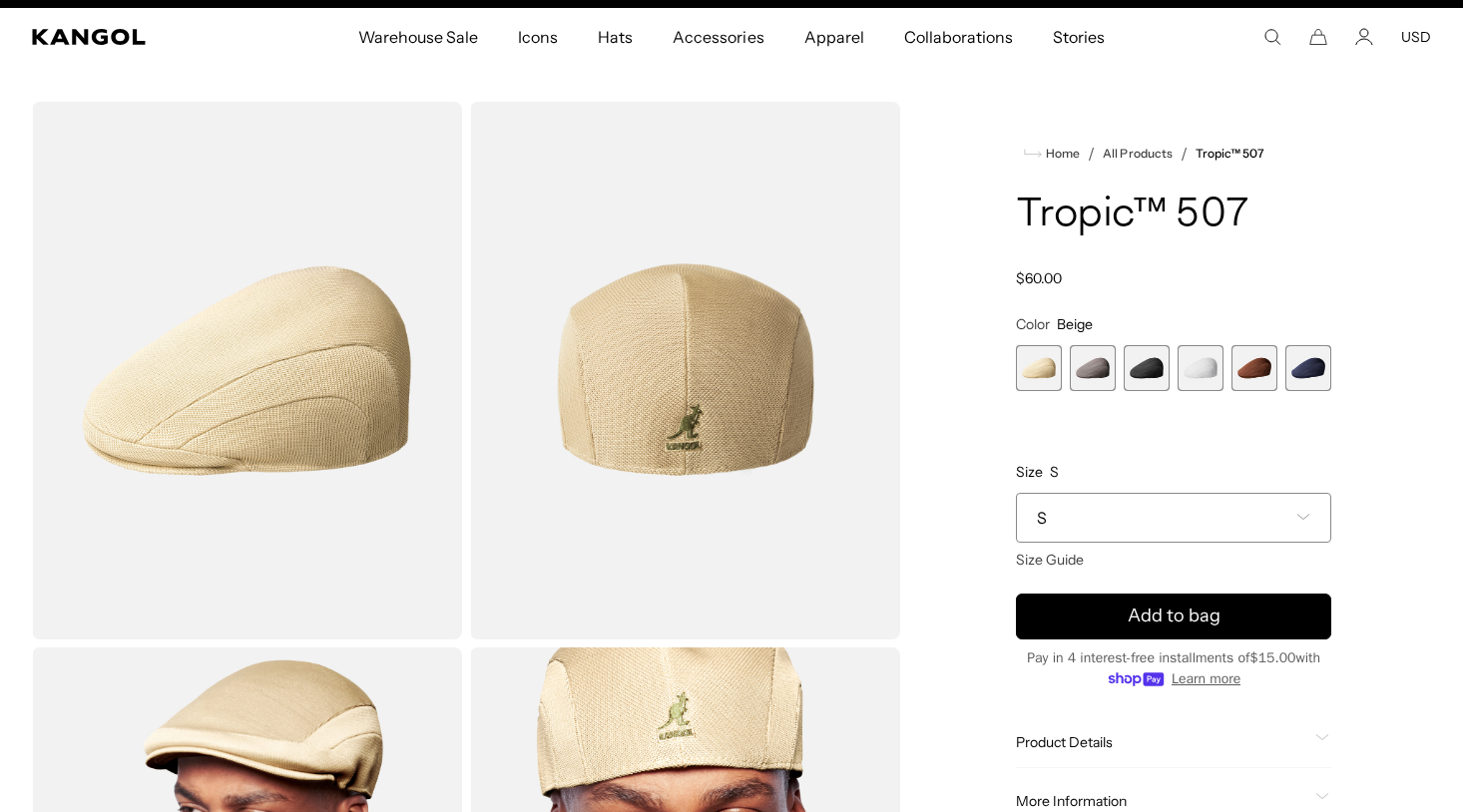 click at bounding box center (1093, 368) 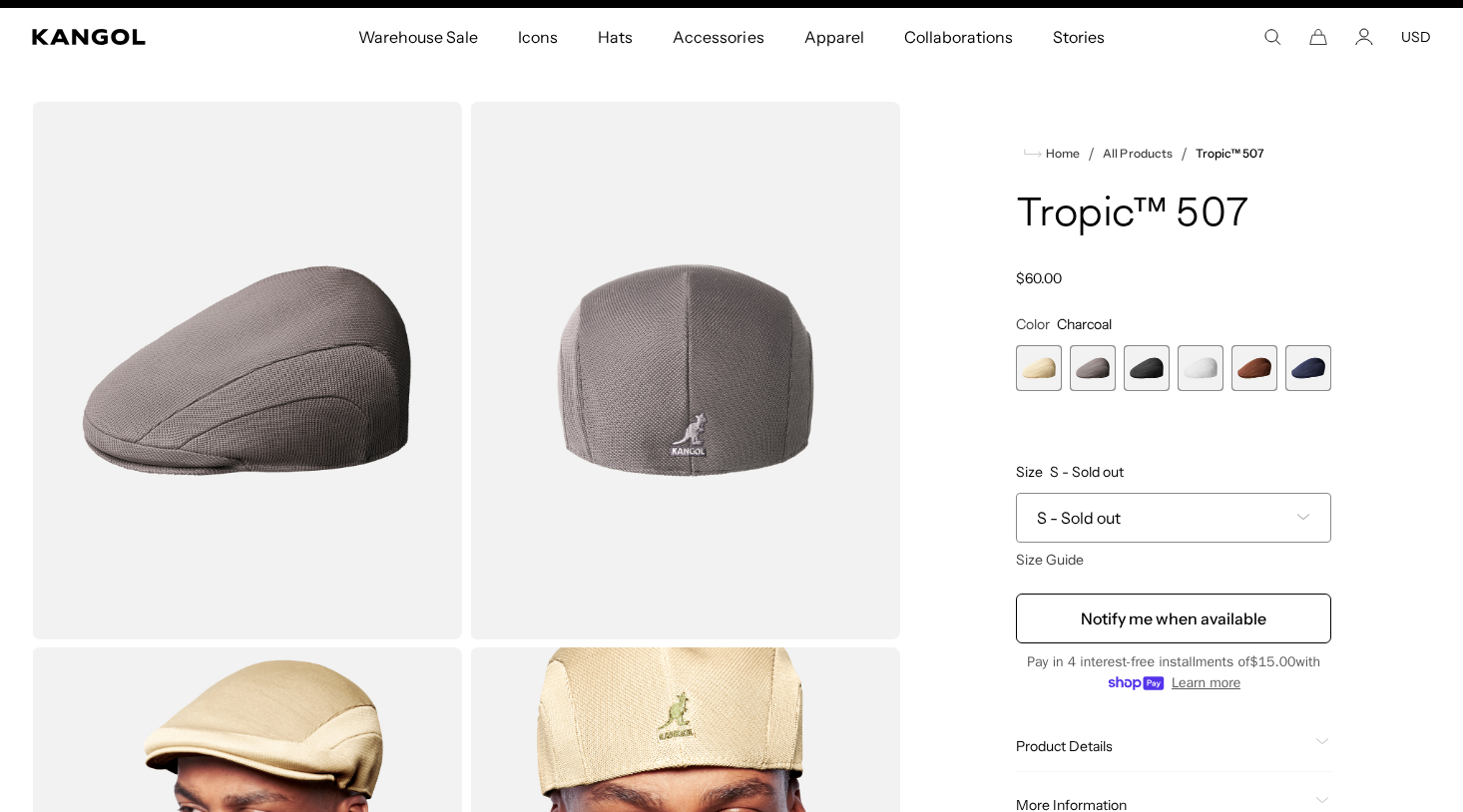 scroll, scrollTop: 0, scrollLeft: 411, axis: horizontal 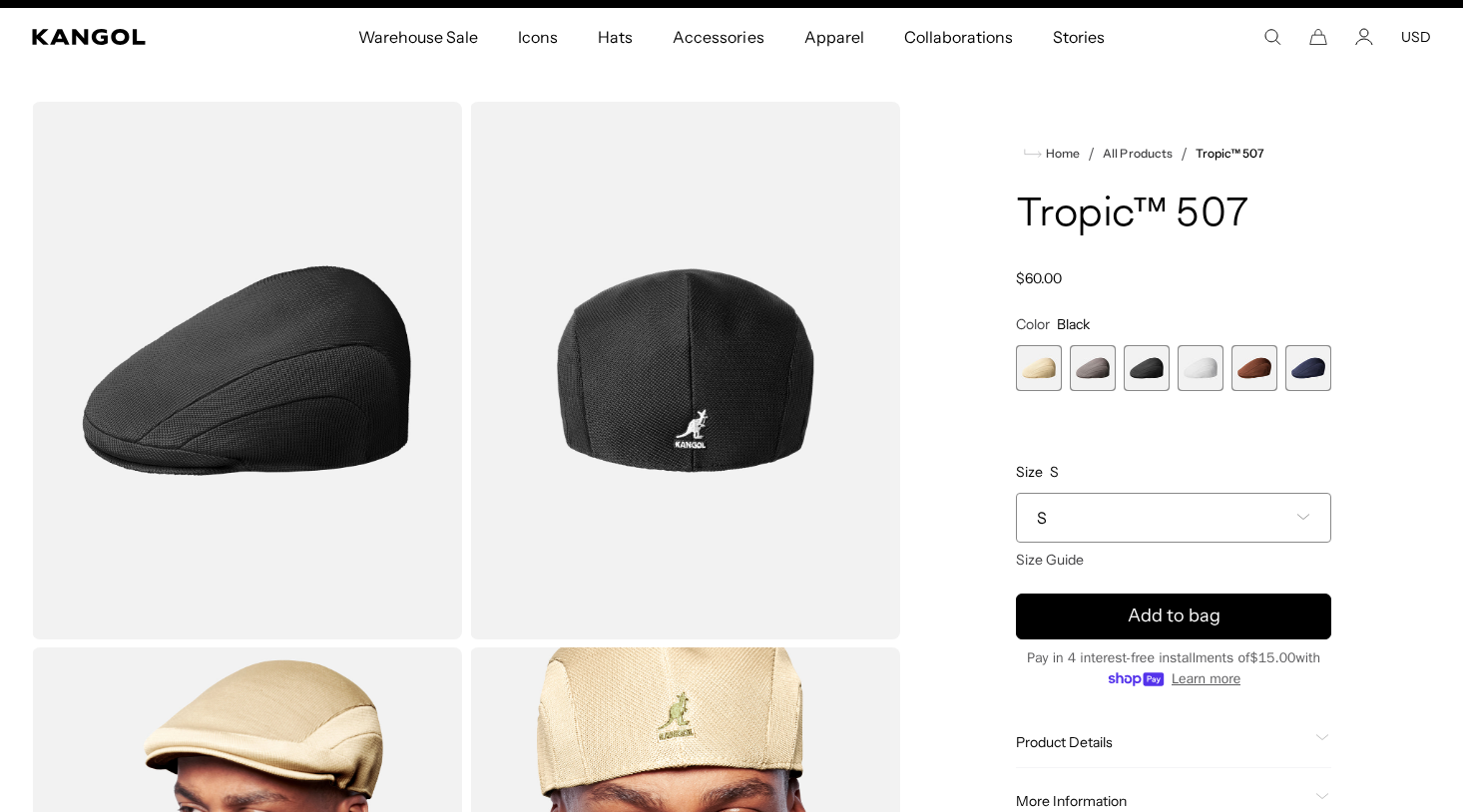 click at bounding box center (1201, 368) 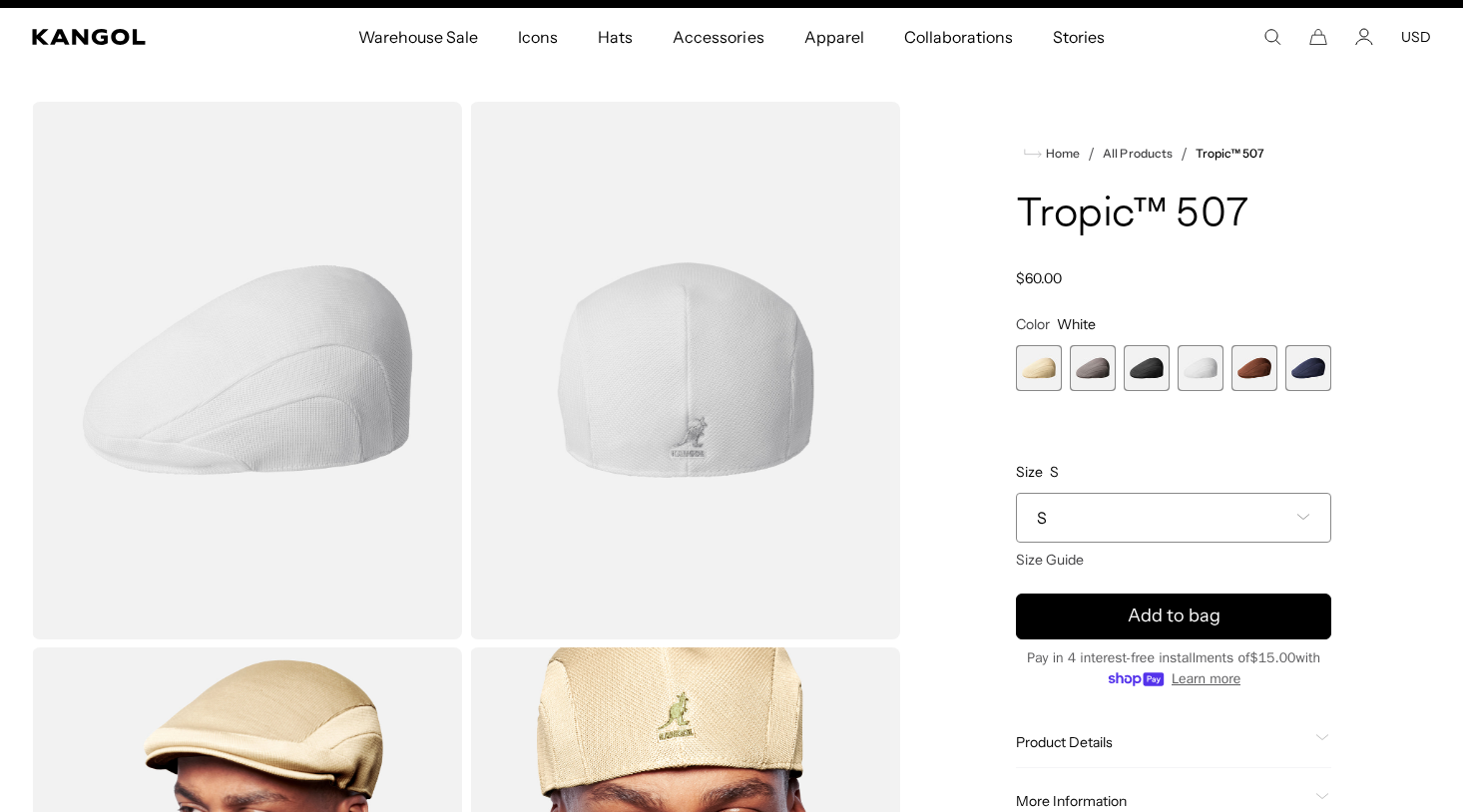 scroll, scrollTop: 0, scrollLeft: 0, axis: both 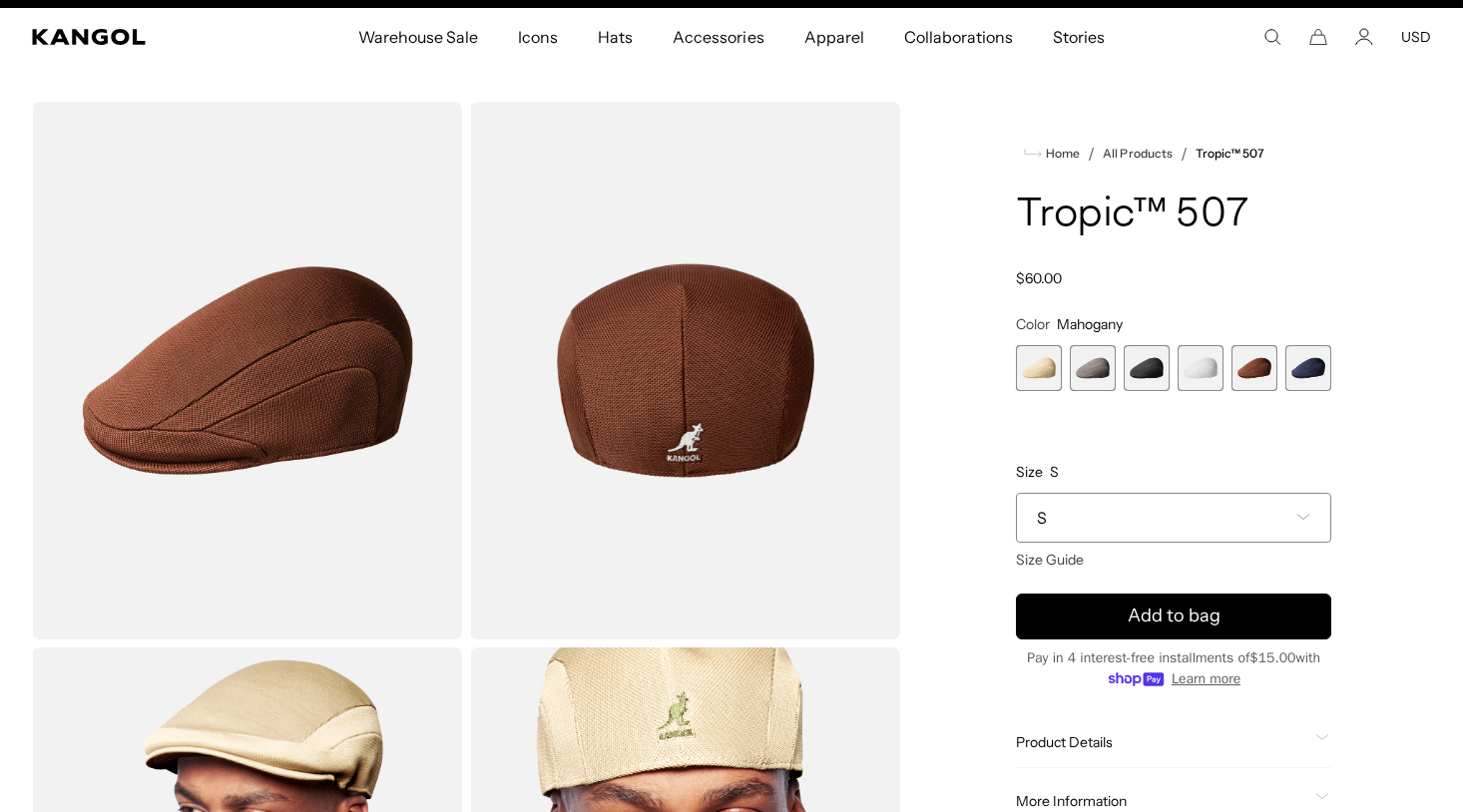 click at bounding box center [1308, 368] 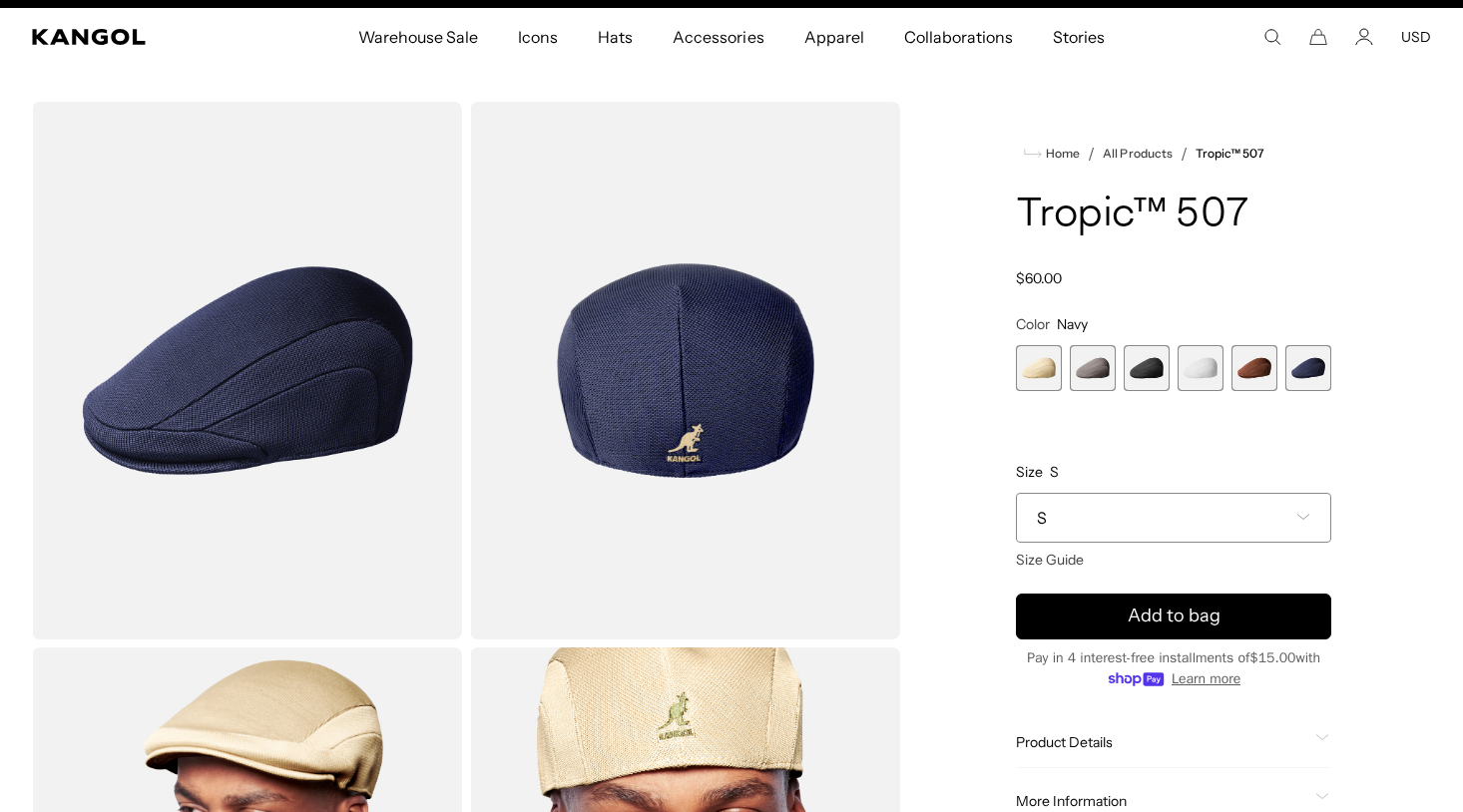 scroll, scrollTop: 0, scrollLeft: 0, axis: both 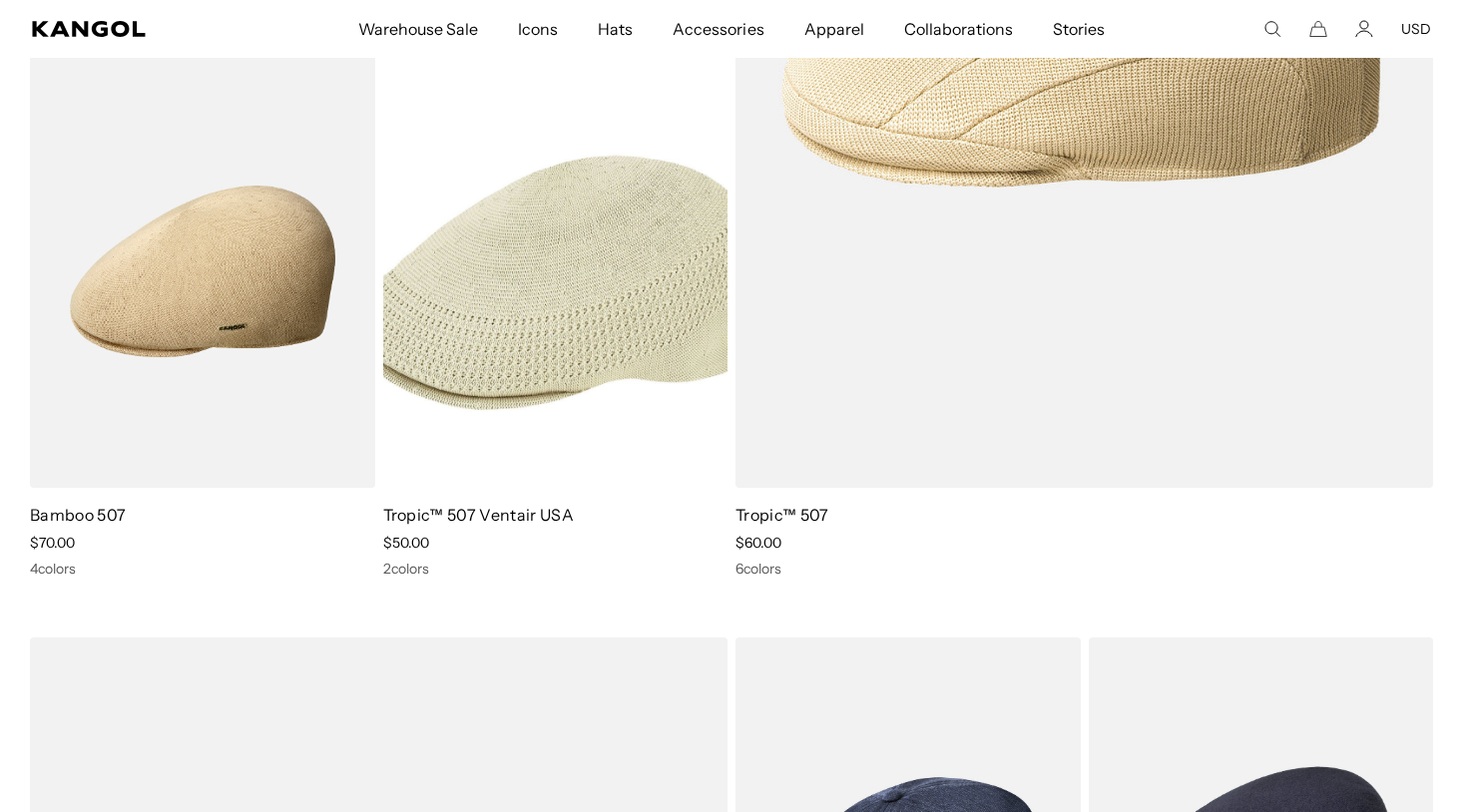 click on "Tropic™ 507 Ventair USA" at bounding box center (478, 515) 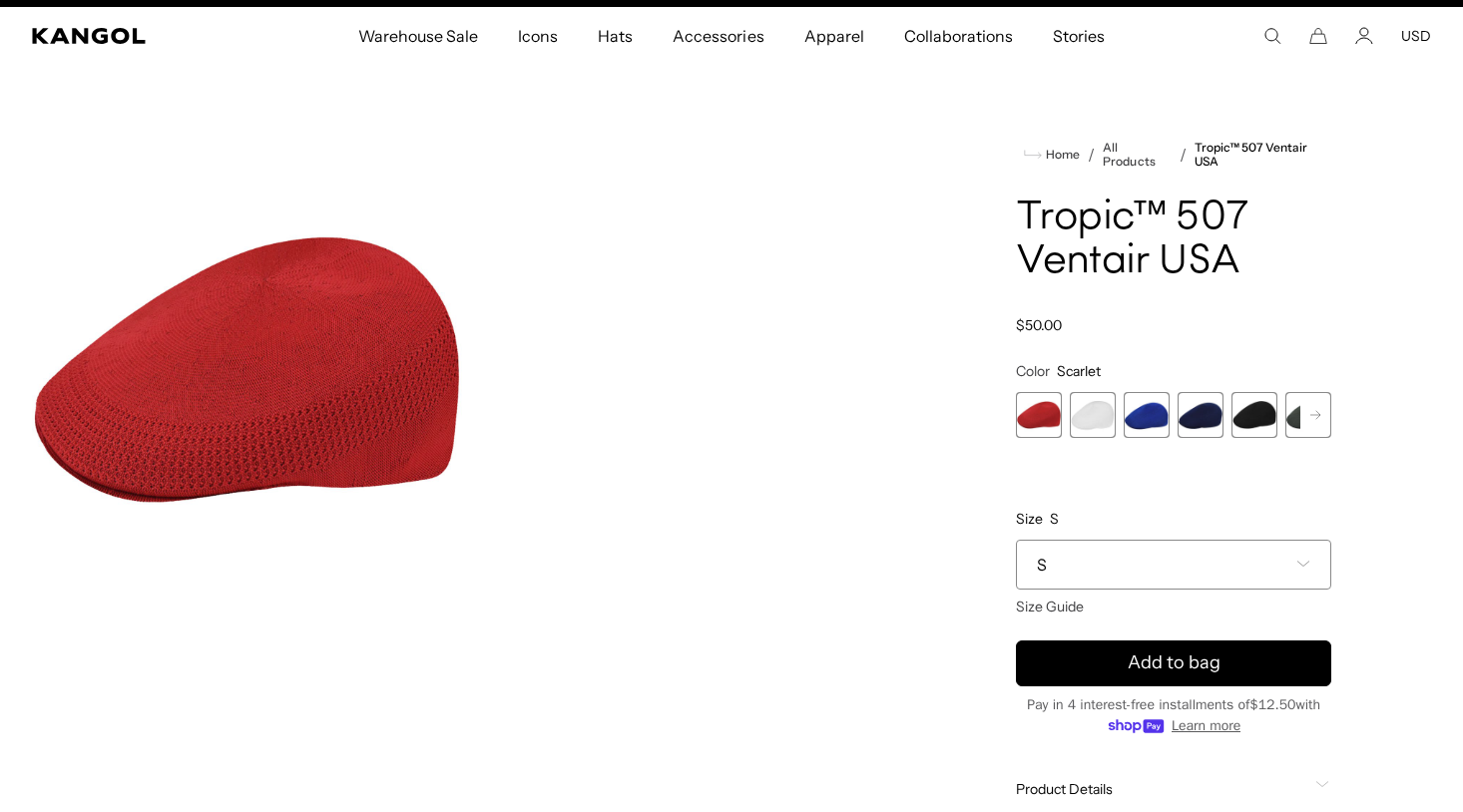 scroll, scrollTop: 0, scrollLeft: 0, axis: both 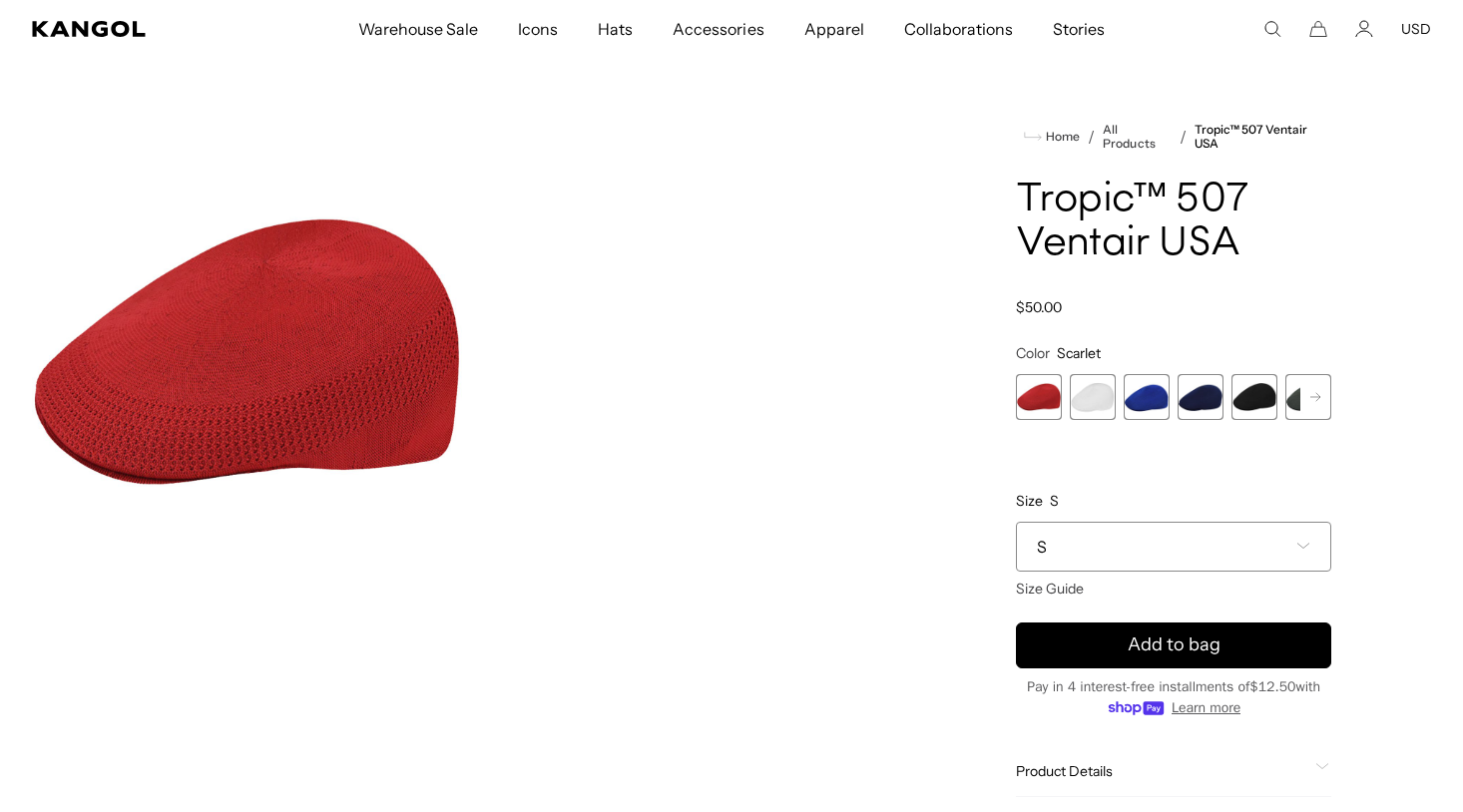 click on "S" at bounding box center [1174, 547] 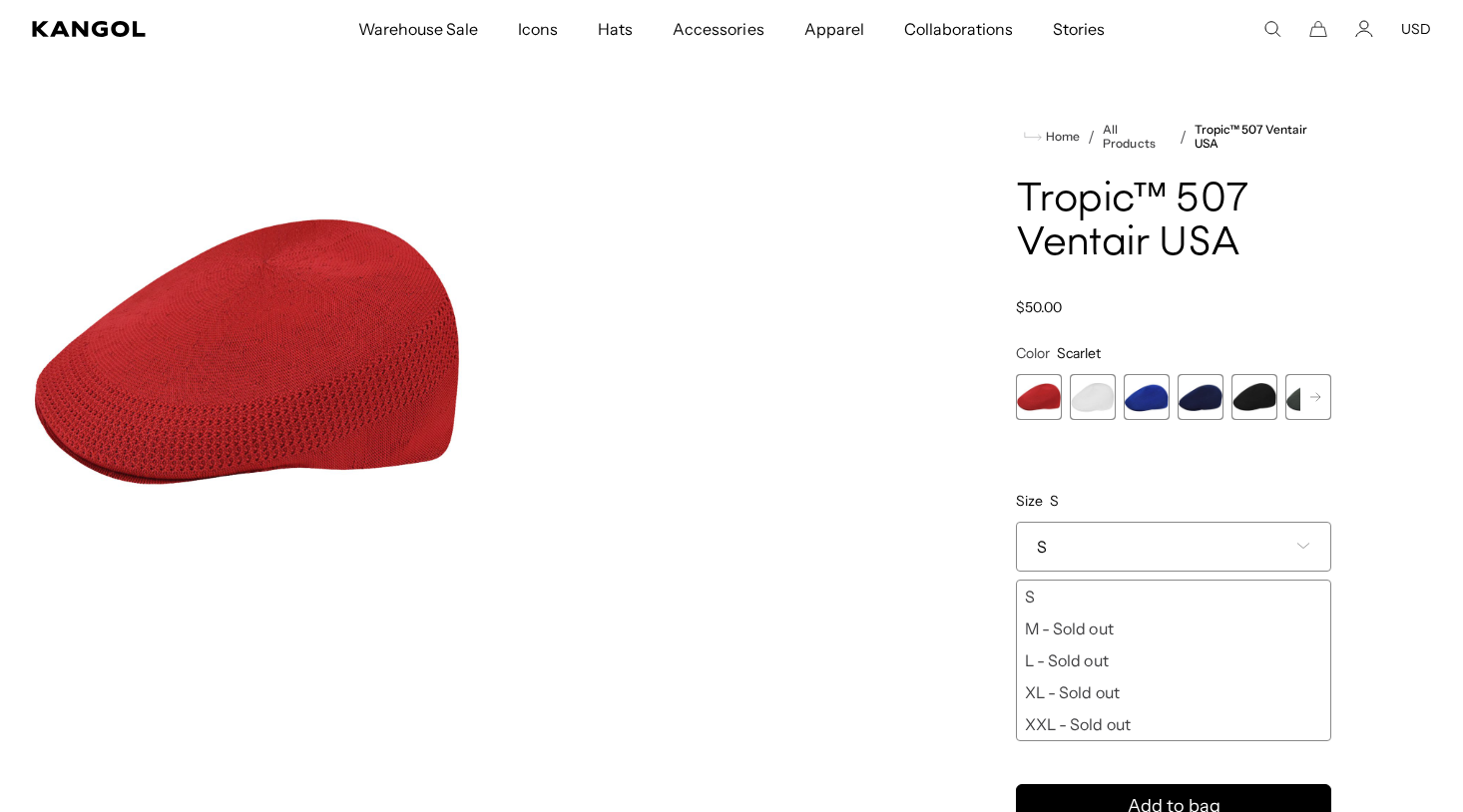 scroll, scrollTop: 0, scrollLeft: 411, axis: horizontal 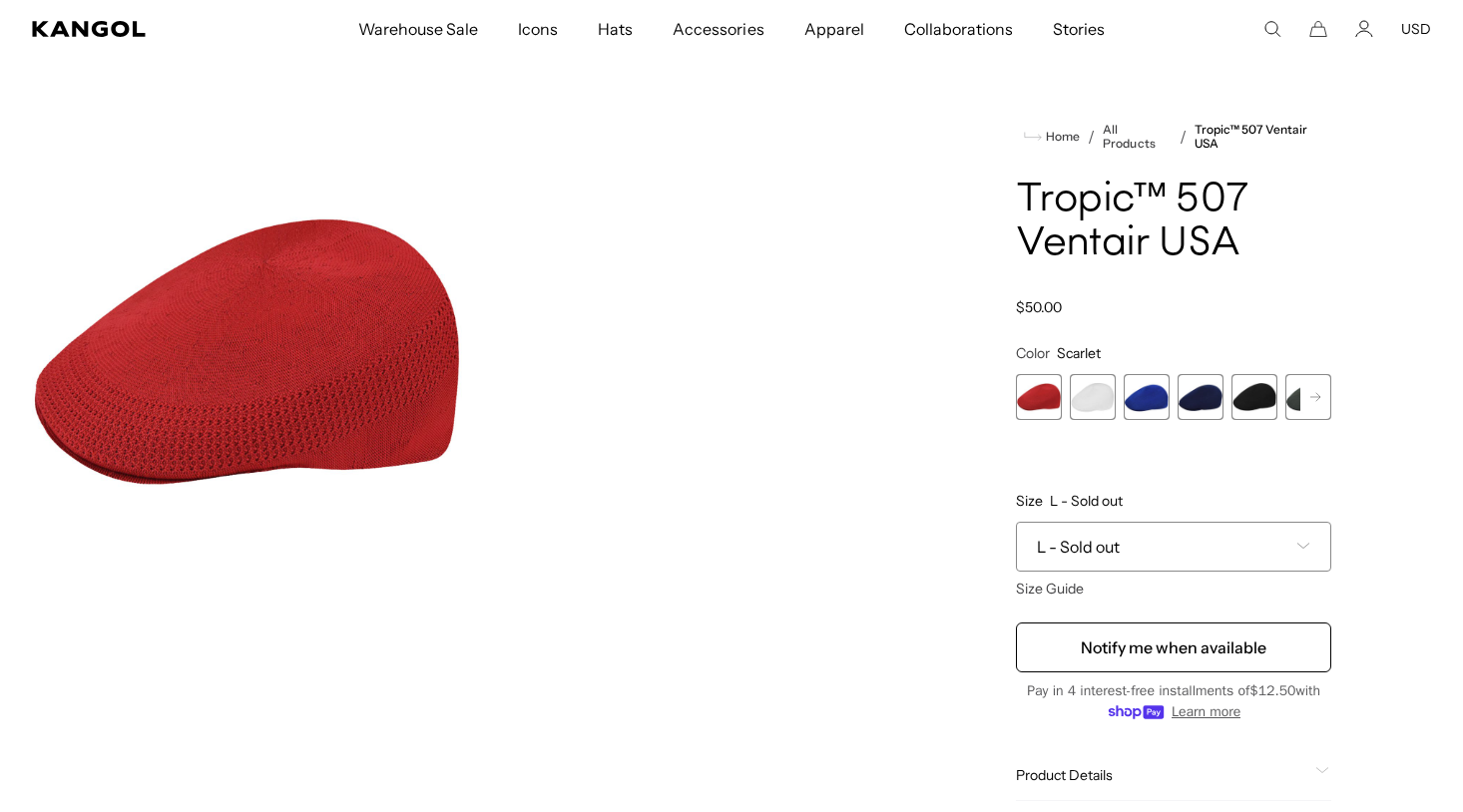 click at bounding box center [1093, 397] 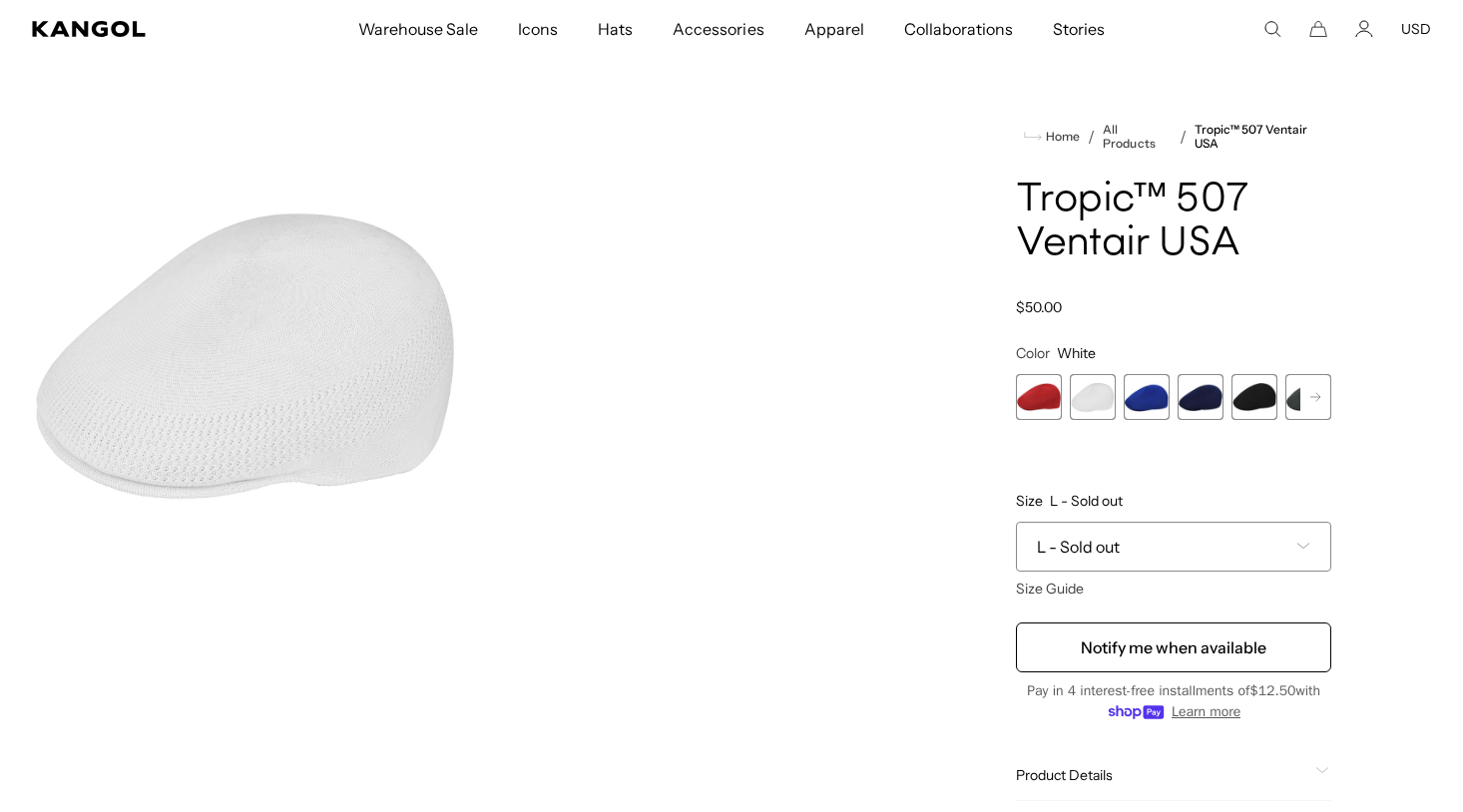 scroll, scrollTop: 0, scrollLeft: 0, axis: both 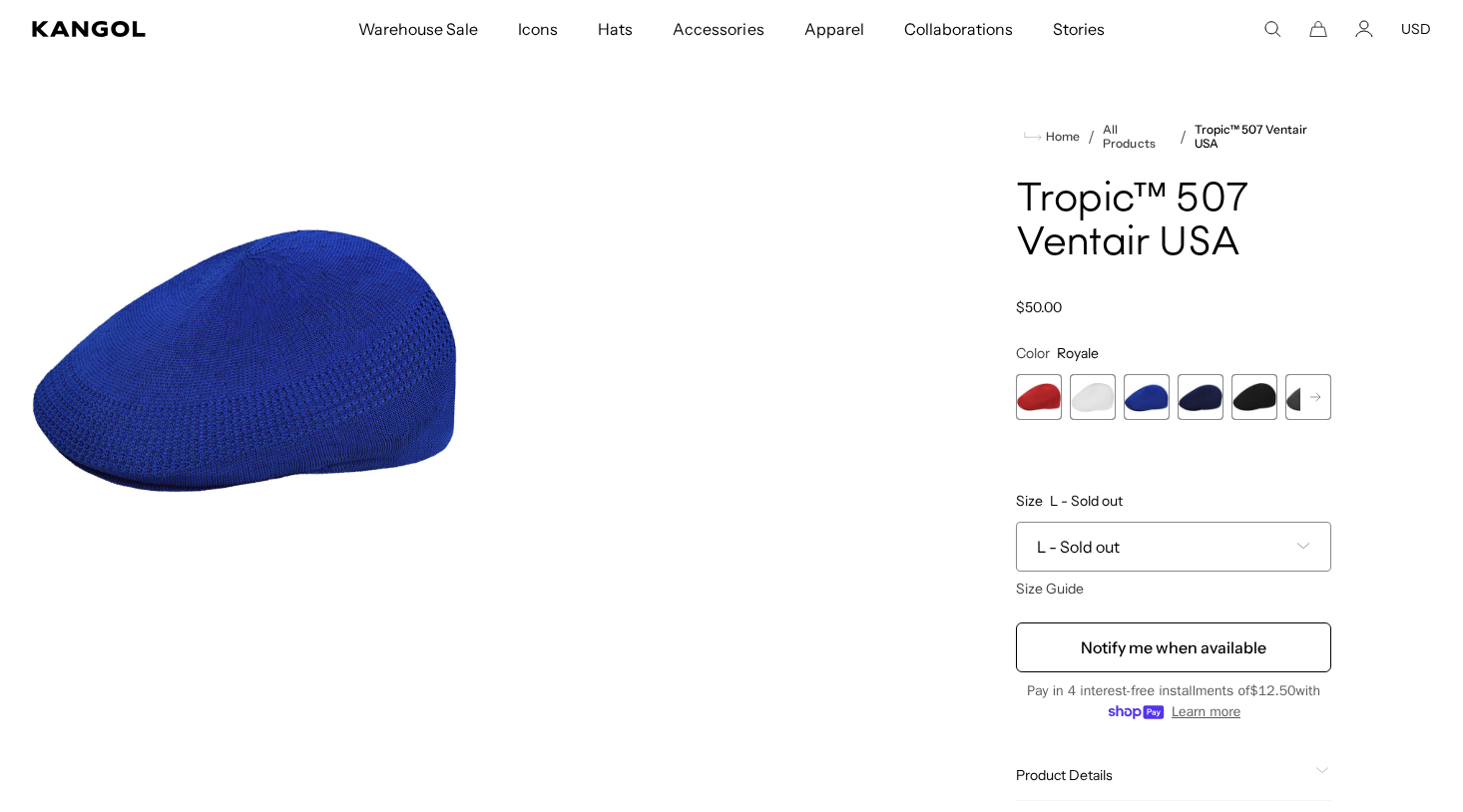 click at bounding box center (1201, 397) 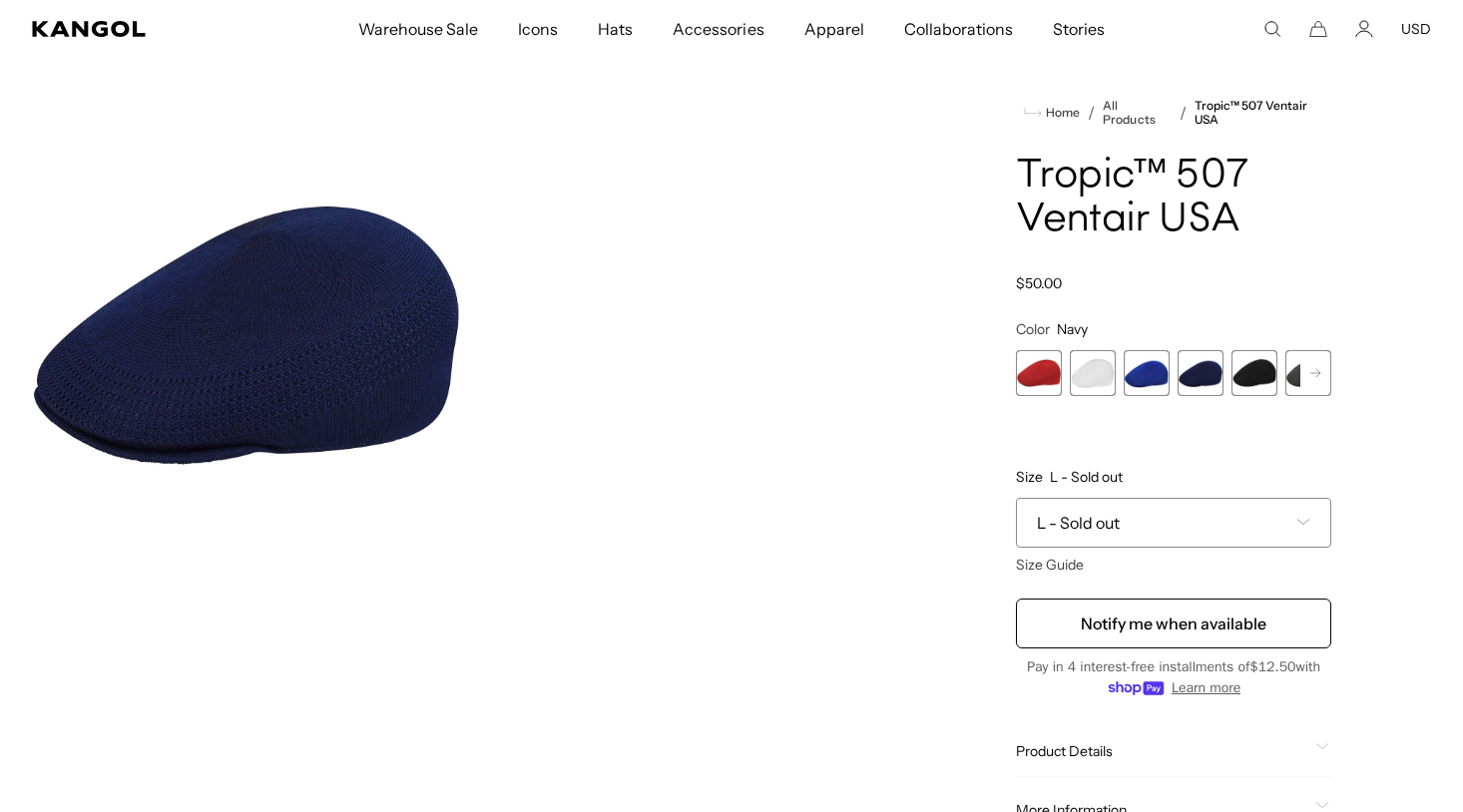 scroll, scrollTop: 51, scrollLeft: 0, axis: vertical 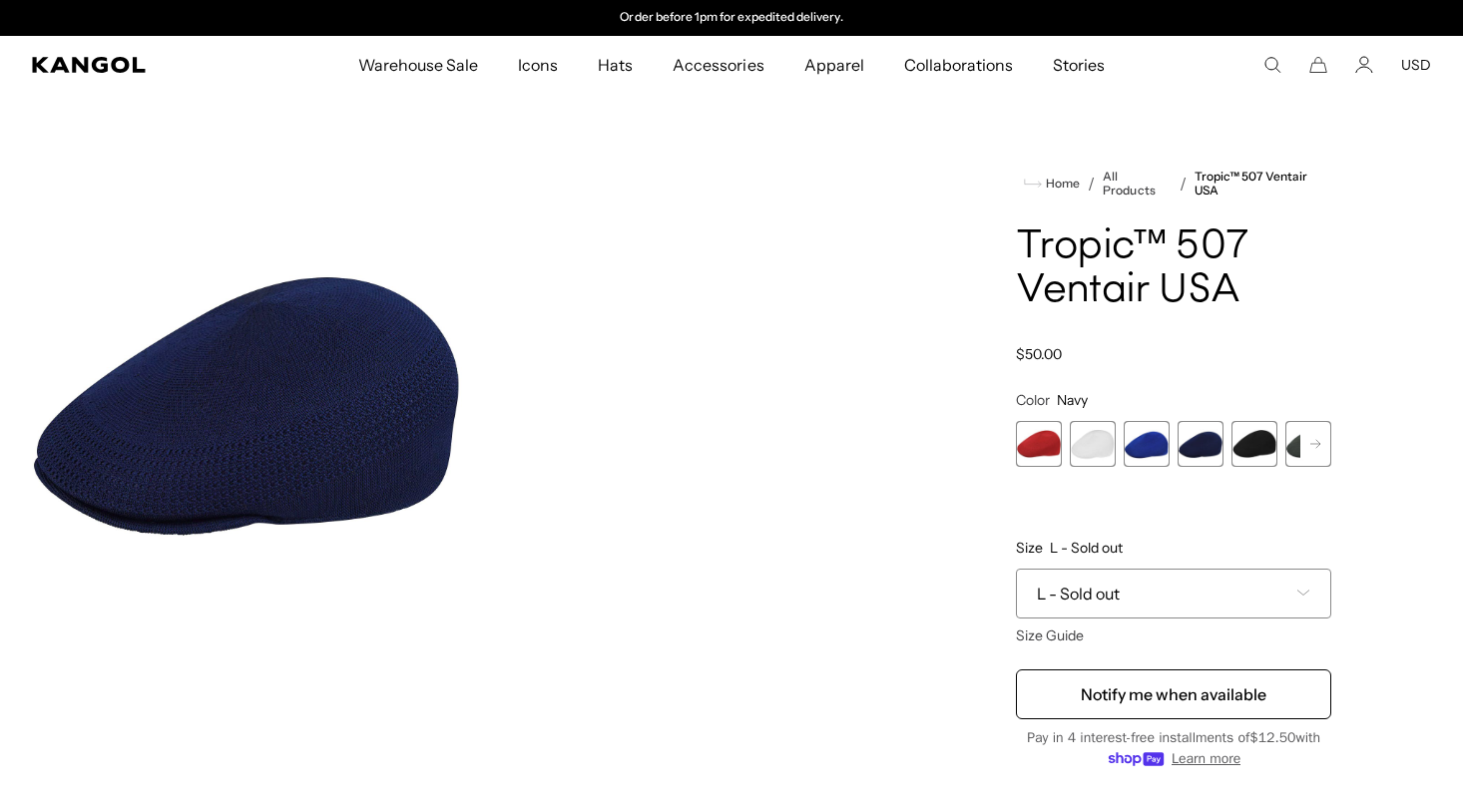 click at bounding box center [1201, 444] 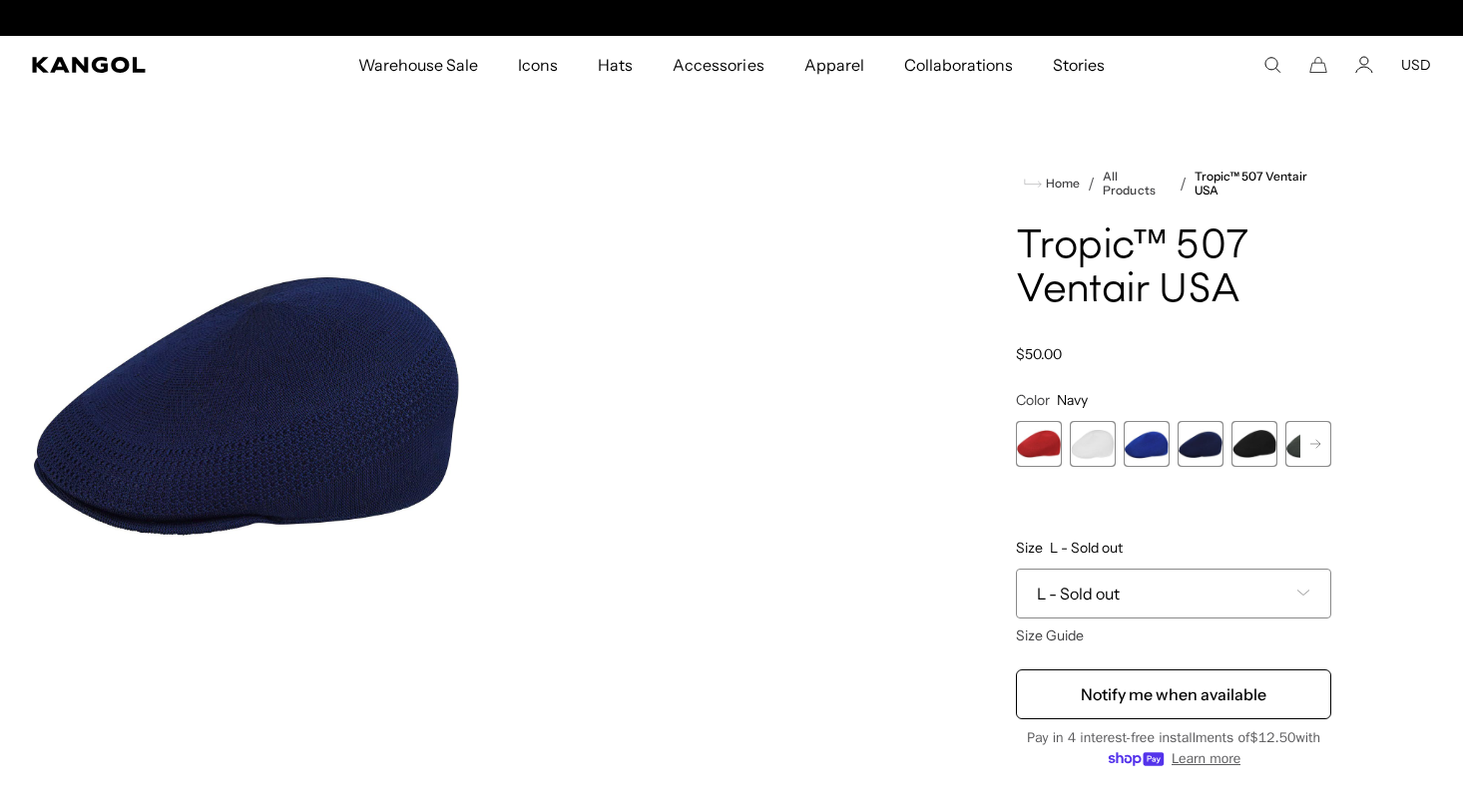 click at bounding box center [1254, 444] 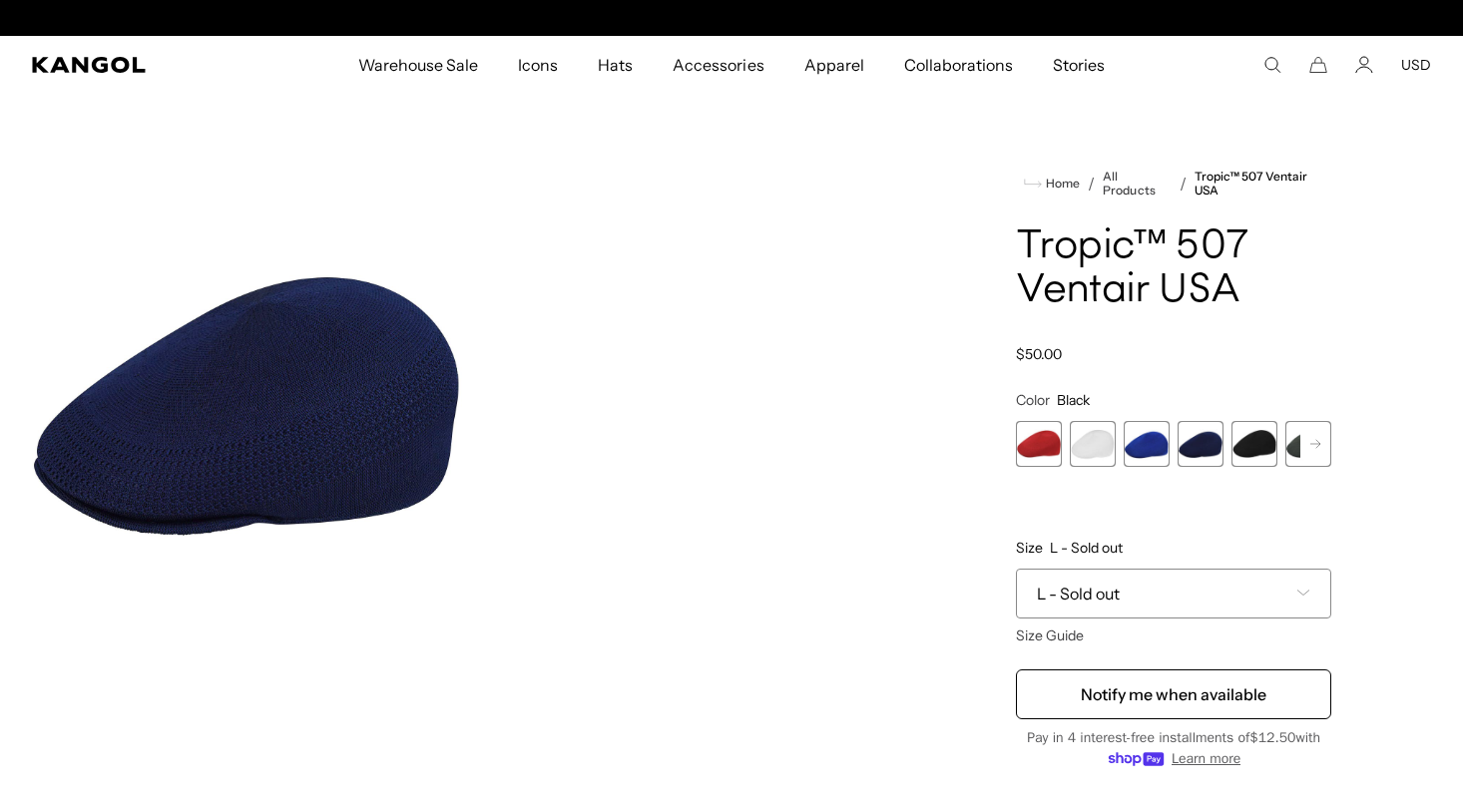 scroll, scrollTop: 0, scrollLeft: 0, axis: both 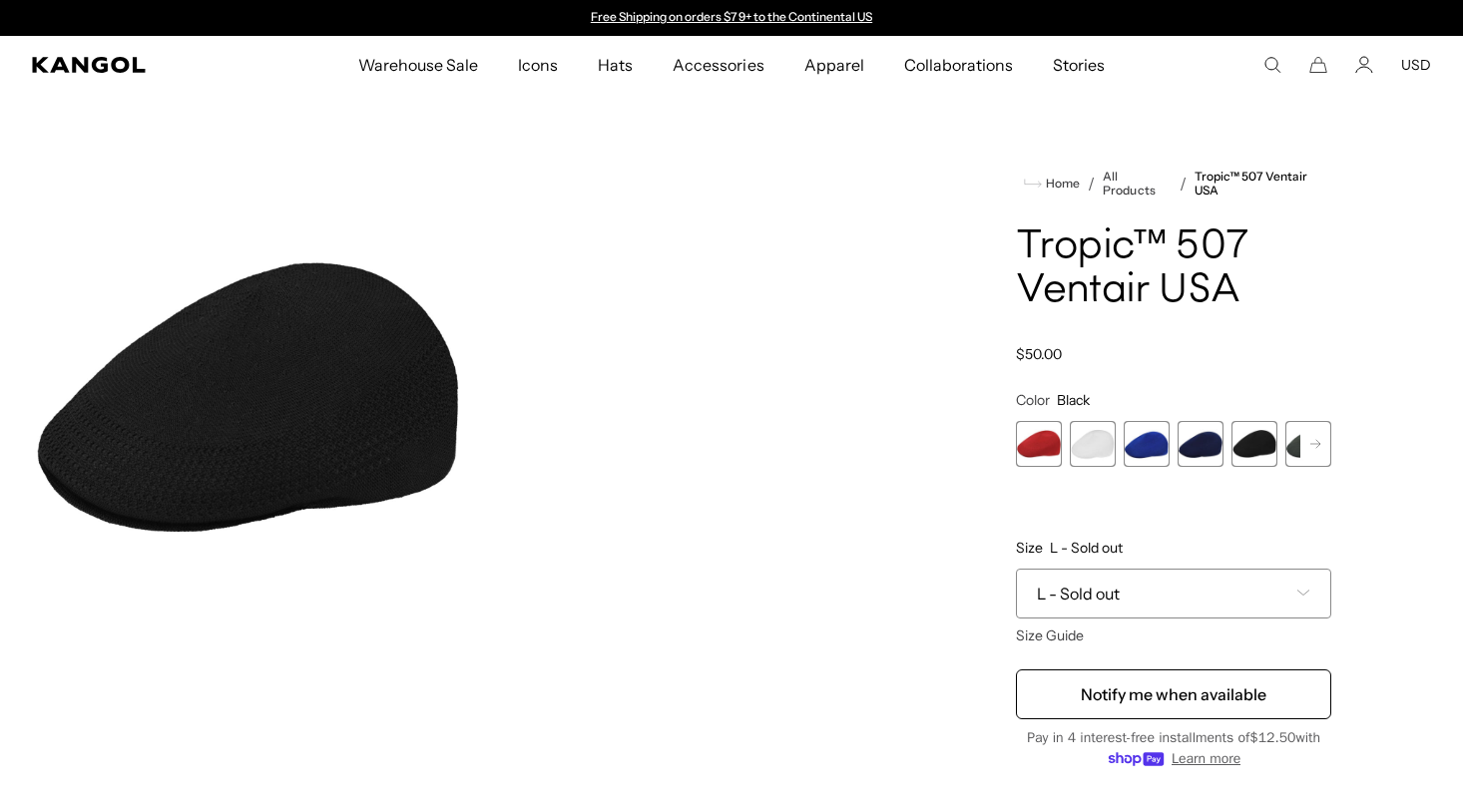 click on "Scarlet
Variant sold out or unavailable
White
Variant sold out or unavailable
Royale
Variant sold out or unavailable
Navy
Variant sold out or unavailable
Black
Variant sold out or unavailable
Cliff
Variant sold out or unavailable
Beige
Variant sold out or unavailable" at bounding box center (1174, 444) 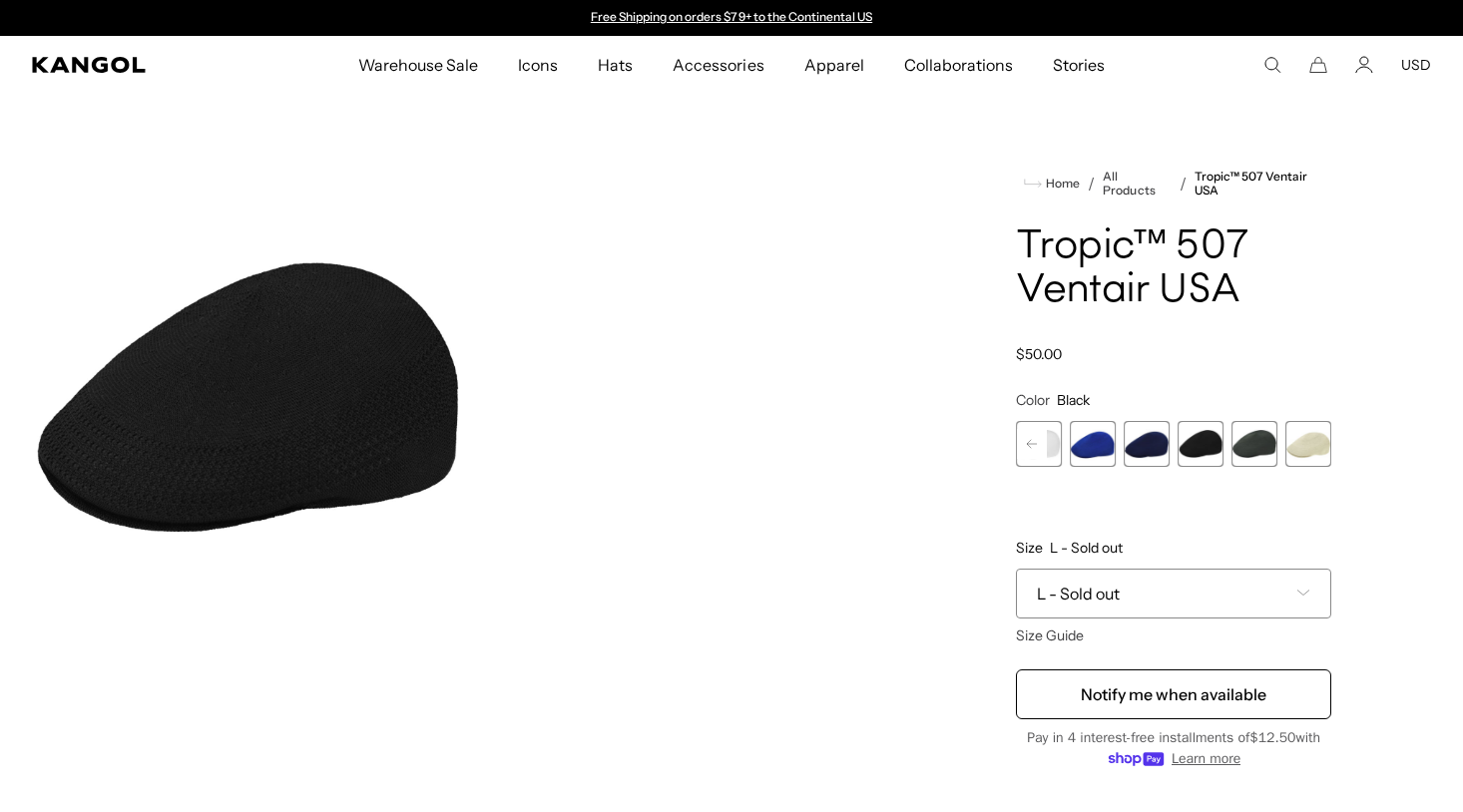 click on "Previous
Next
Scarlet
Variant sold out or unavailable
White
Variant sold out or unavailable
Royale
Variant sold out or unavailable
Navy
Variant sold out or unavailable
Black
Variant sold out or unavailable
Cliff
Variant sold out or unavailable
Beige" at bounding box center [1174, 444] 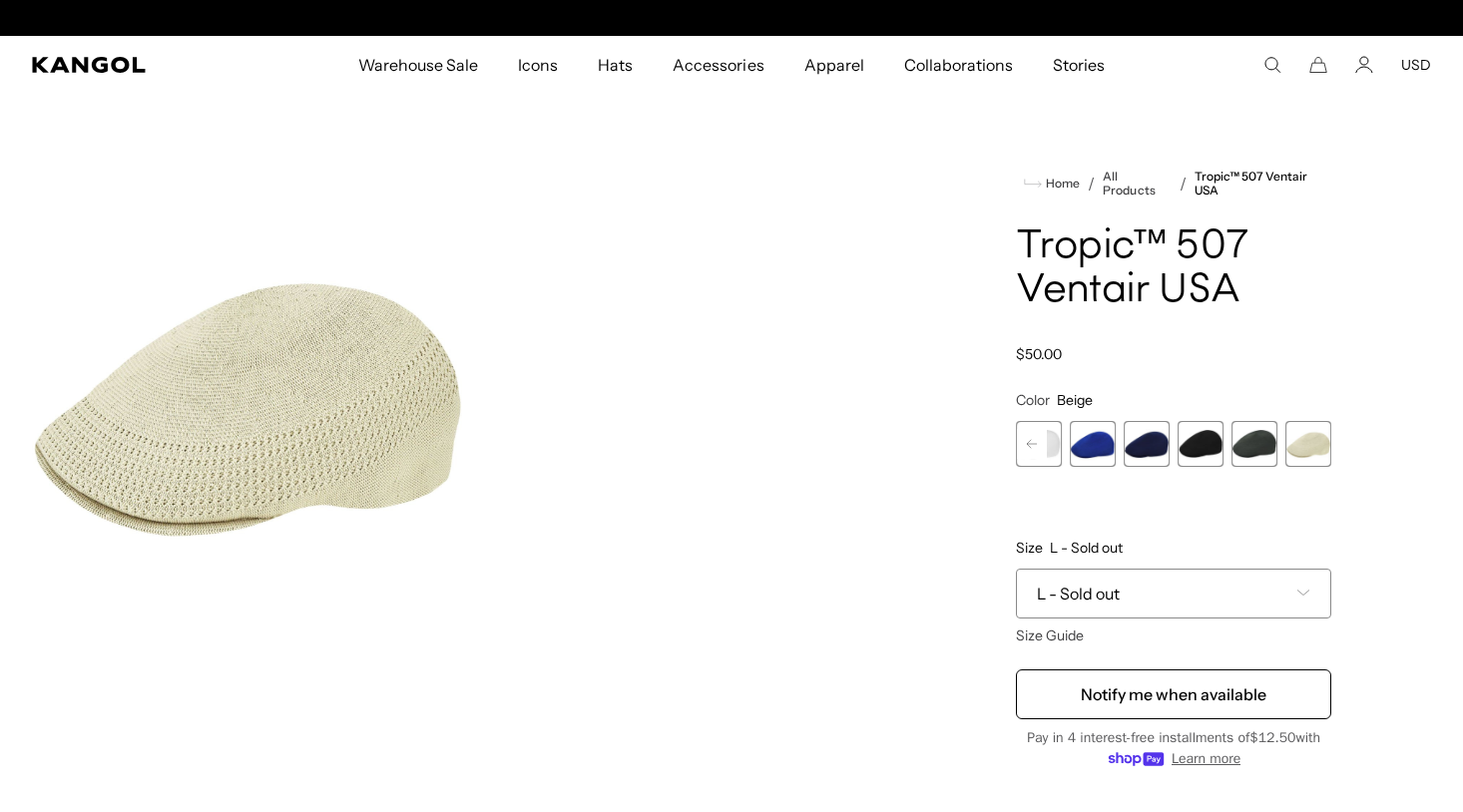 scroll, scrollTop: 0, scrollLeft: 0, axis: both 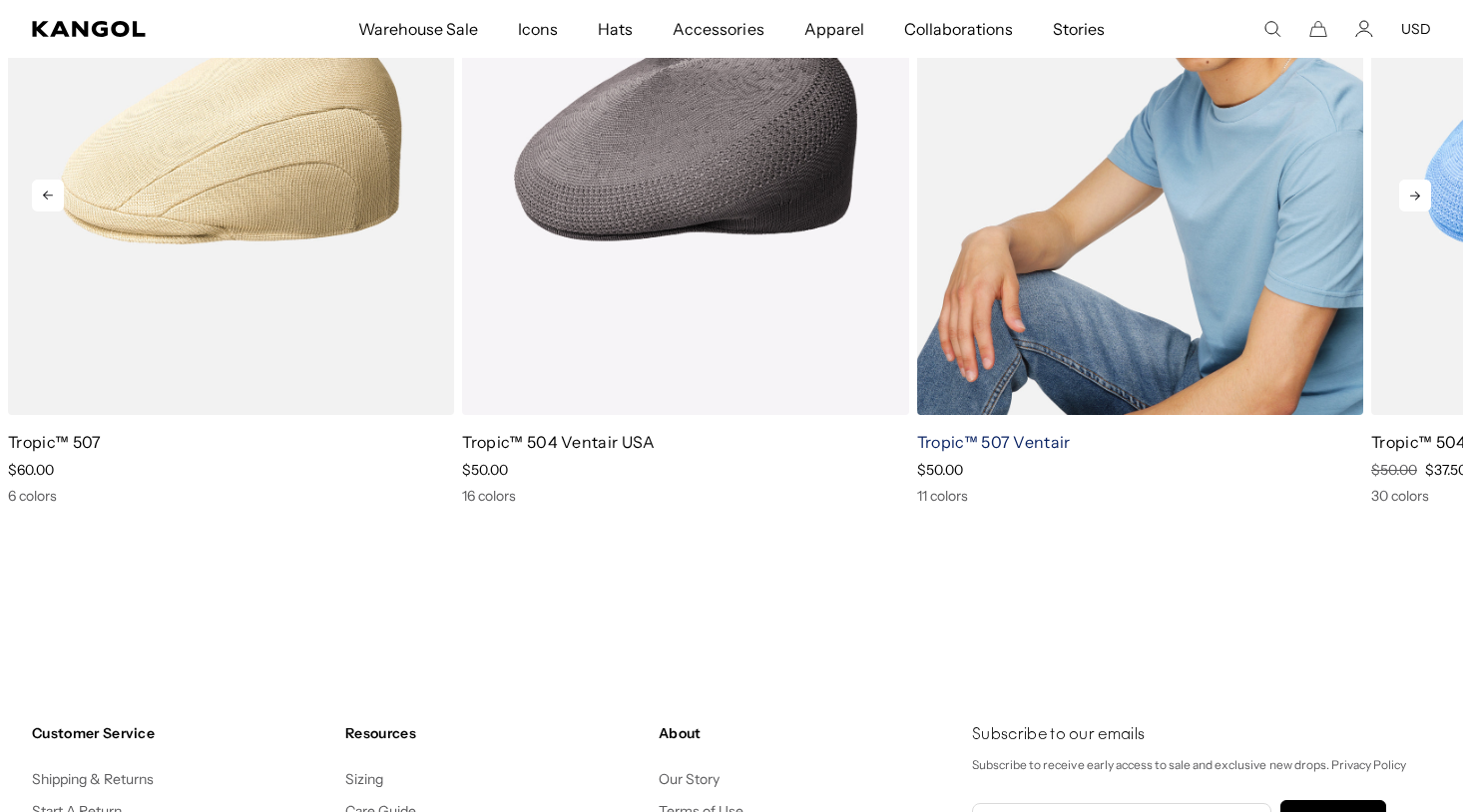 click on "Tropic™ 507 Ventair" at bounding box center (994, 442) 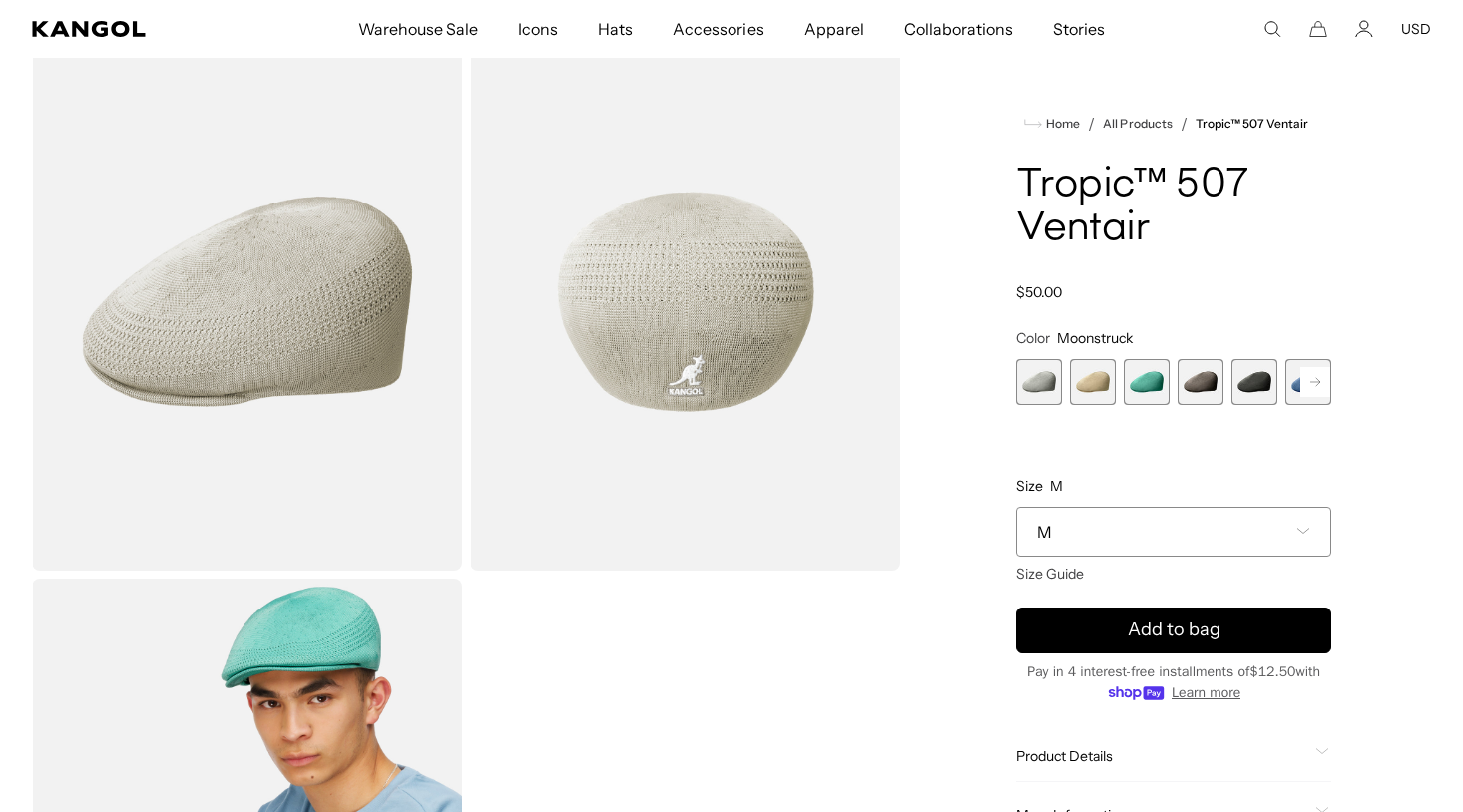 scroll, scrollTop: 101, scrollLeft: 0, axis: vertical 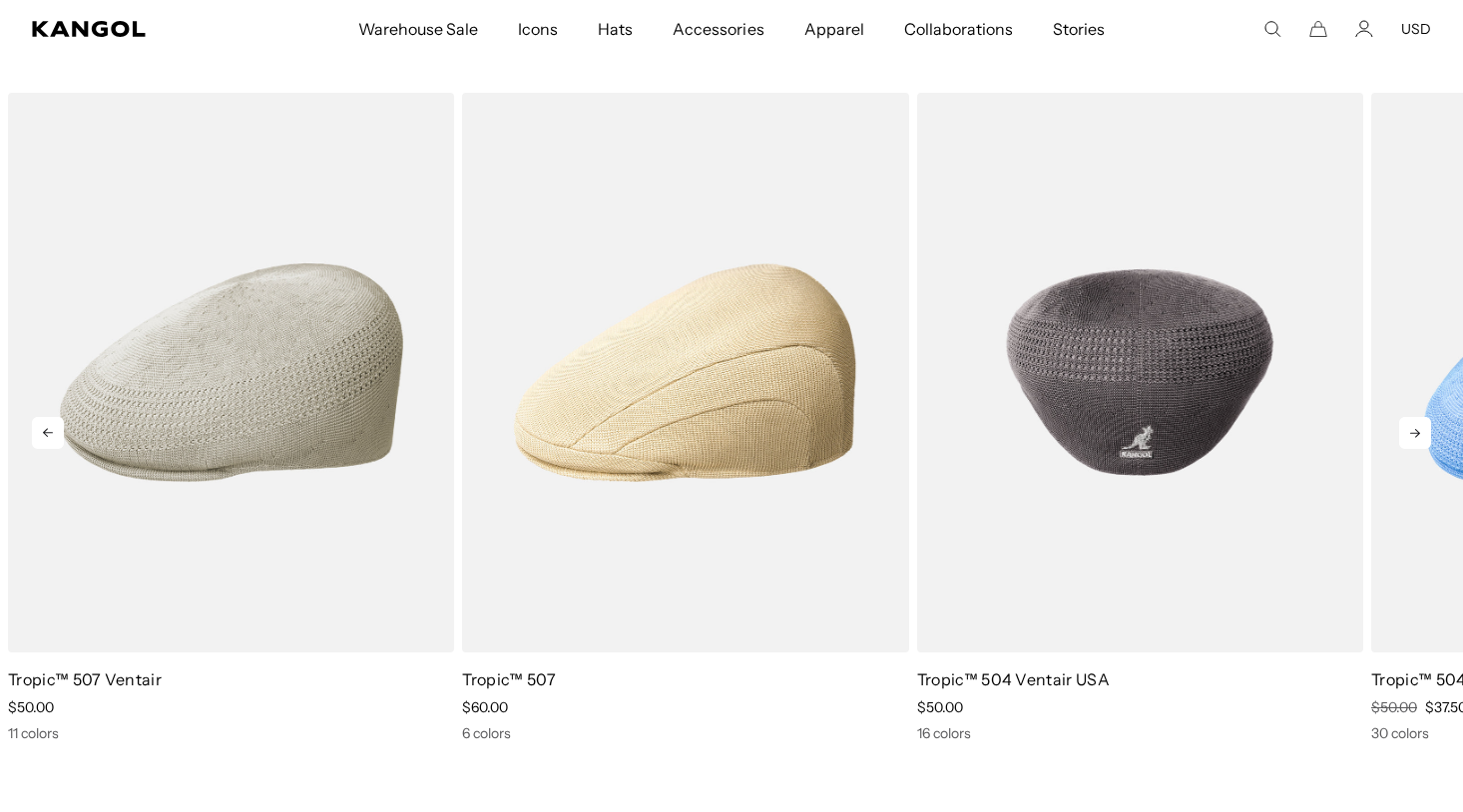 click at bounding box center (1140, 373) 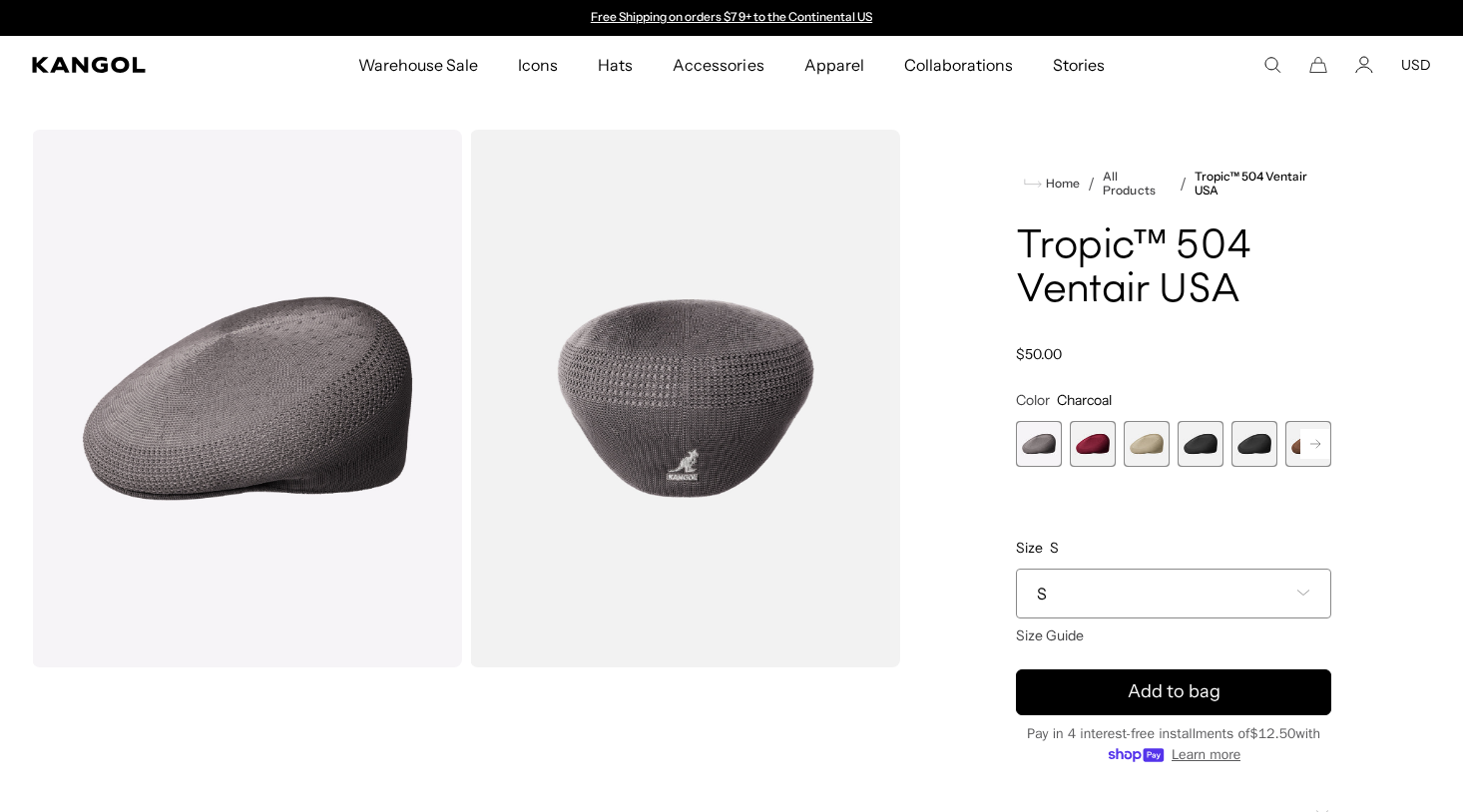 scroll, scrollTop: 0, scrollLeft: 0, axis: both 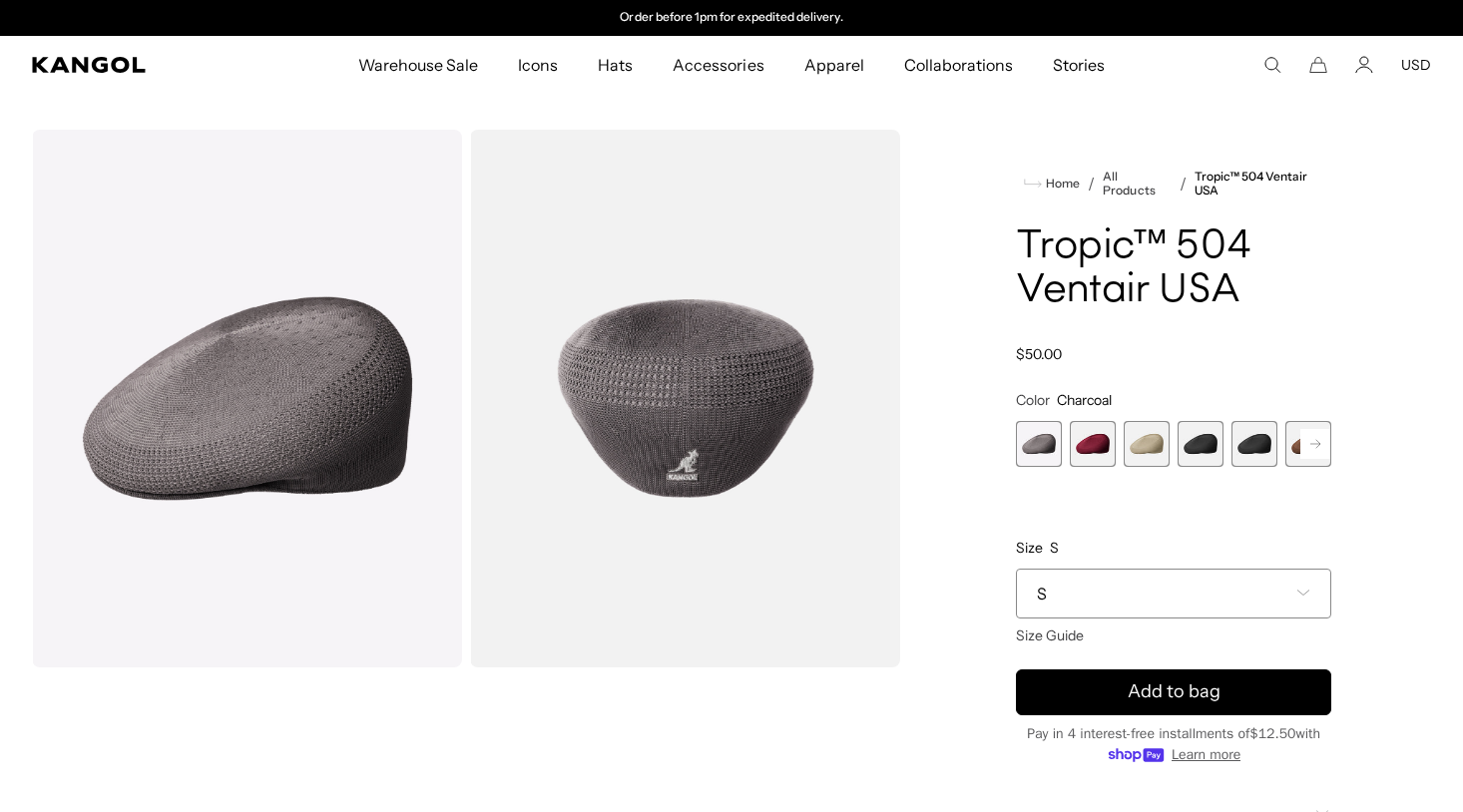 click 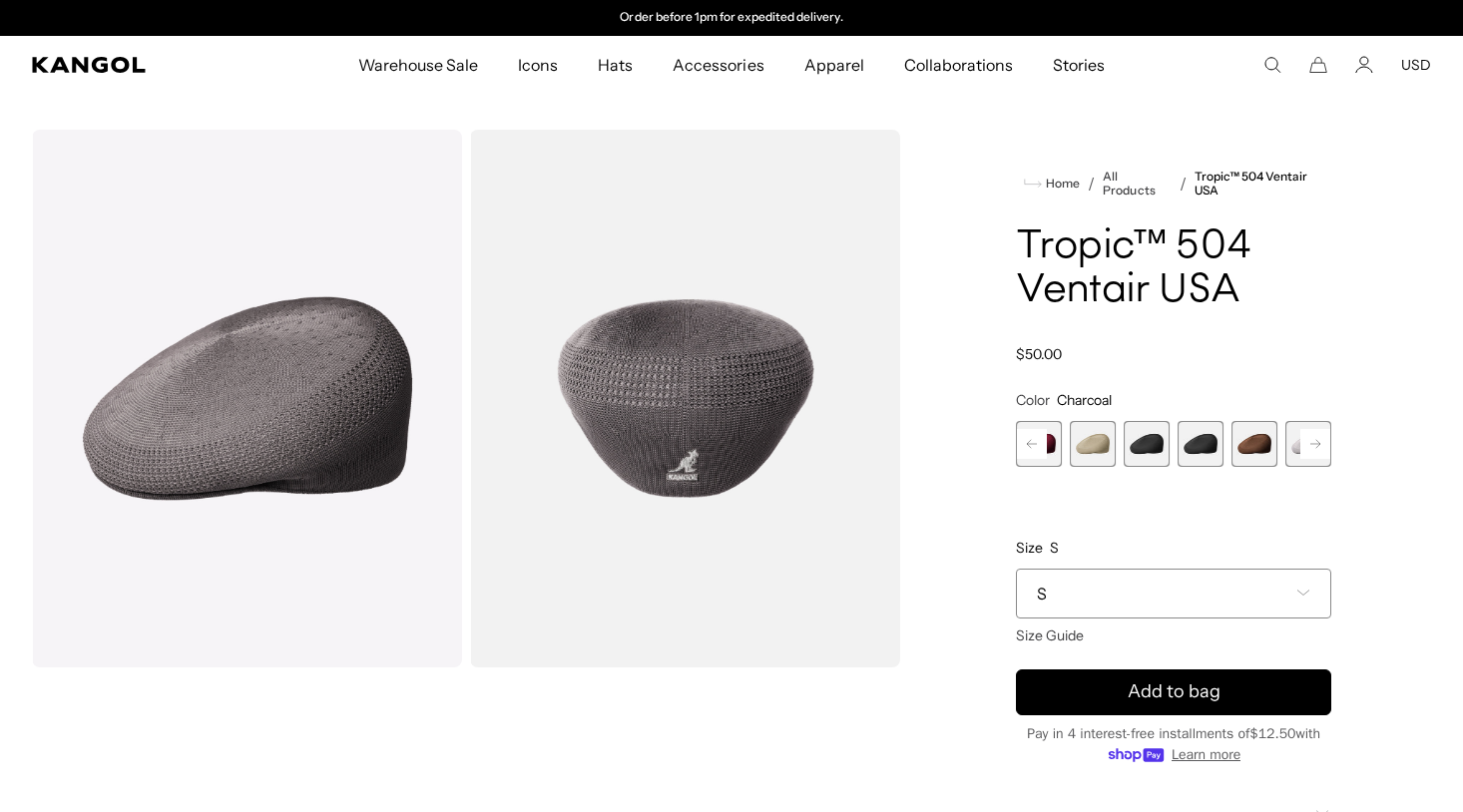 click 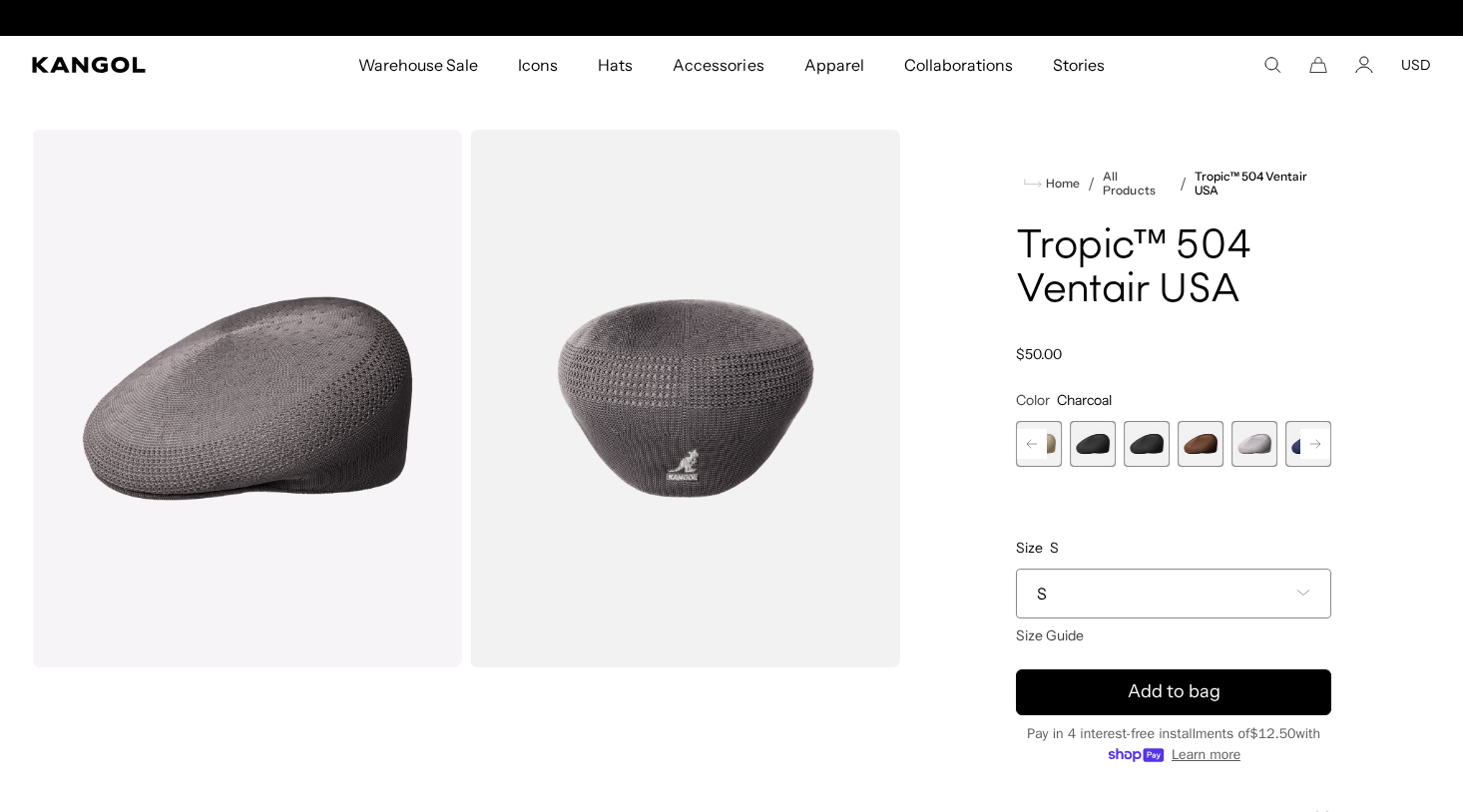 scroll, scrollTop: 0, scrollLeft: 0, axis: both 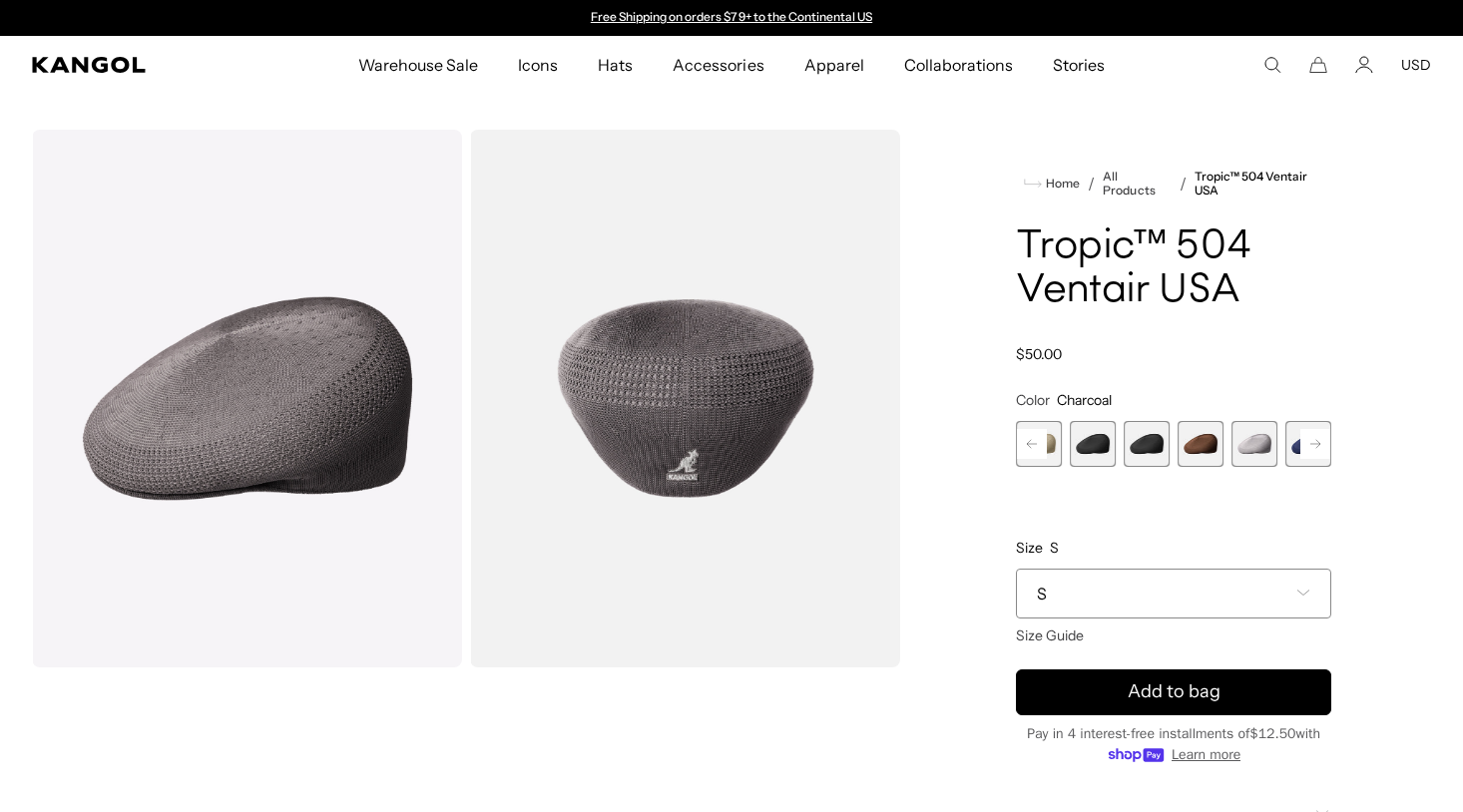 click at bounding box center [1254, 444] 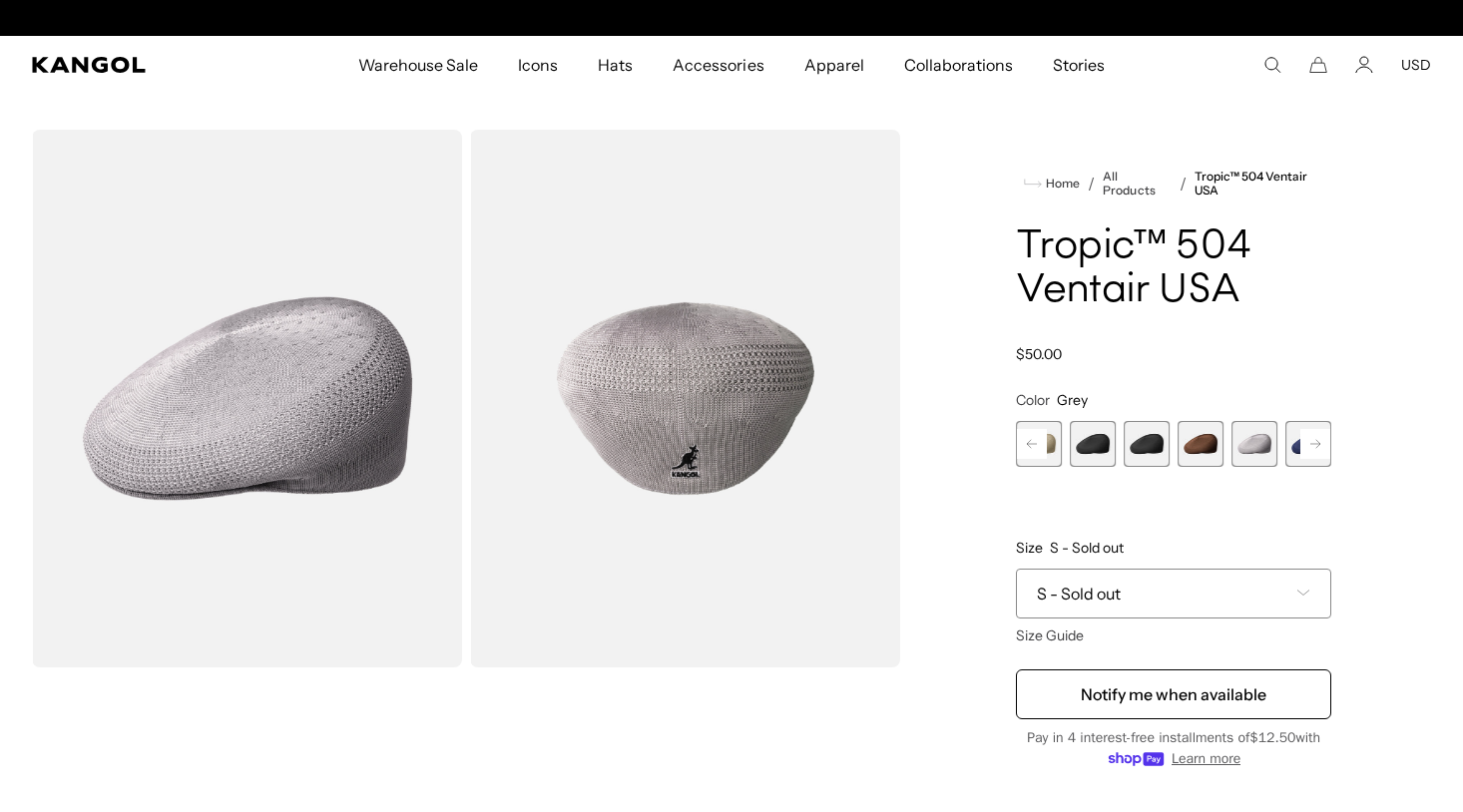 scroll, scrollTop: 0, scrollLeft: 411, axis: horizontal 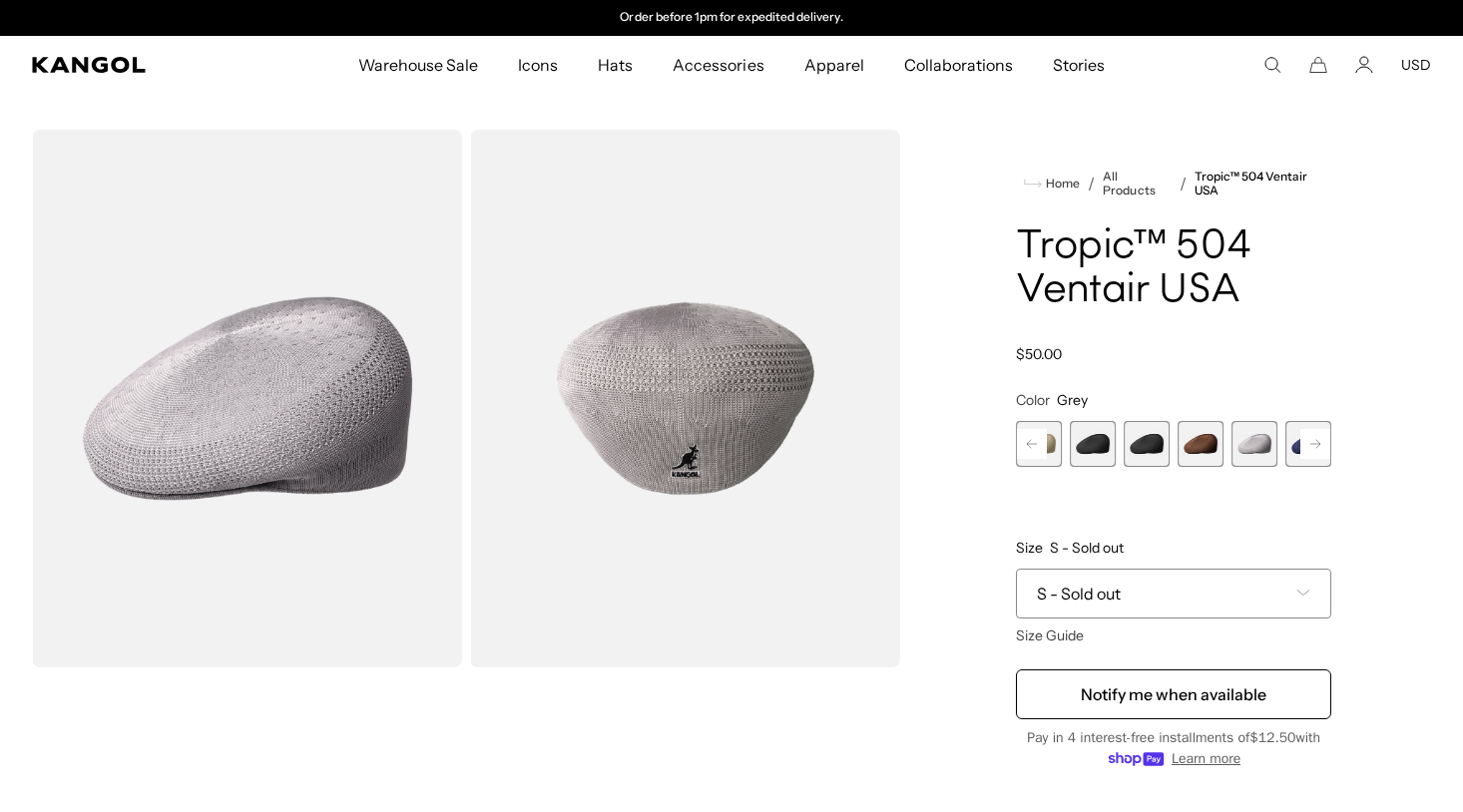 click 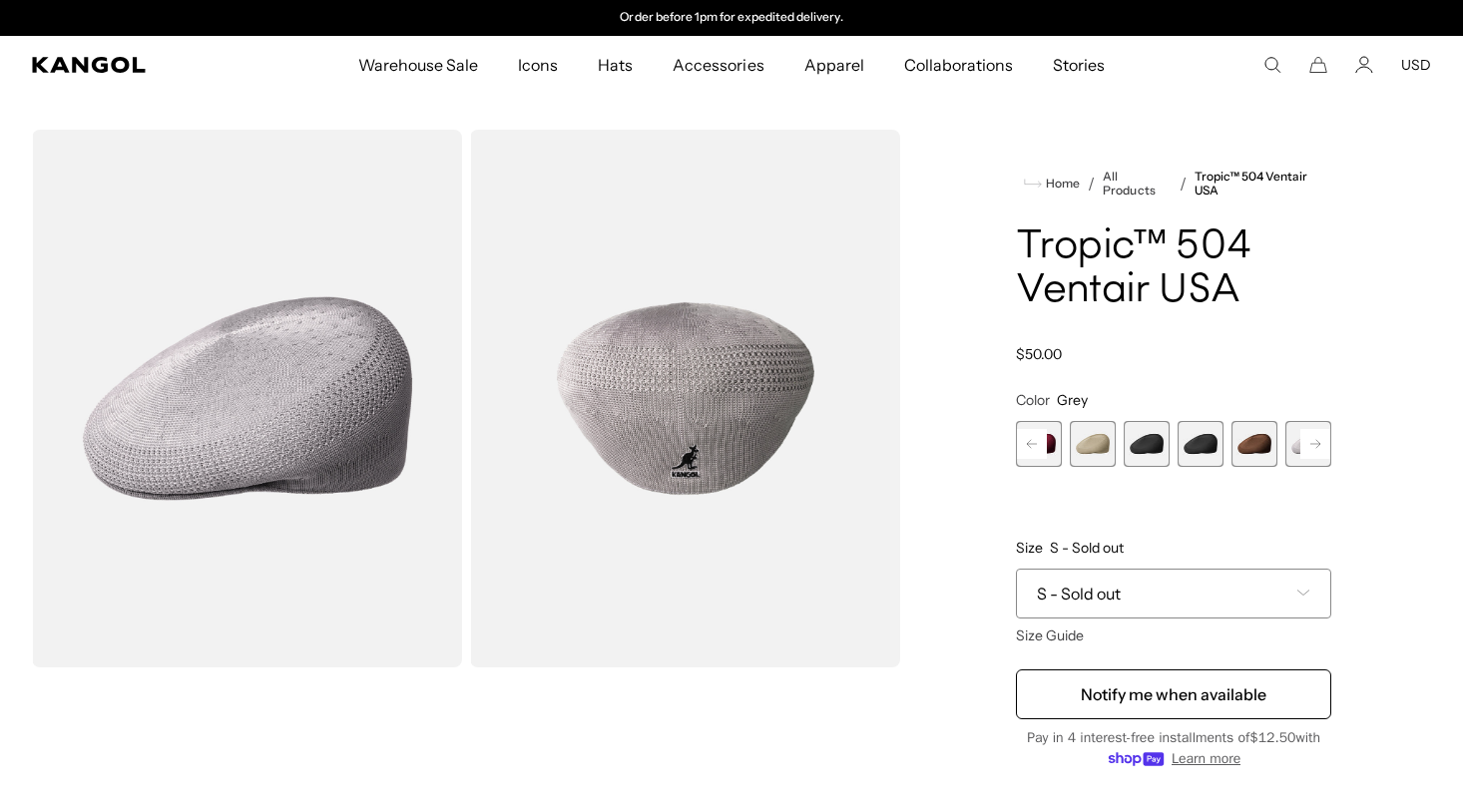 click 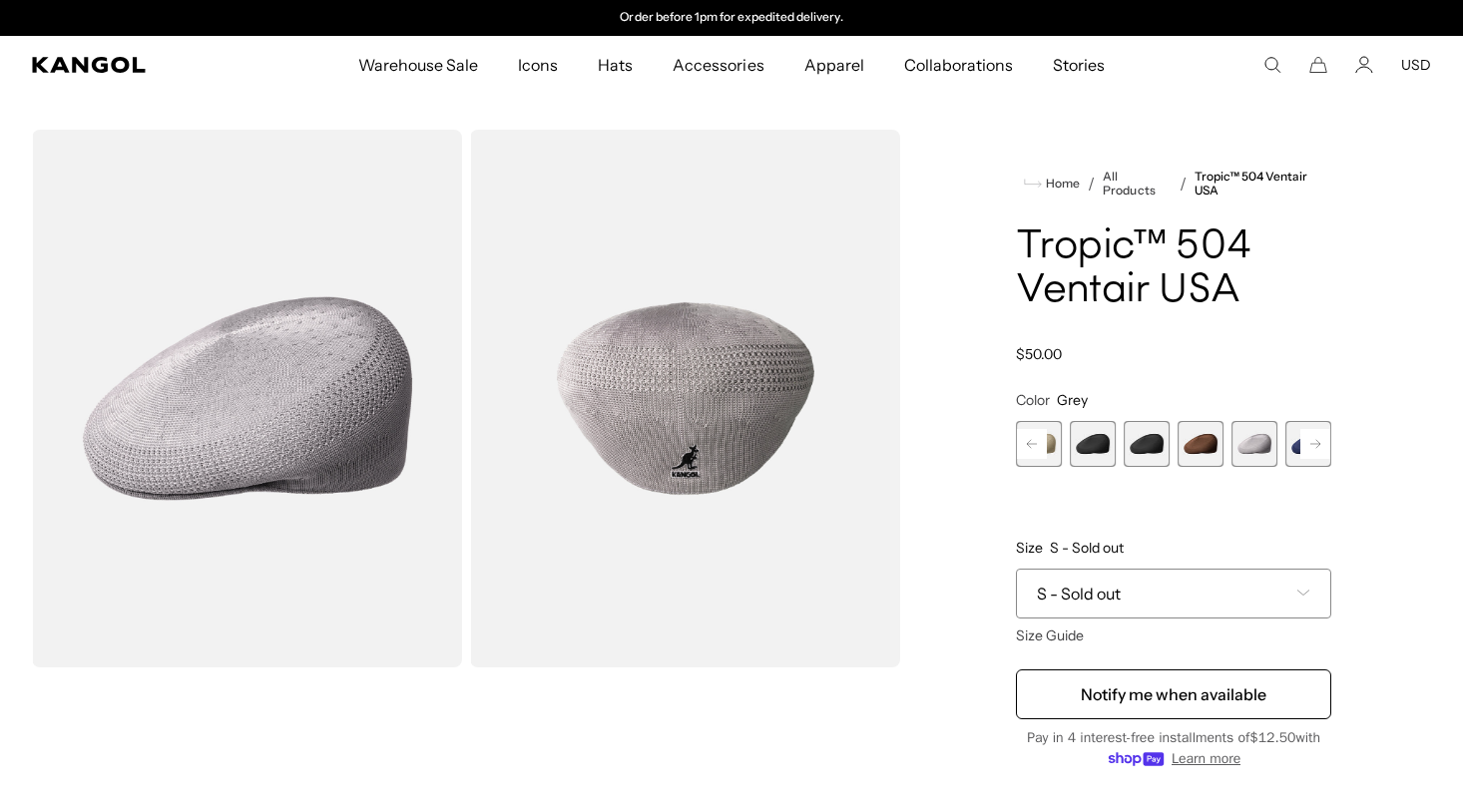 click 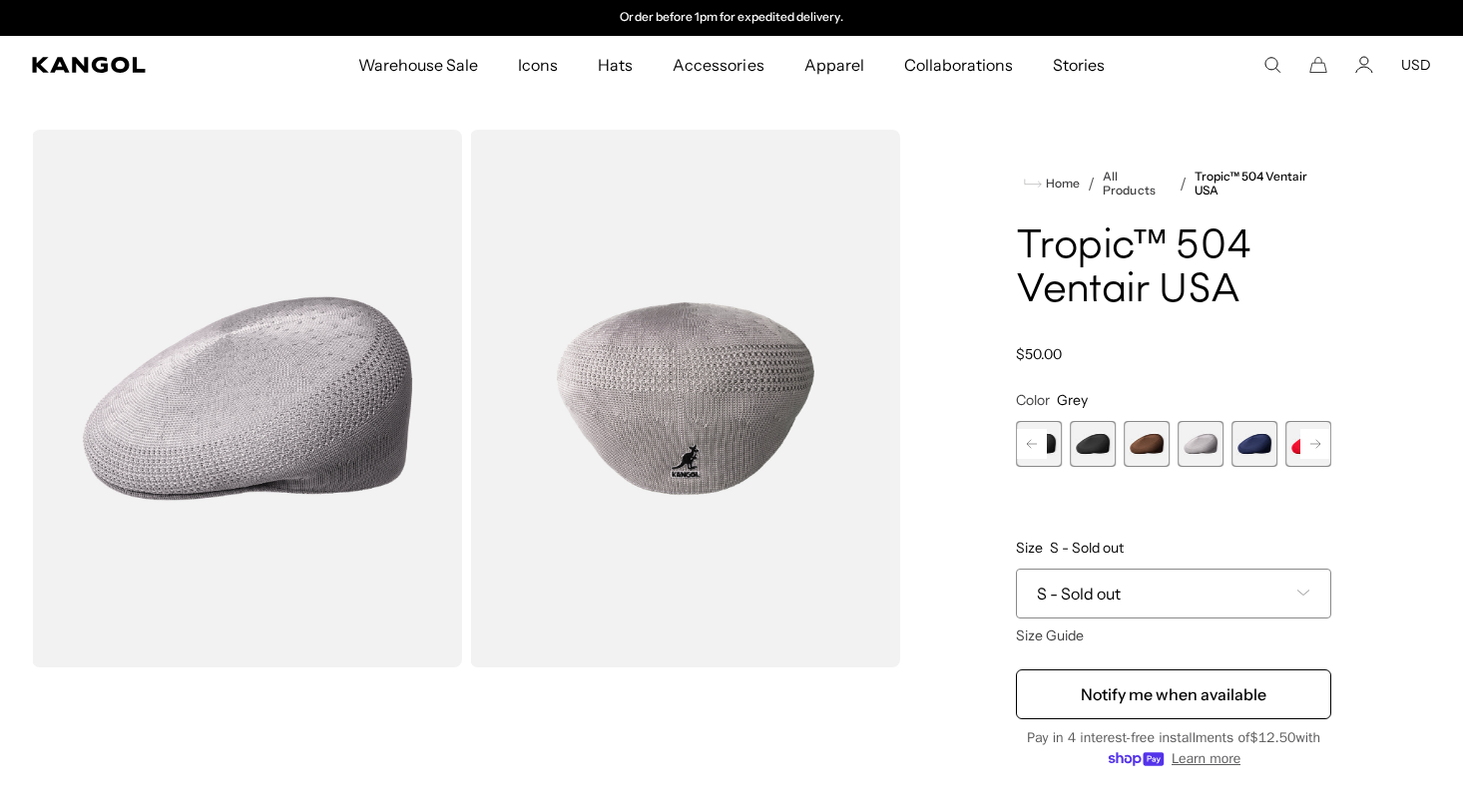 click 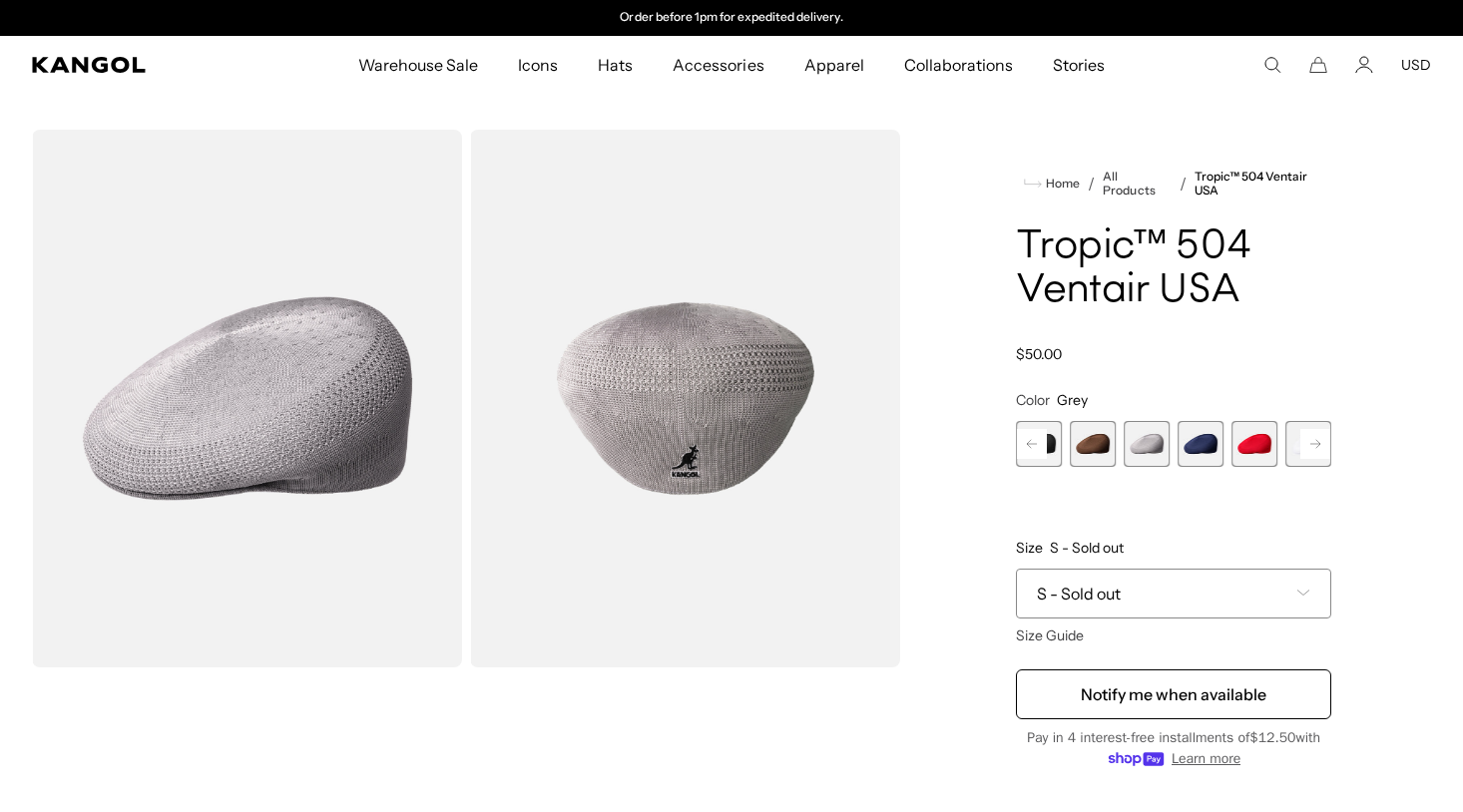 click 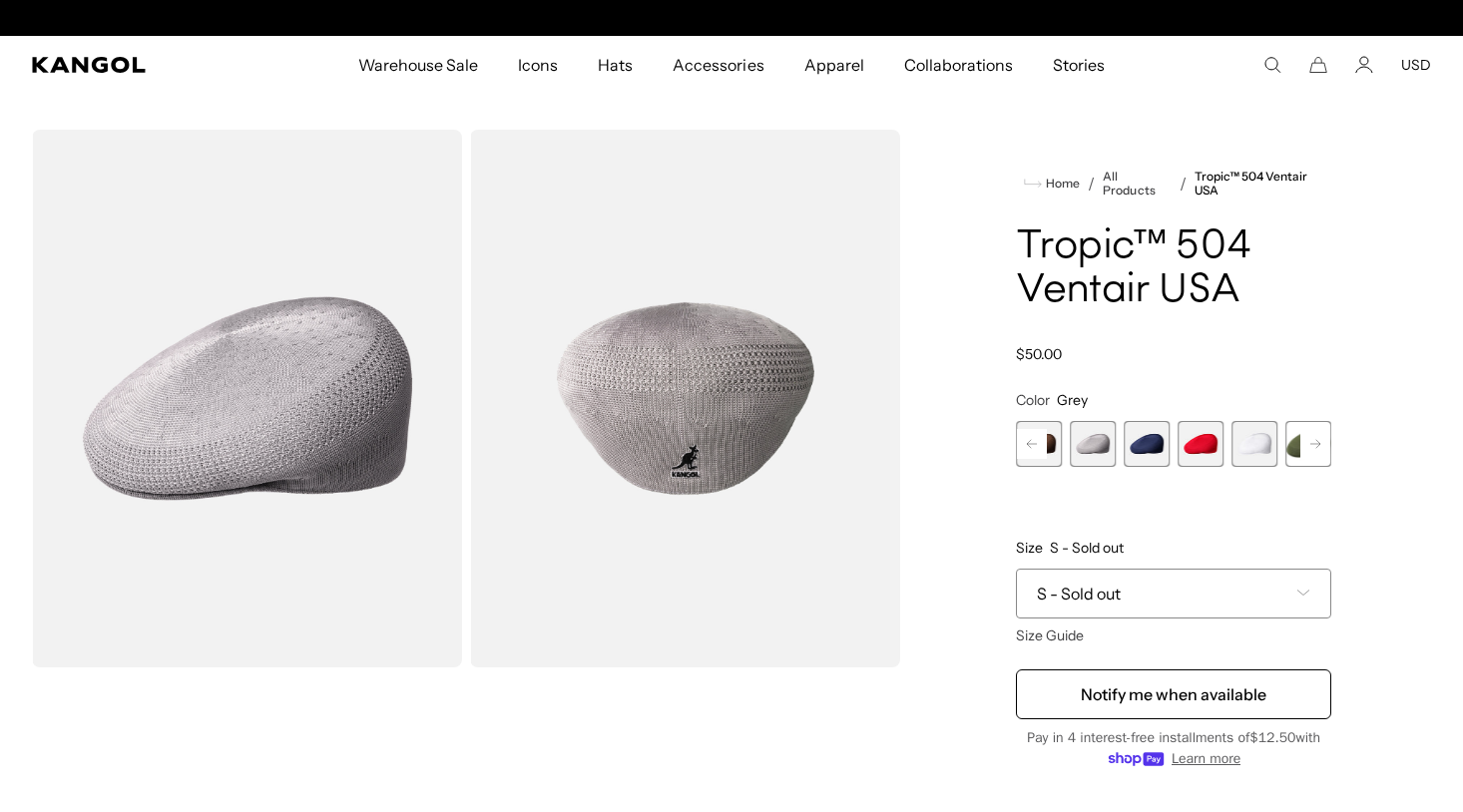 click 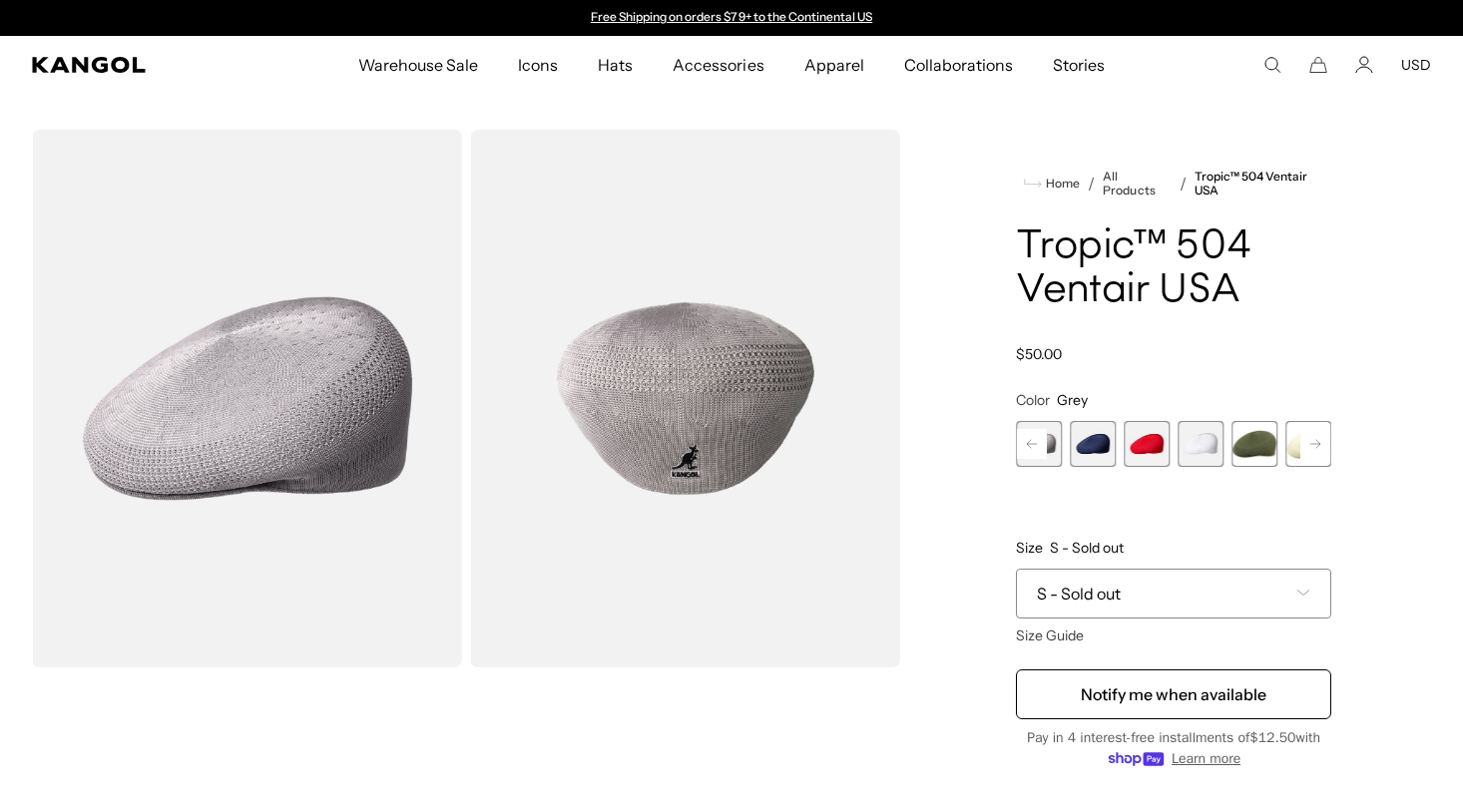click 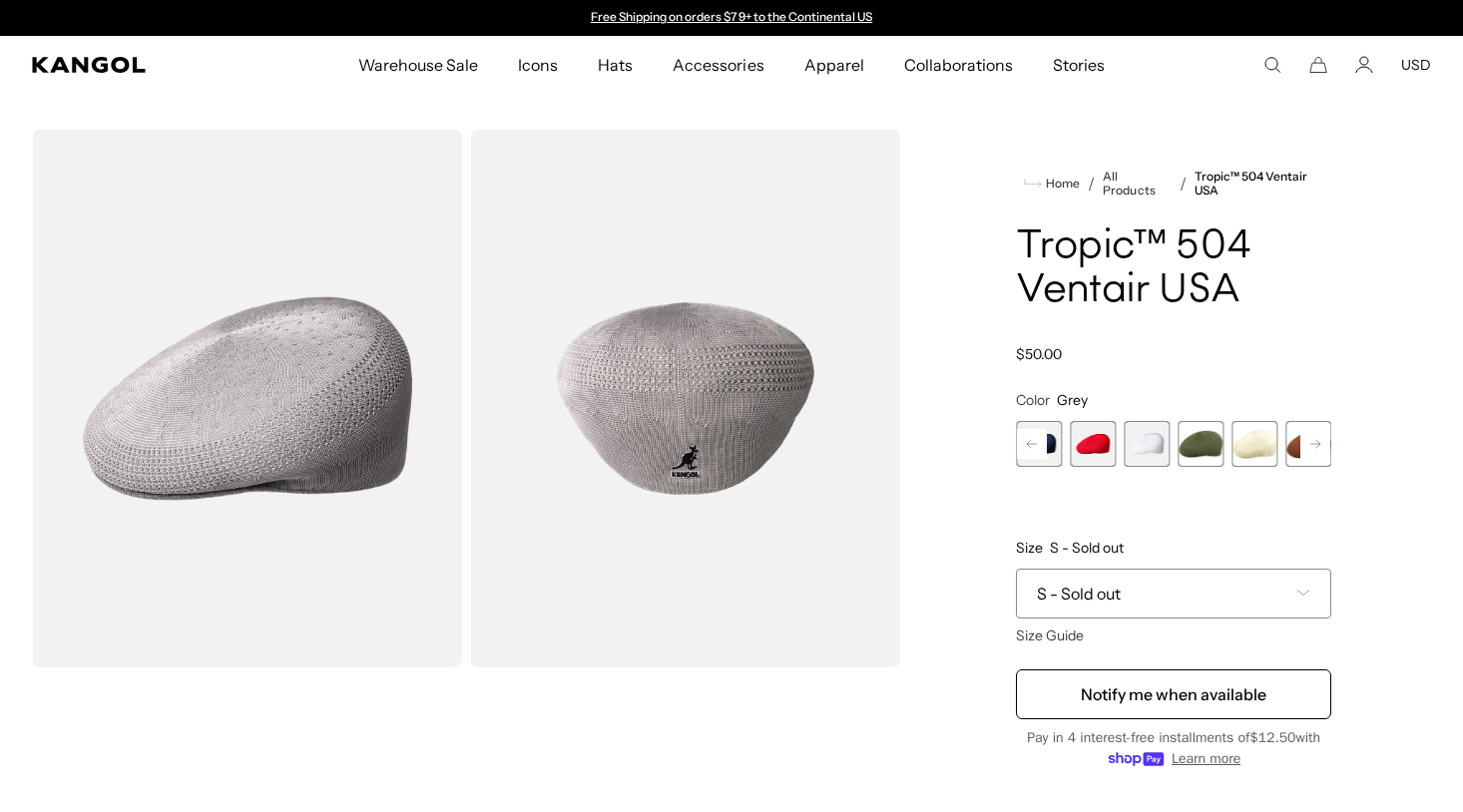 click 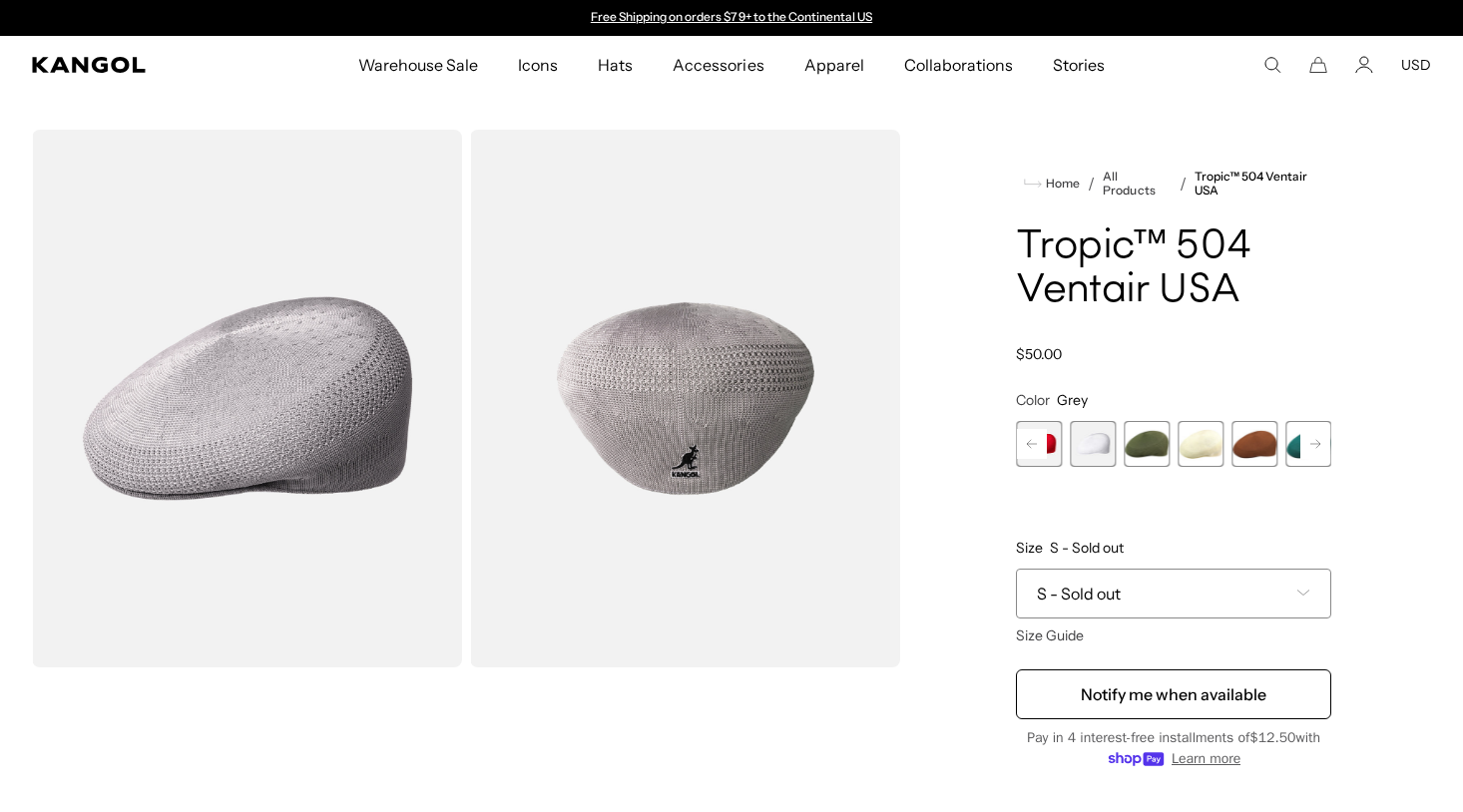 click 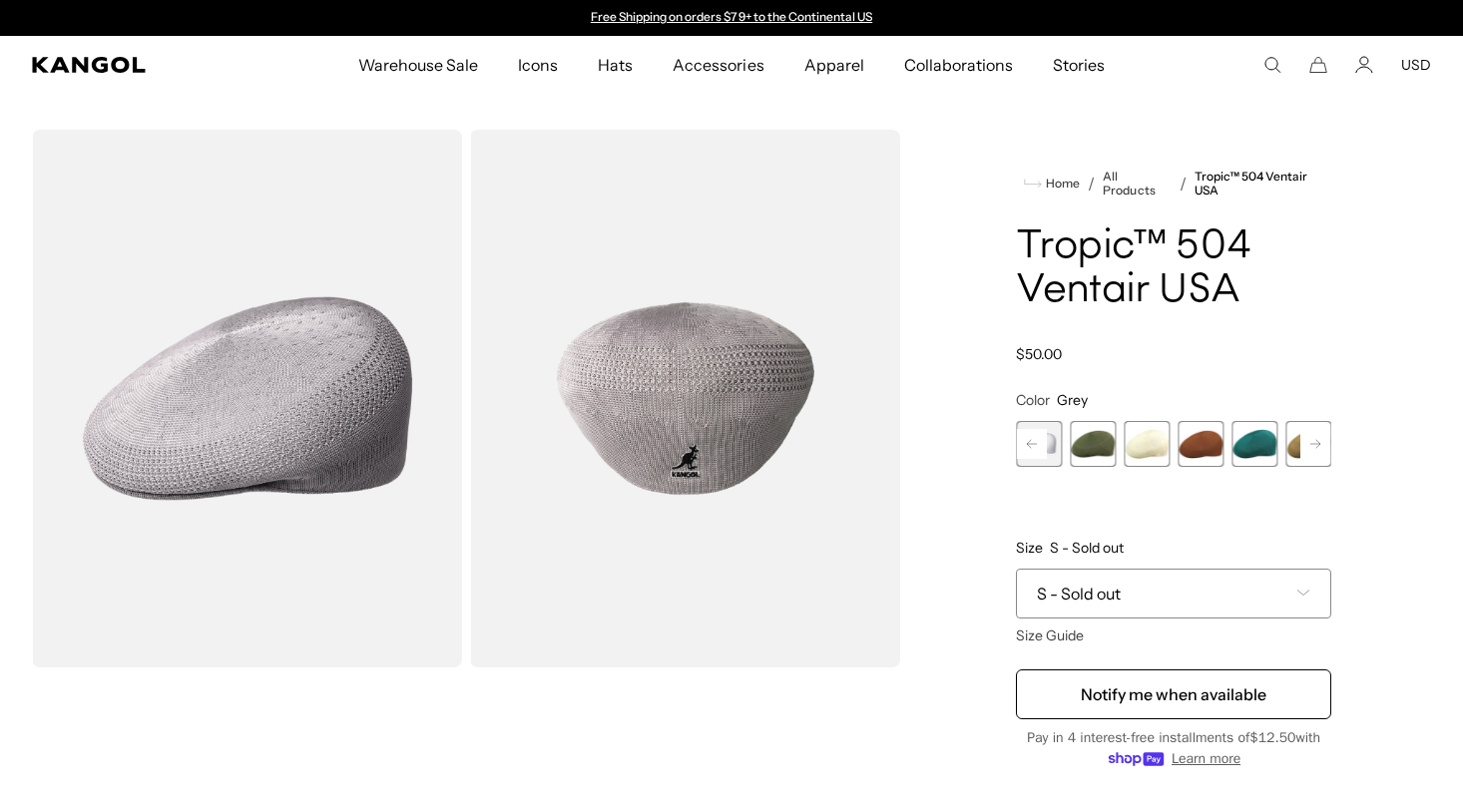 click 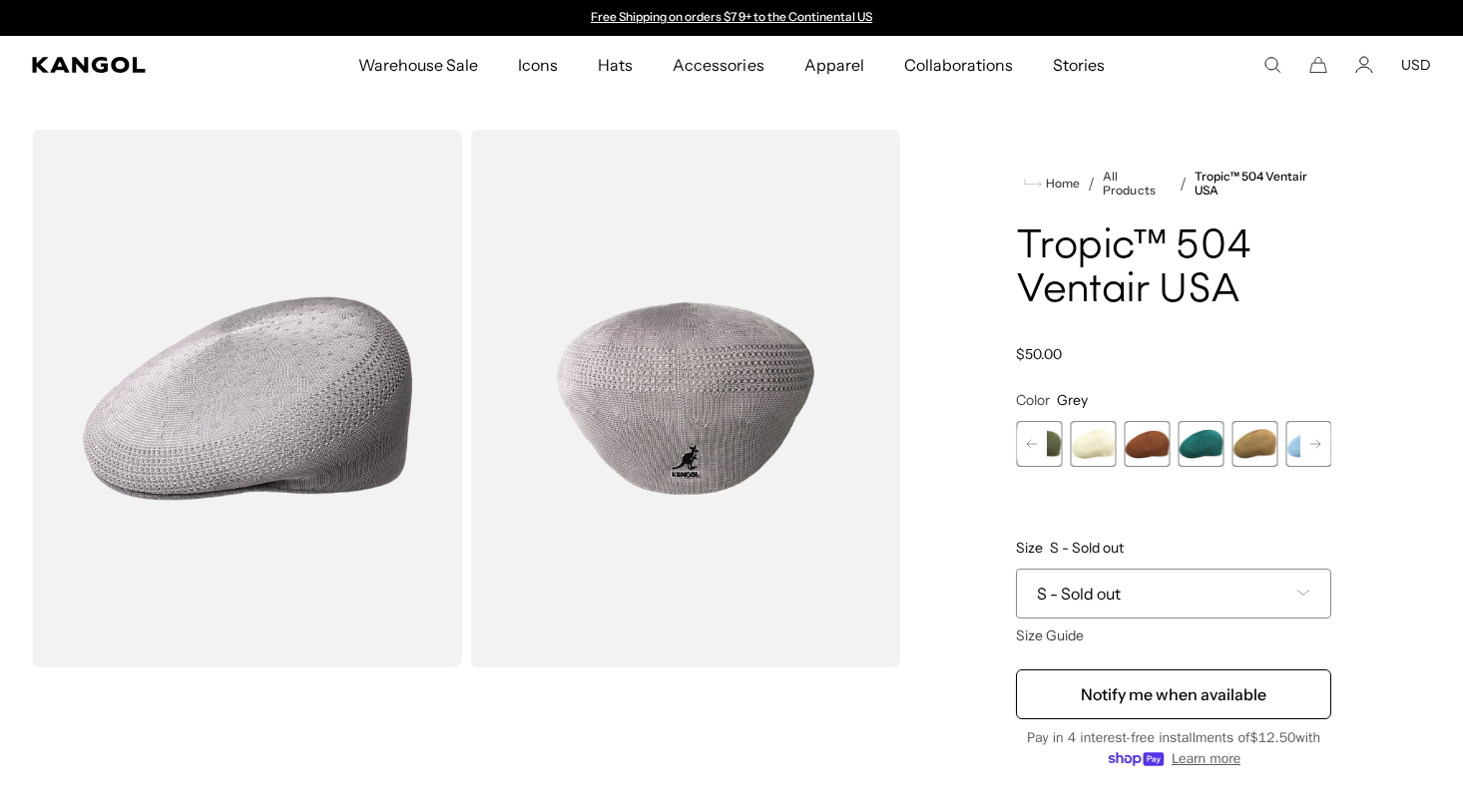 click 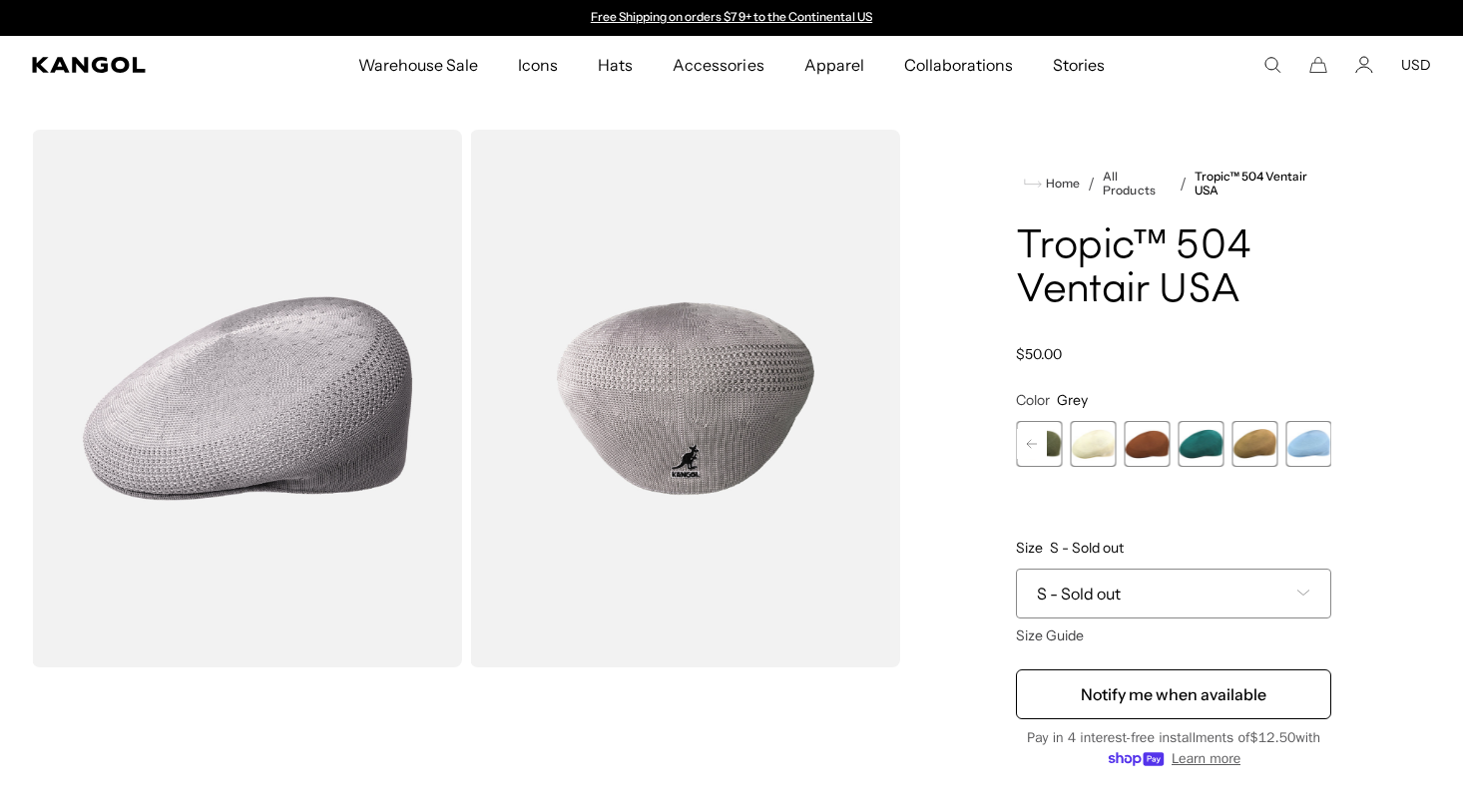 click at bounding box center (1308, 444) 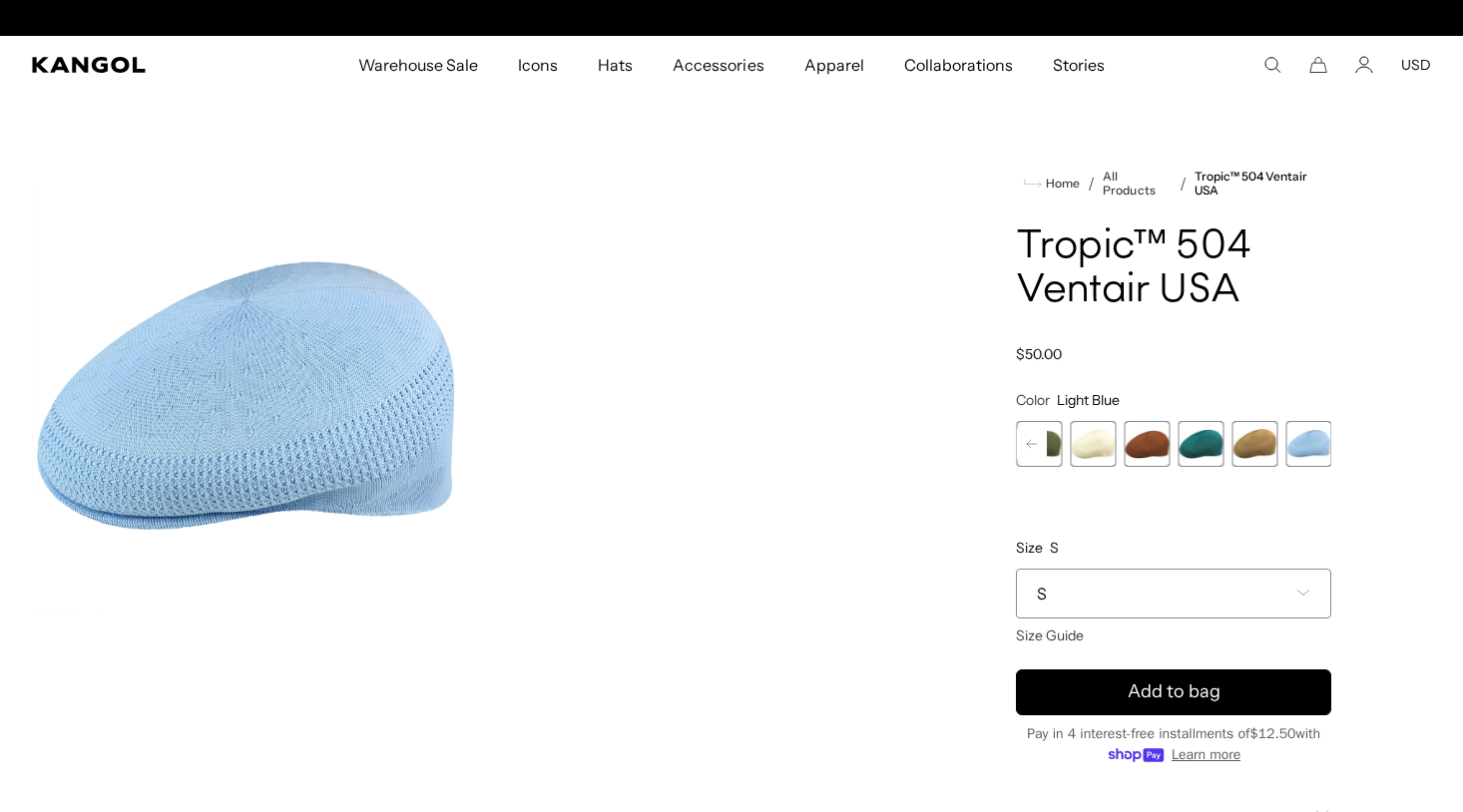 scroll, scrollTop: 0, scrollLeft: 411, axis: horizontal 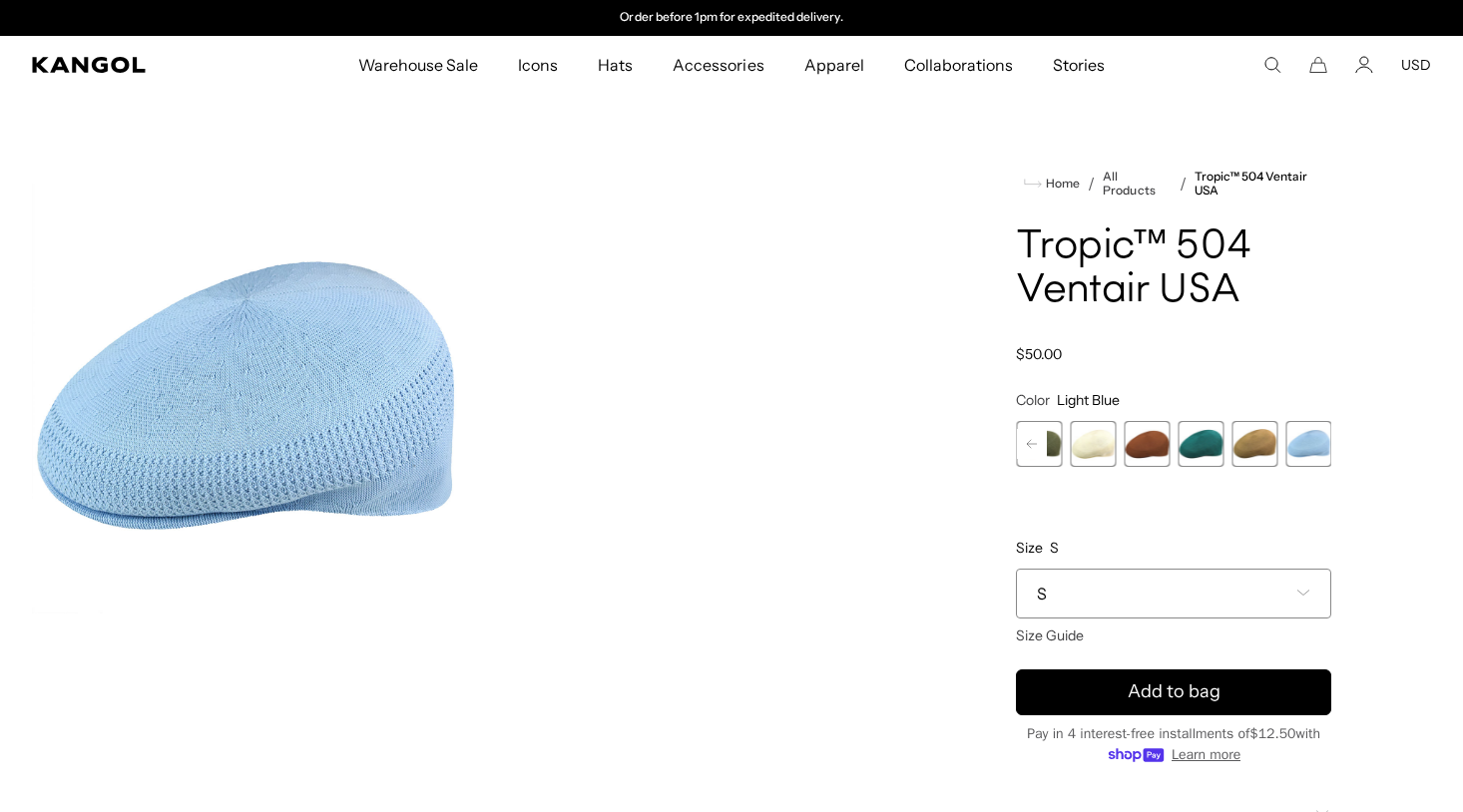 click 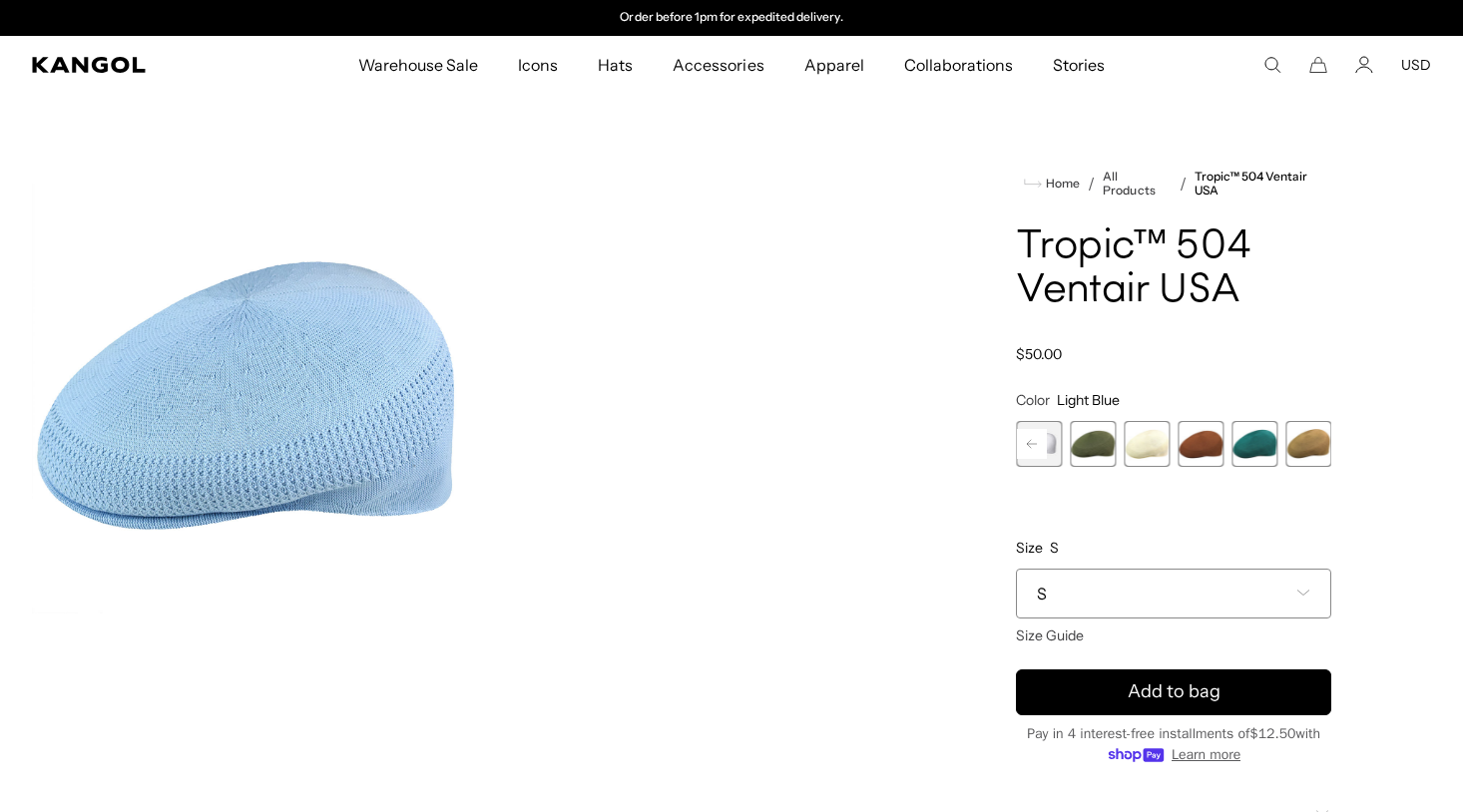 click 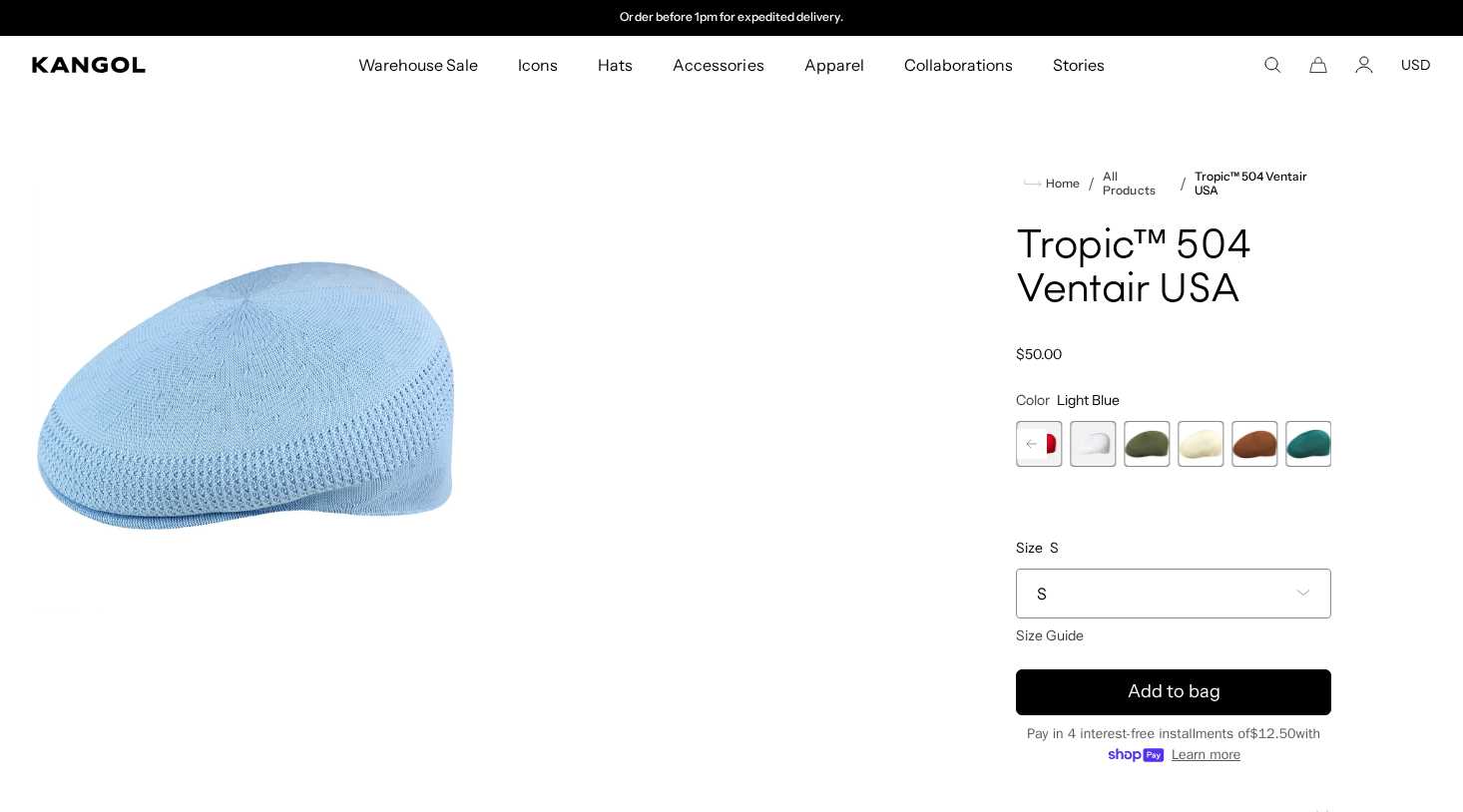 click 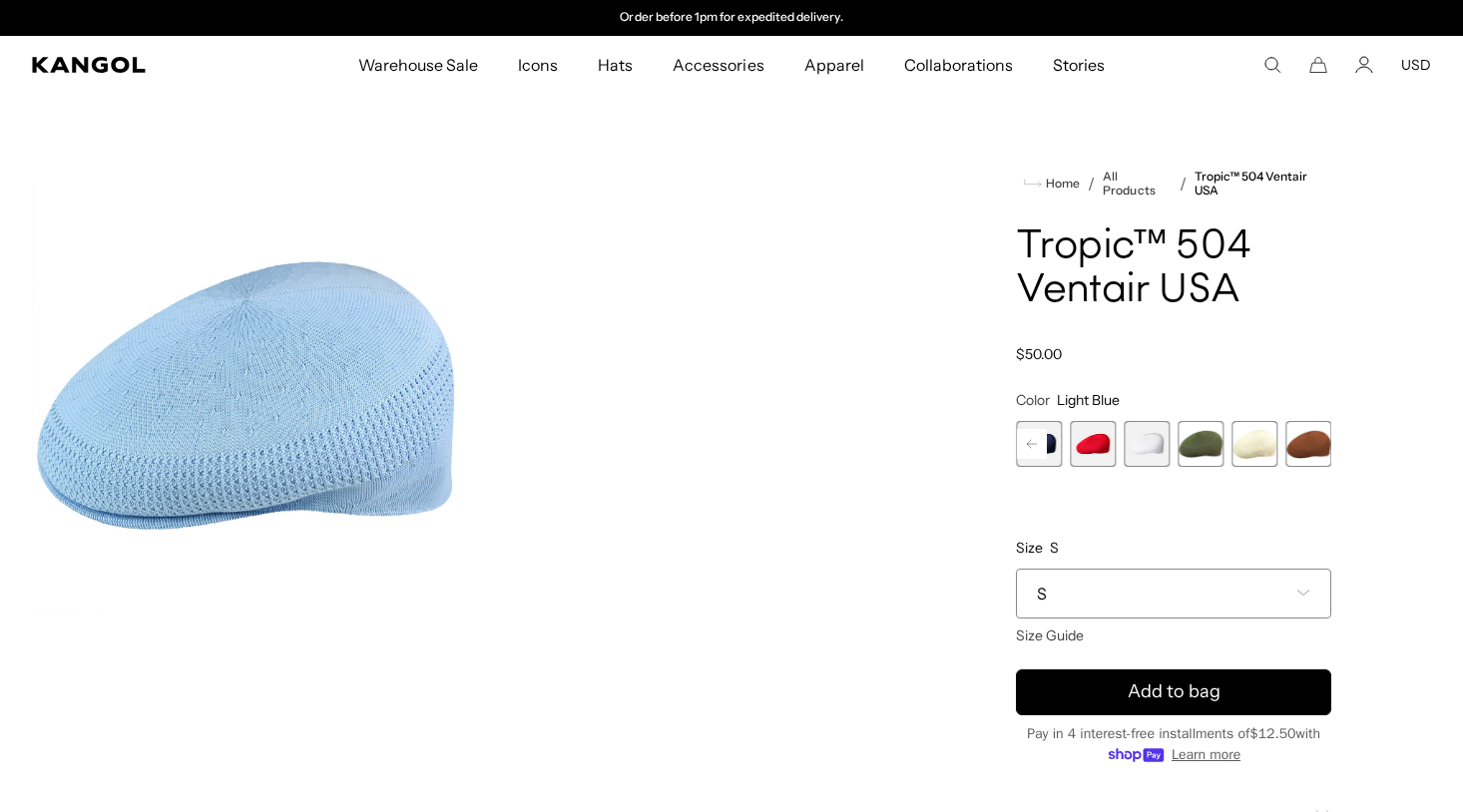 click 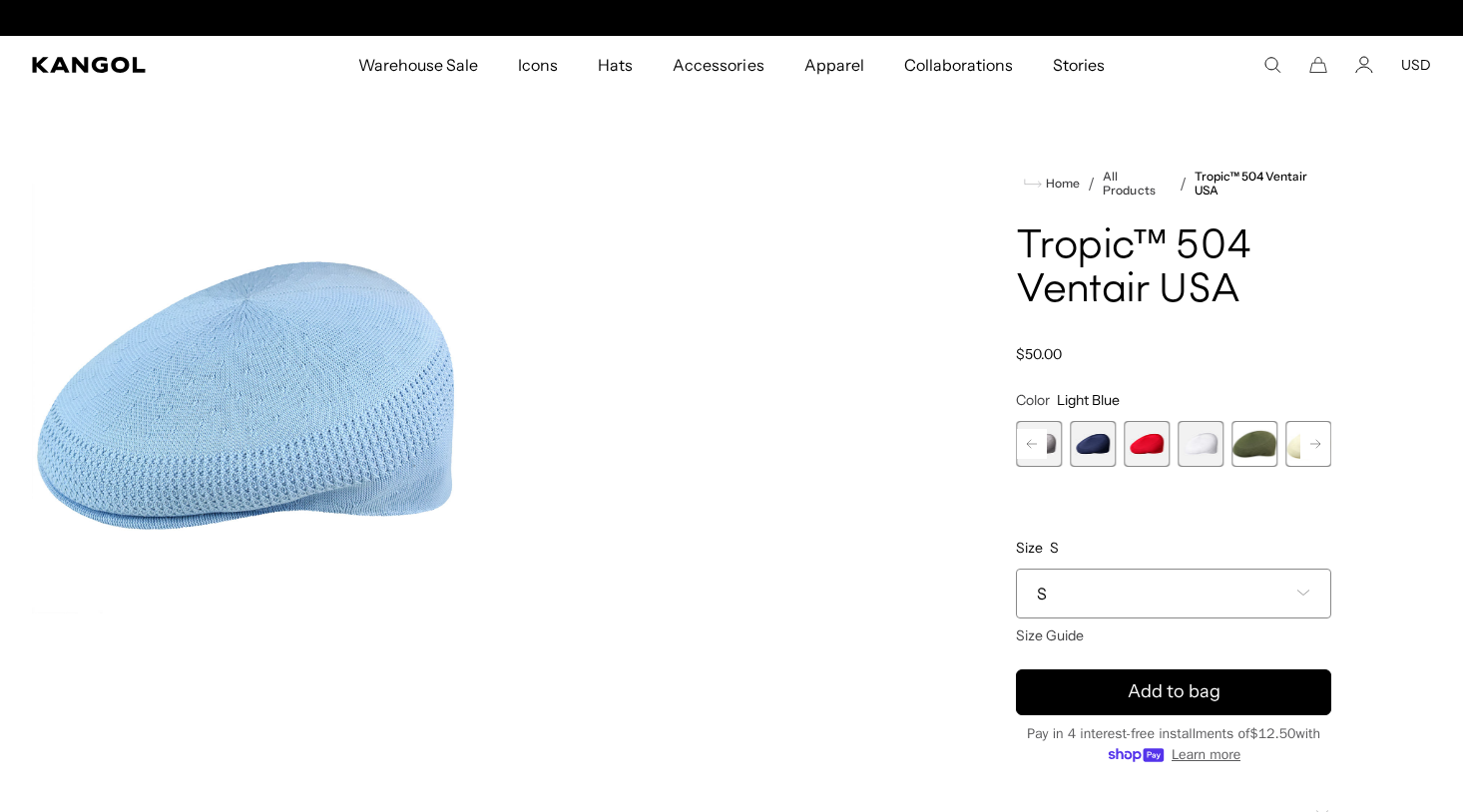 scroll, scrollTop: 0, scrollLeft: 0, axis: both 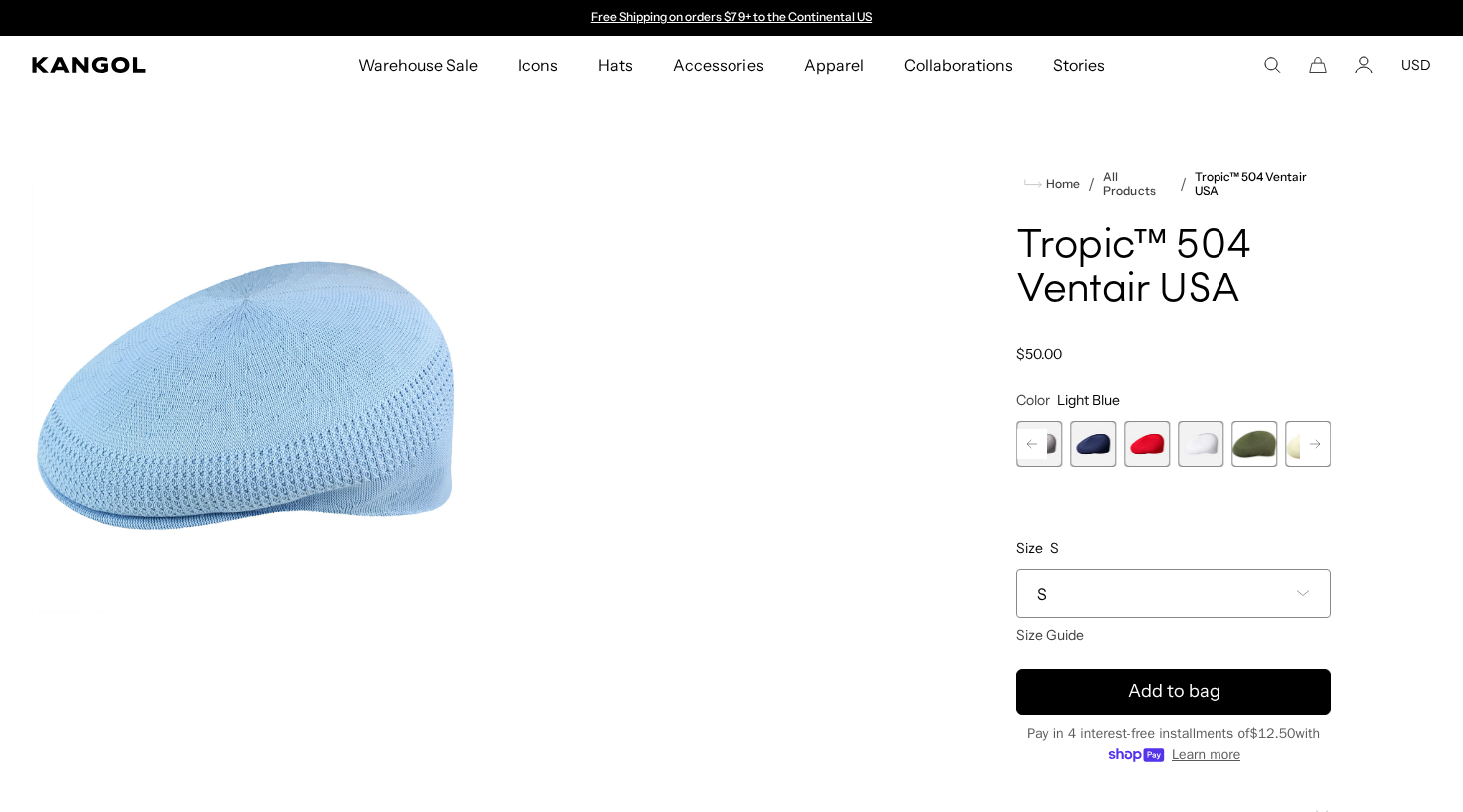 click 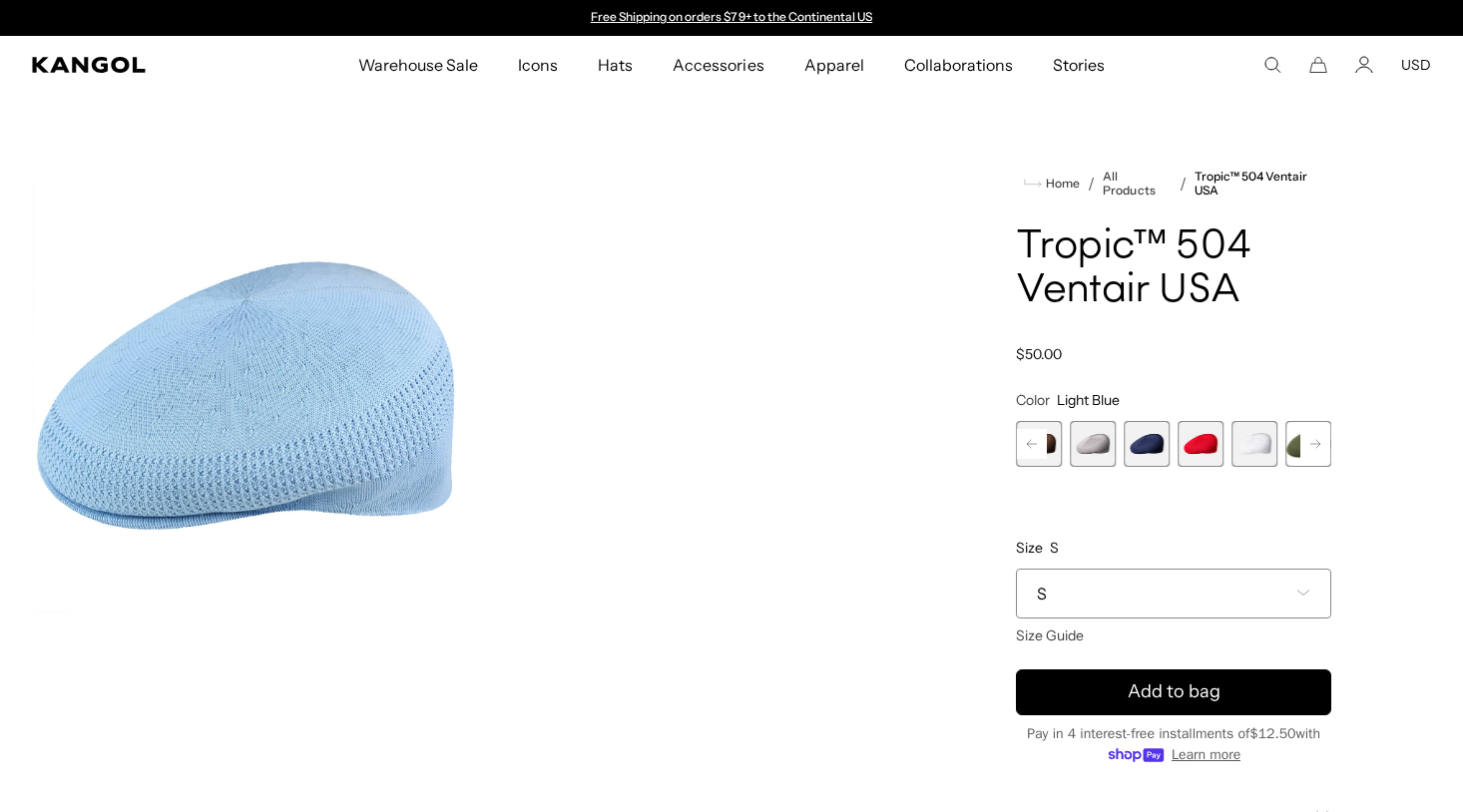 click 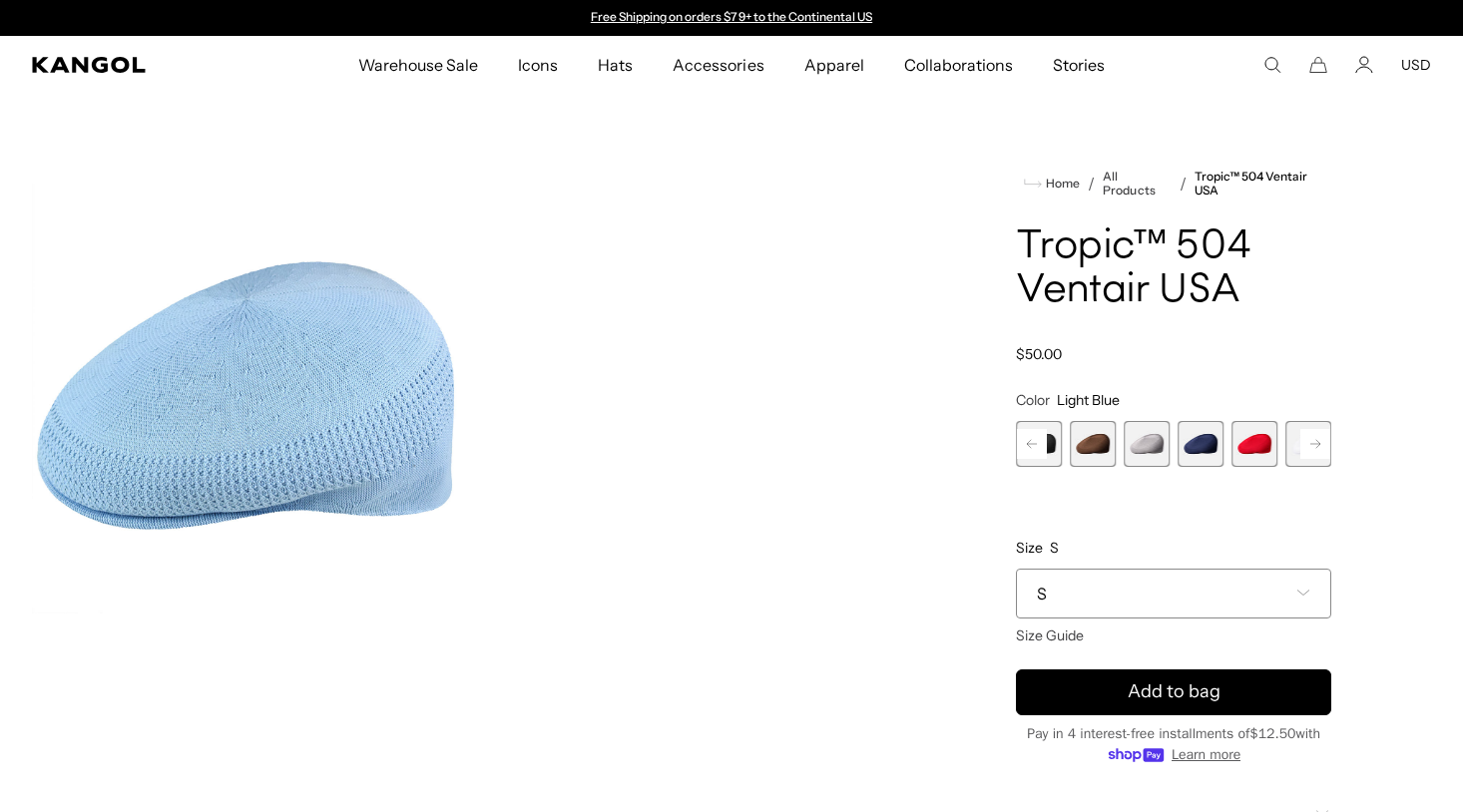 click at bounding box center (1147, 444) 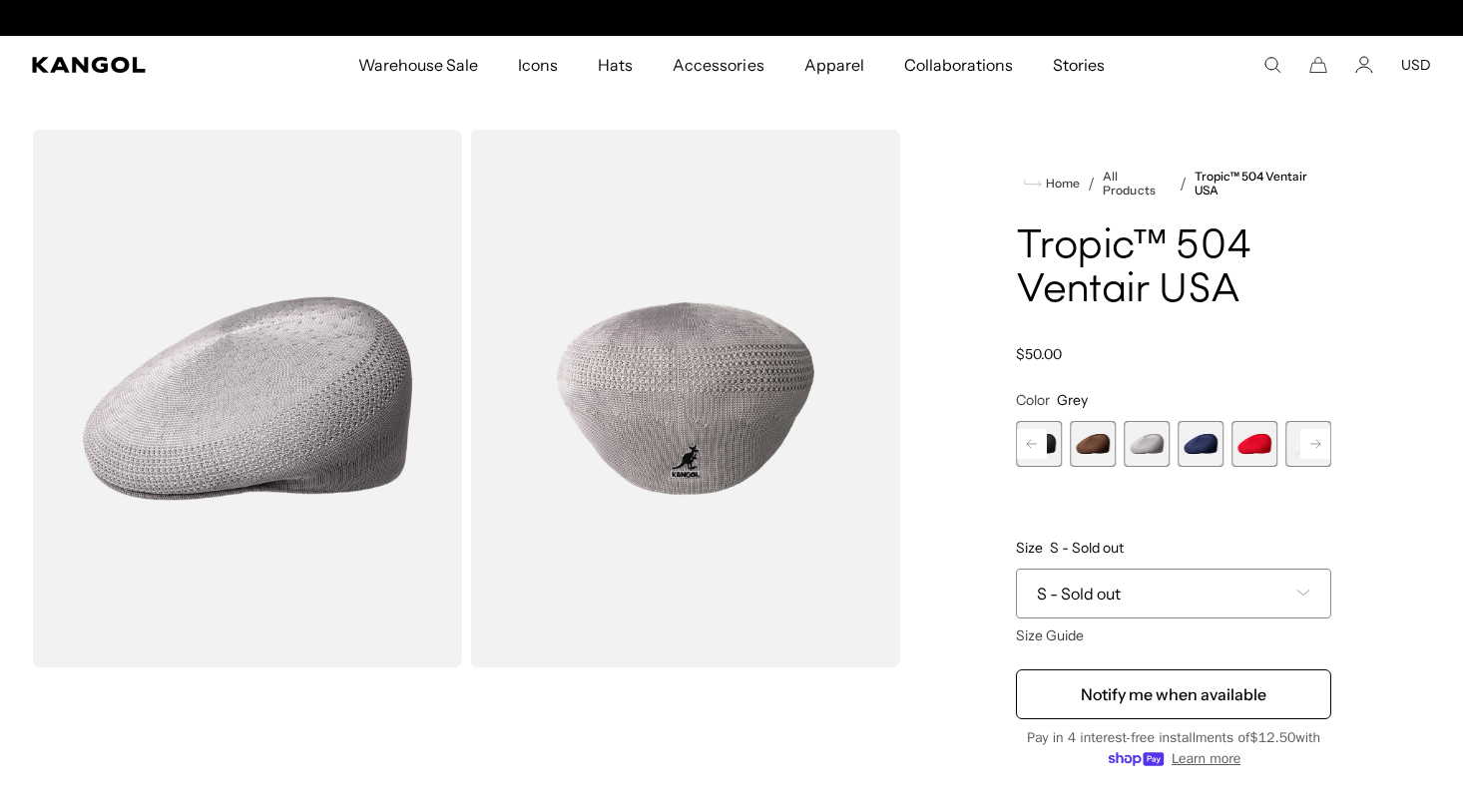 click 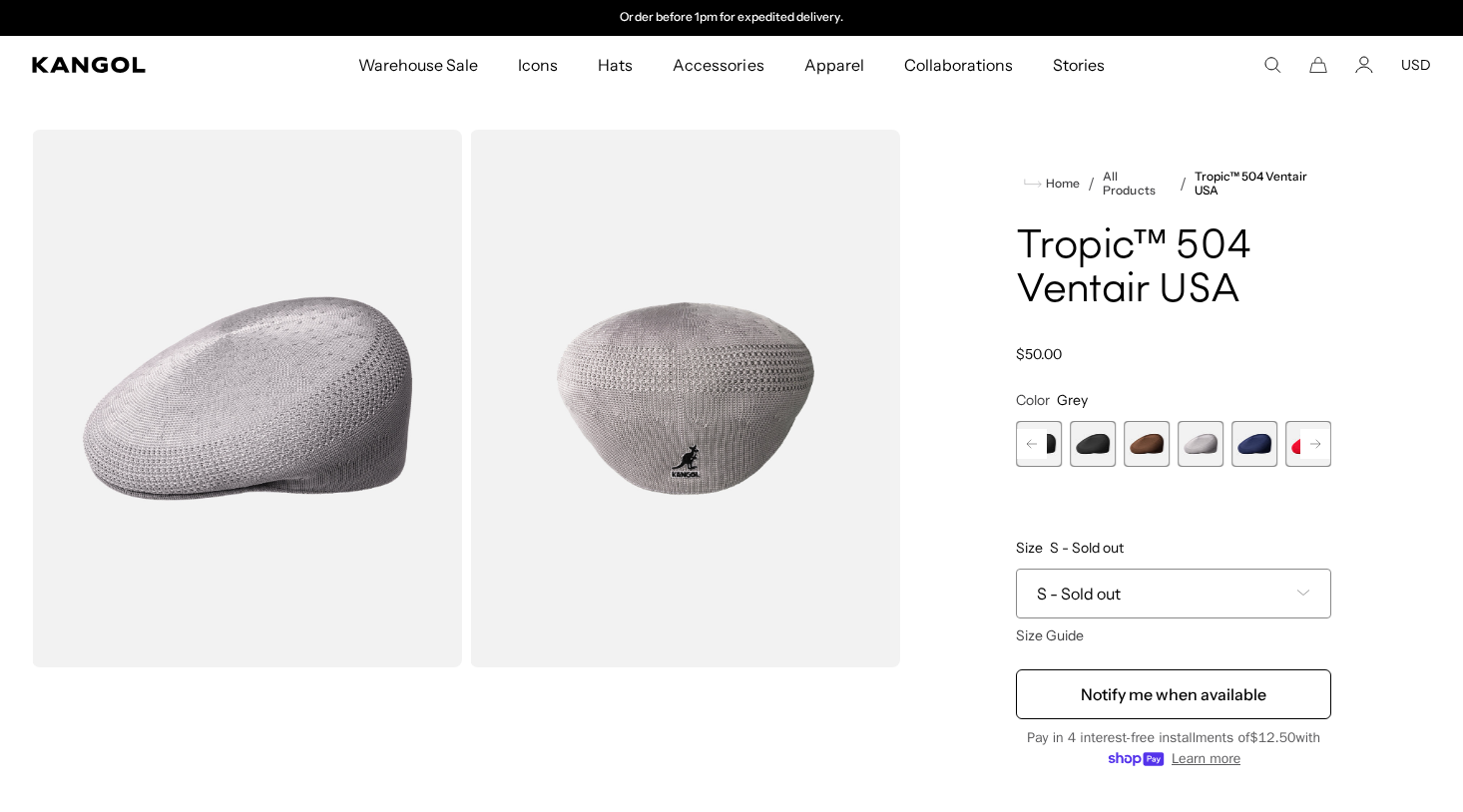 click 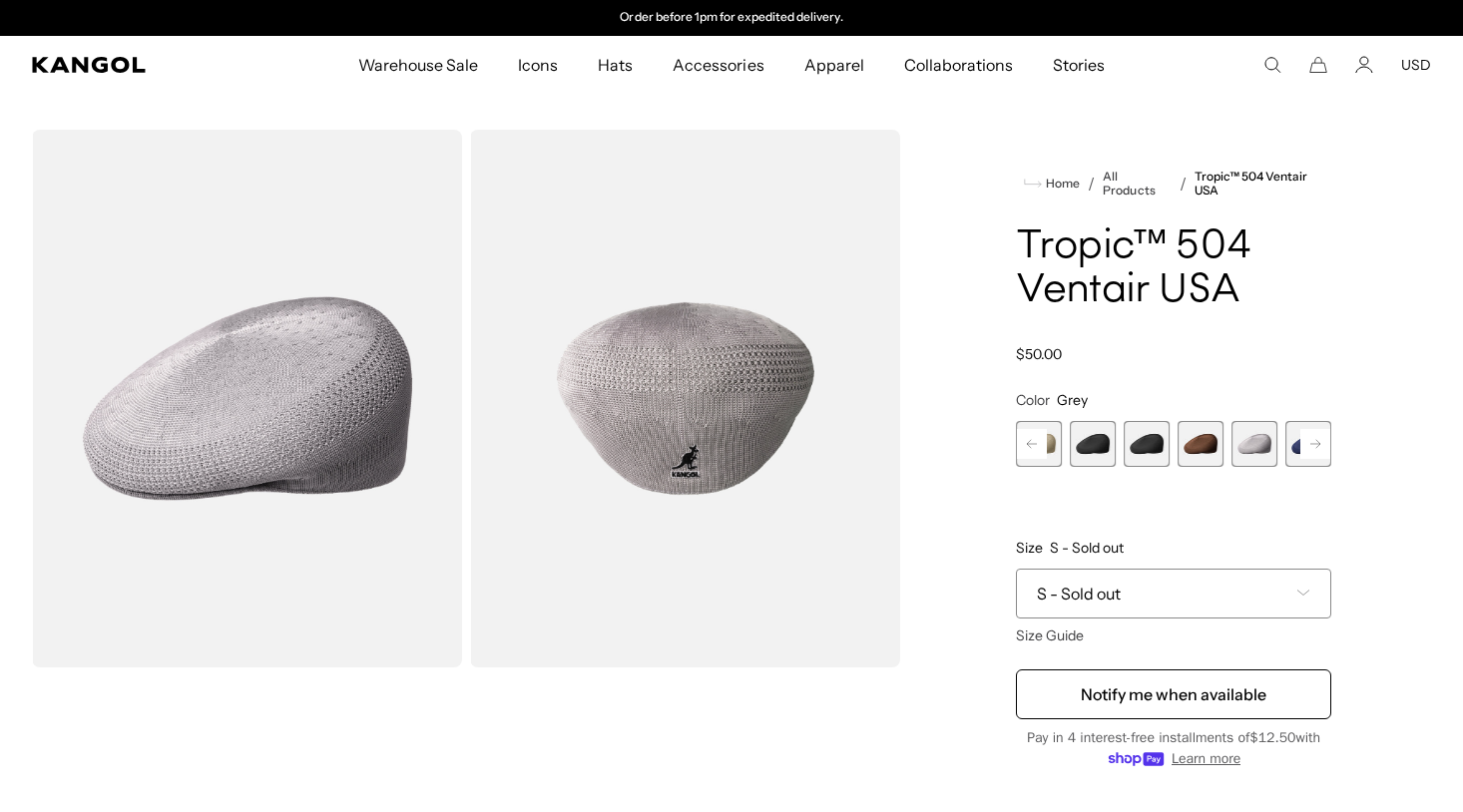 click 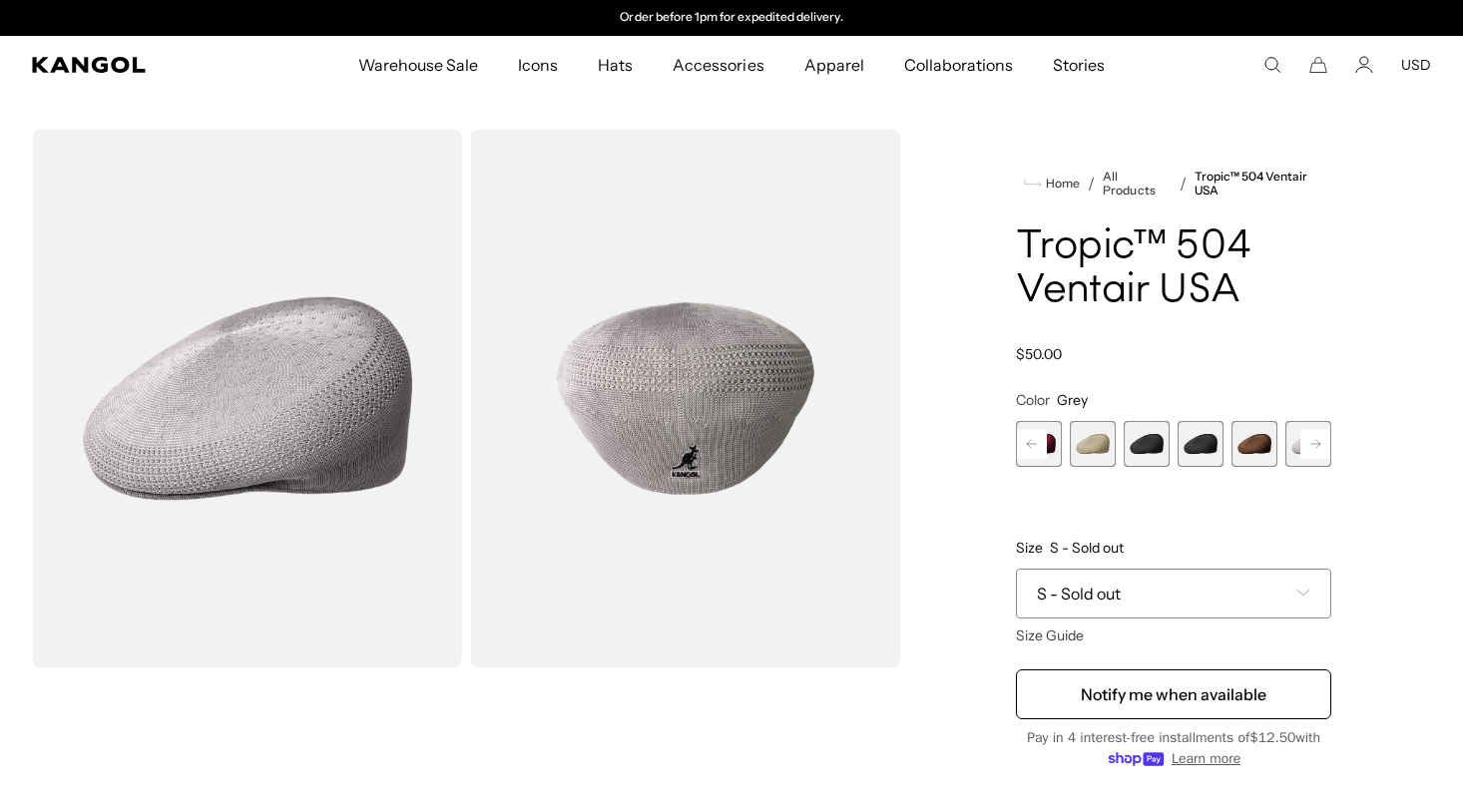 click 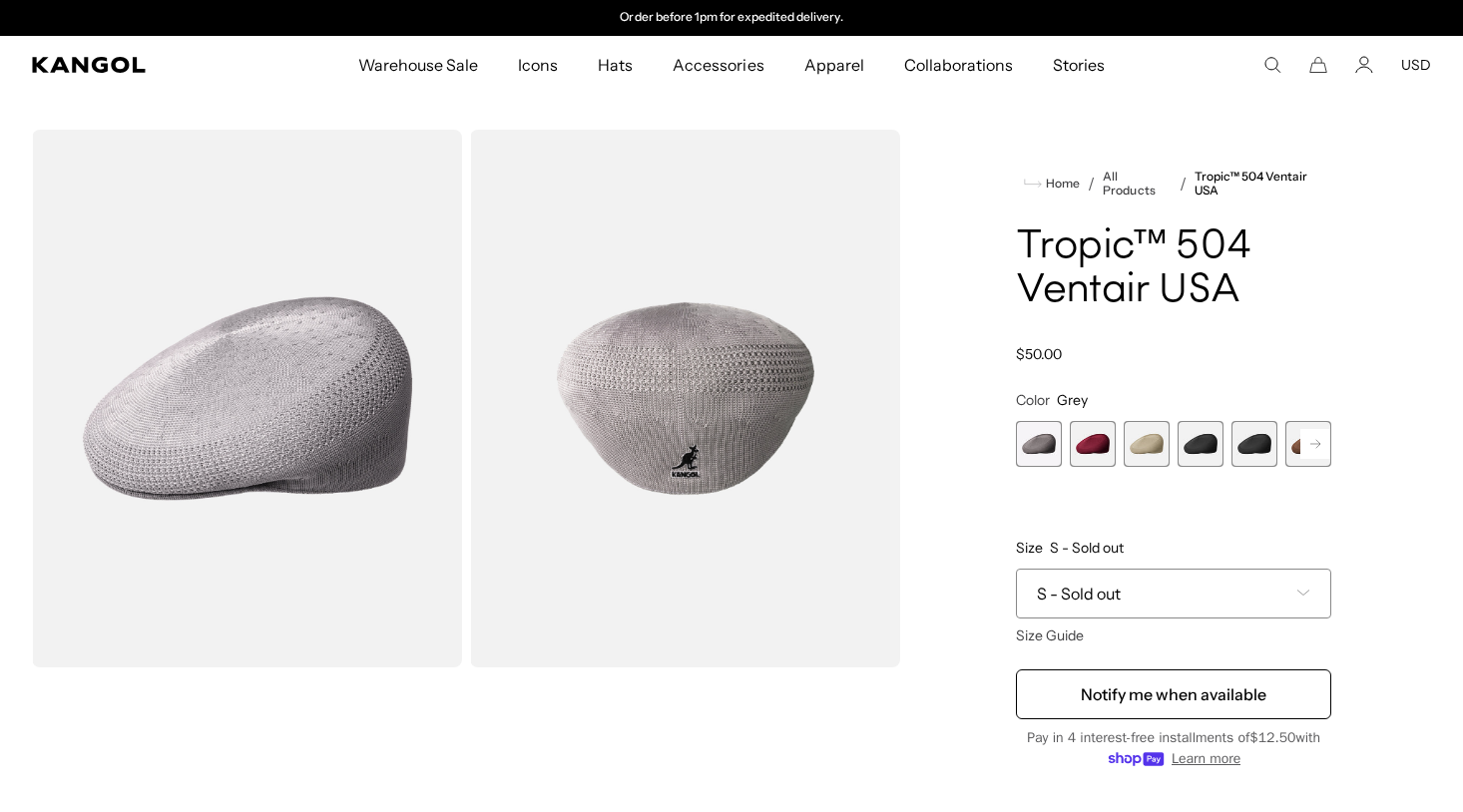 click at bounding box center [1039, 444] 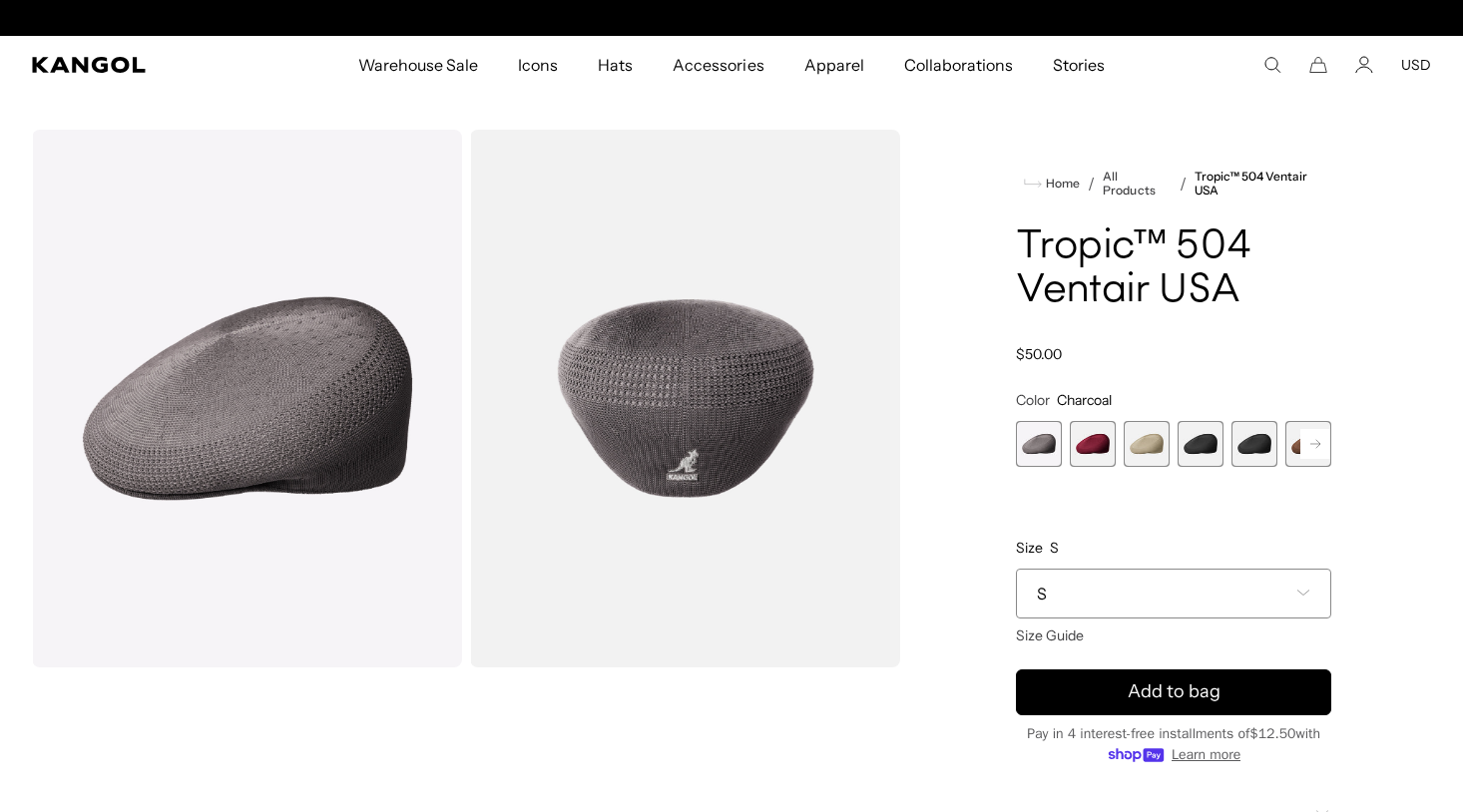 scroll, scrollTop: 0, scrollLeft: 0, axis: both 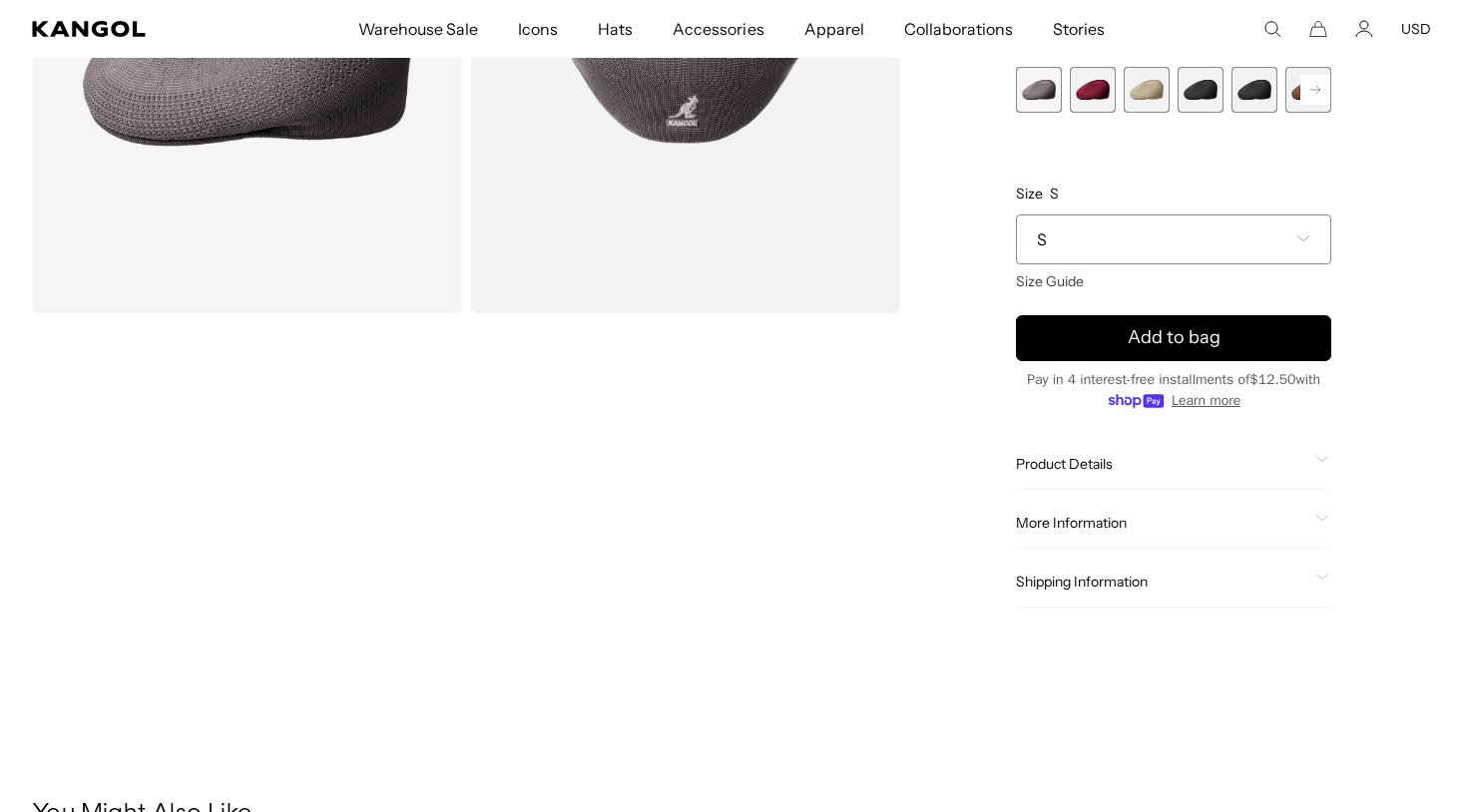 click on "Product Details" 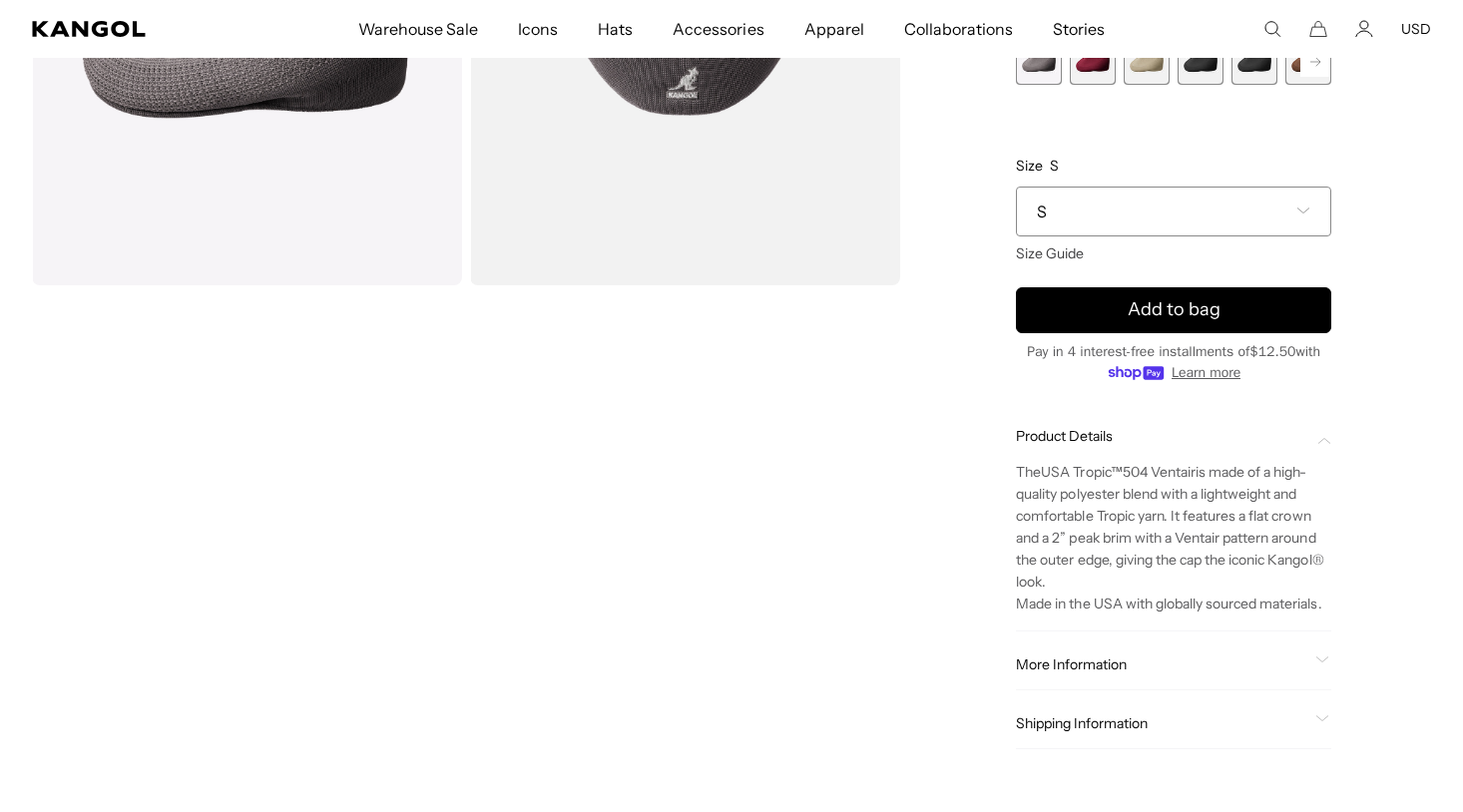 scroll, scrollTop: 384, scrollLeft: 0, axis: vertical 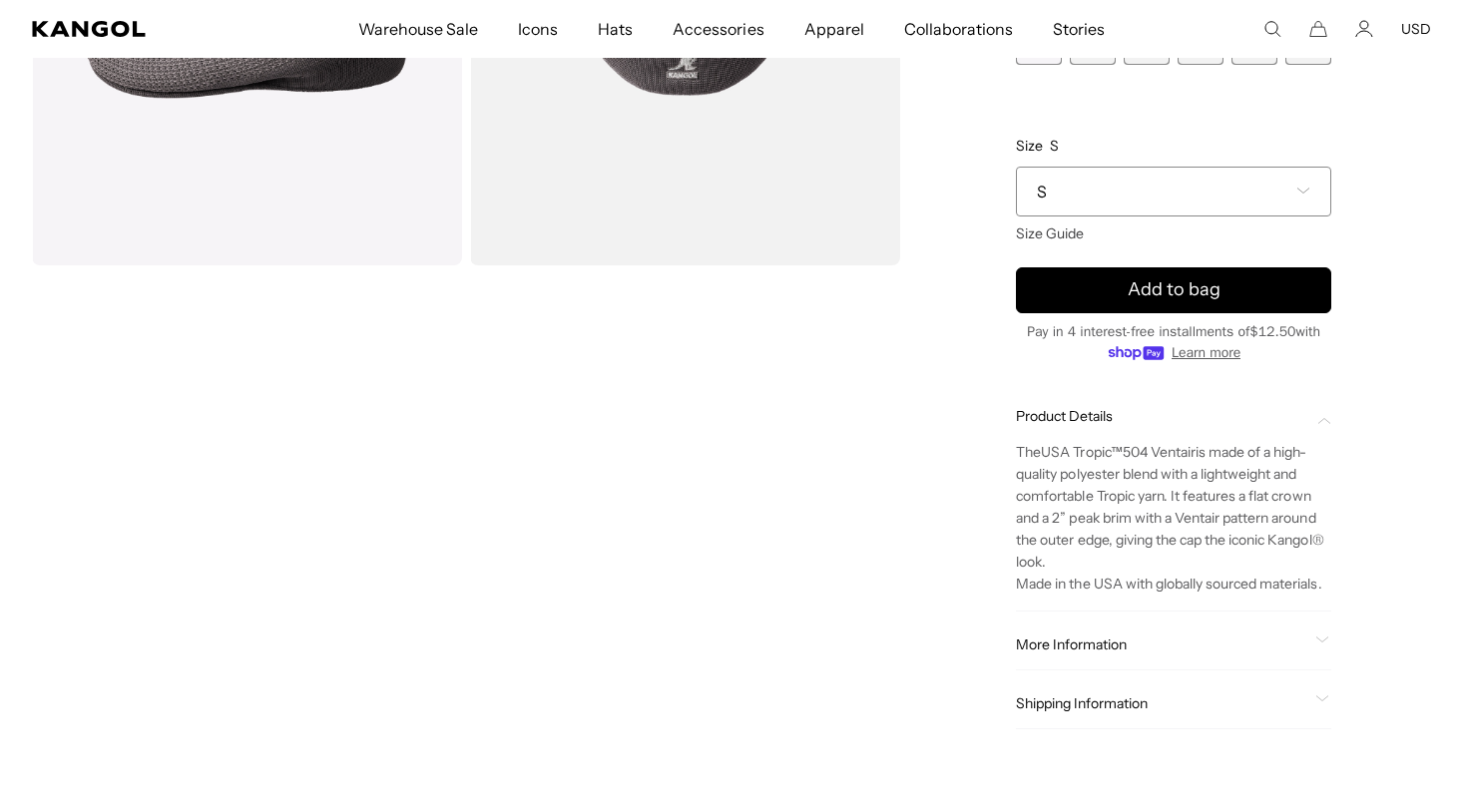 click on "More Information" 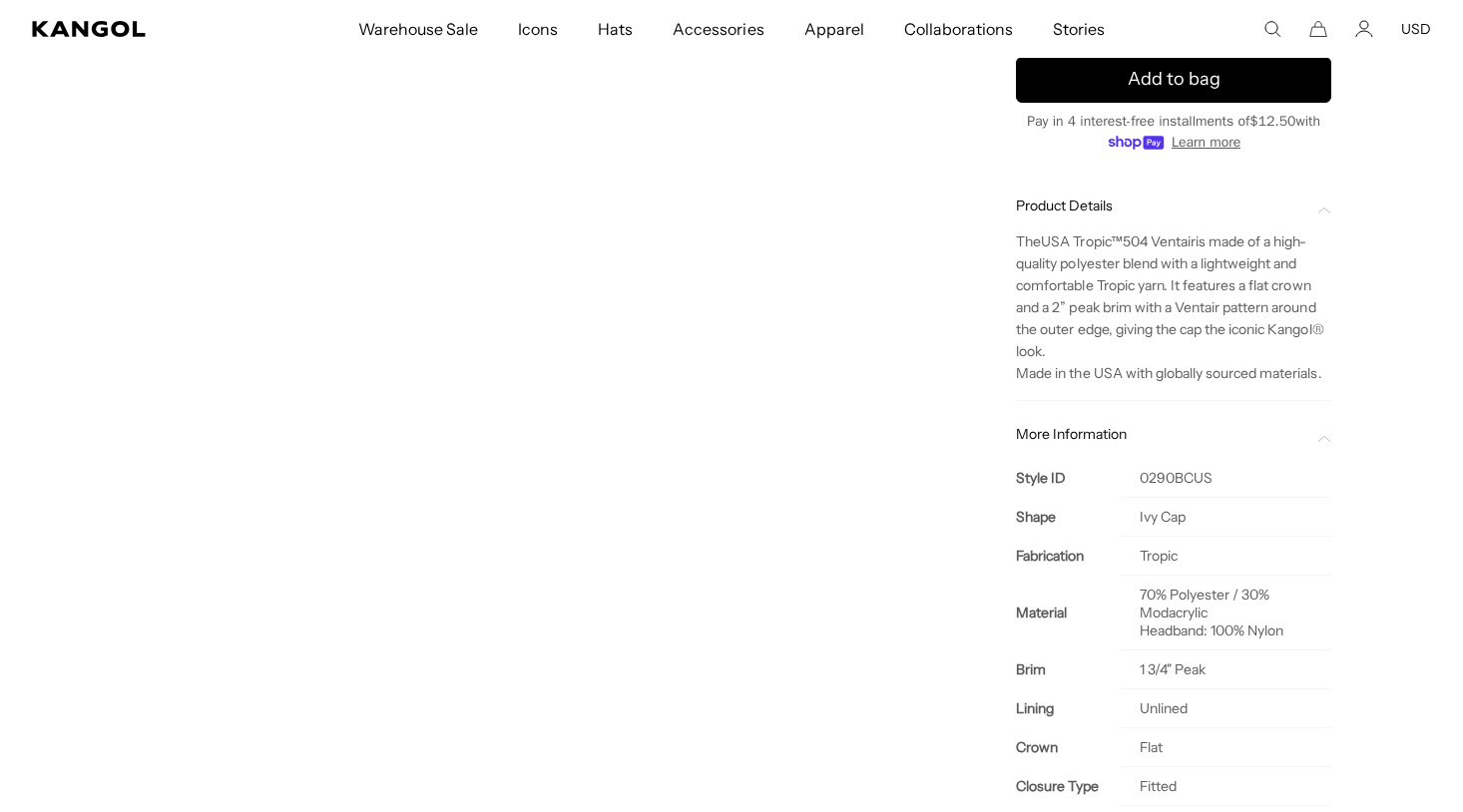 scroll, scrollTop: 620, scrollLeft: 0, axis: vertical 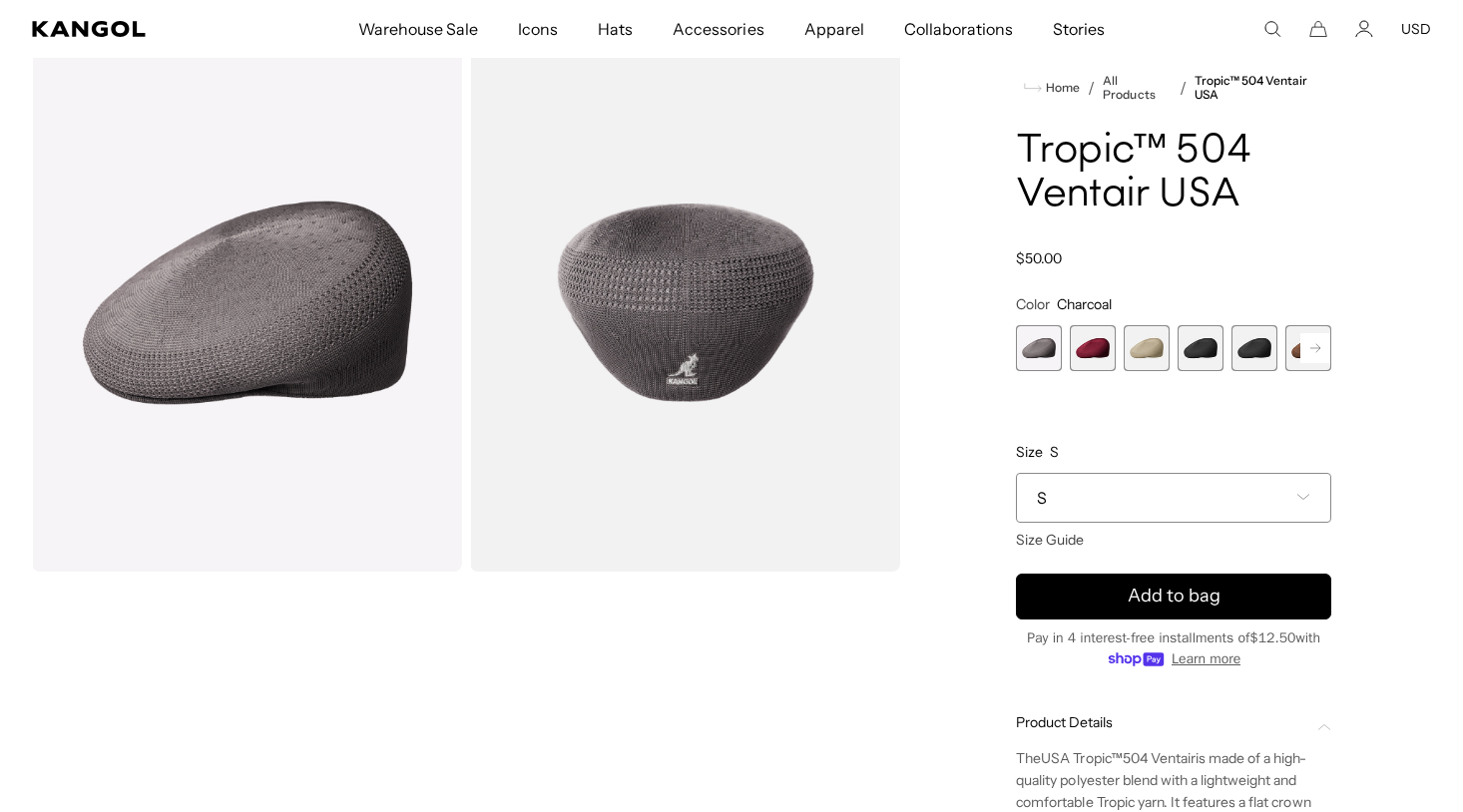 click on "S" at bounding box center [1174, 498] 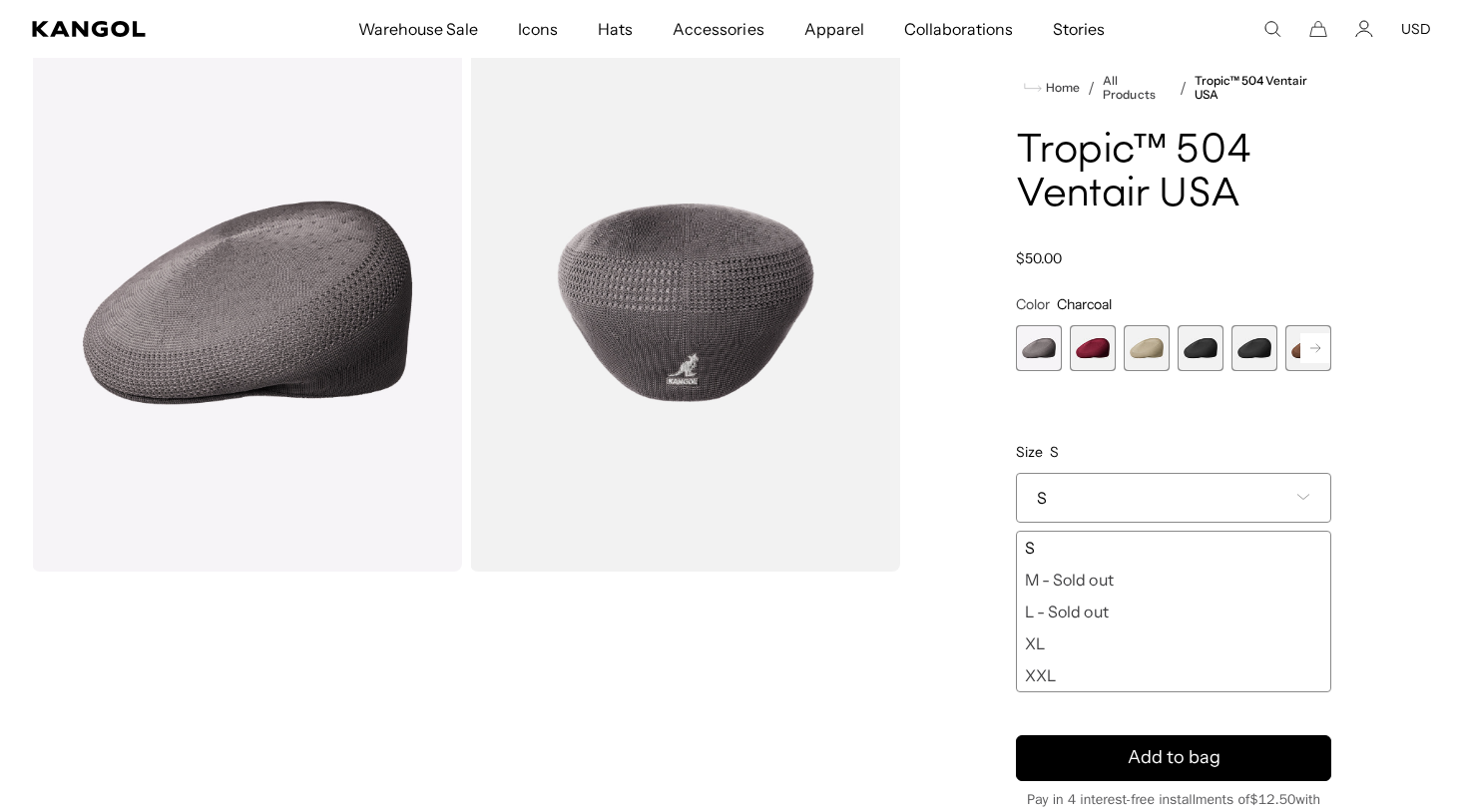 click on "Color
Charcoal
Previous
Next
Charcoal
Variant sold out or unavailable
Burgundy
Variant sold out or unavailable
Beige
Variant sold out or unavailable
Black
Variant sold out or unavailable
Black/Gold
Variant sold out or unavailable
Brown
Variant sold out or unavailable" at bounding box center (1174, 494) 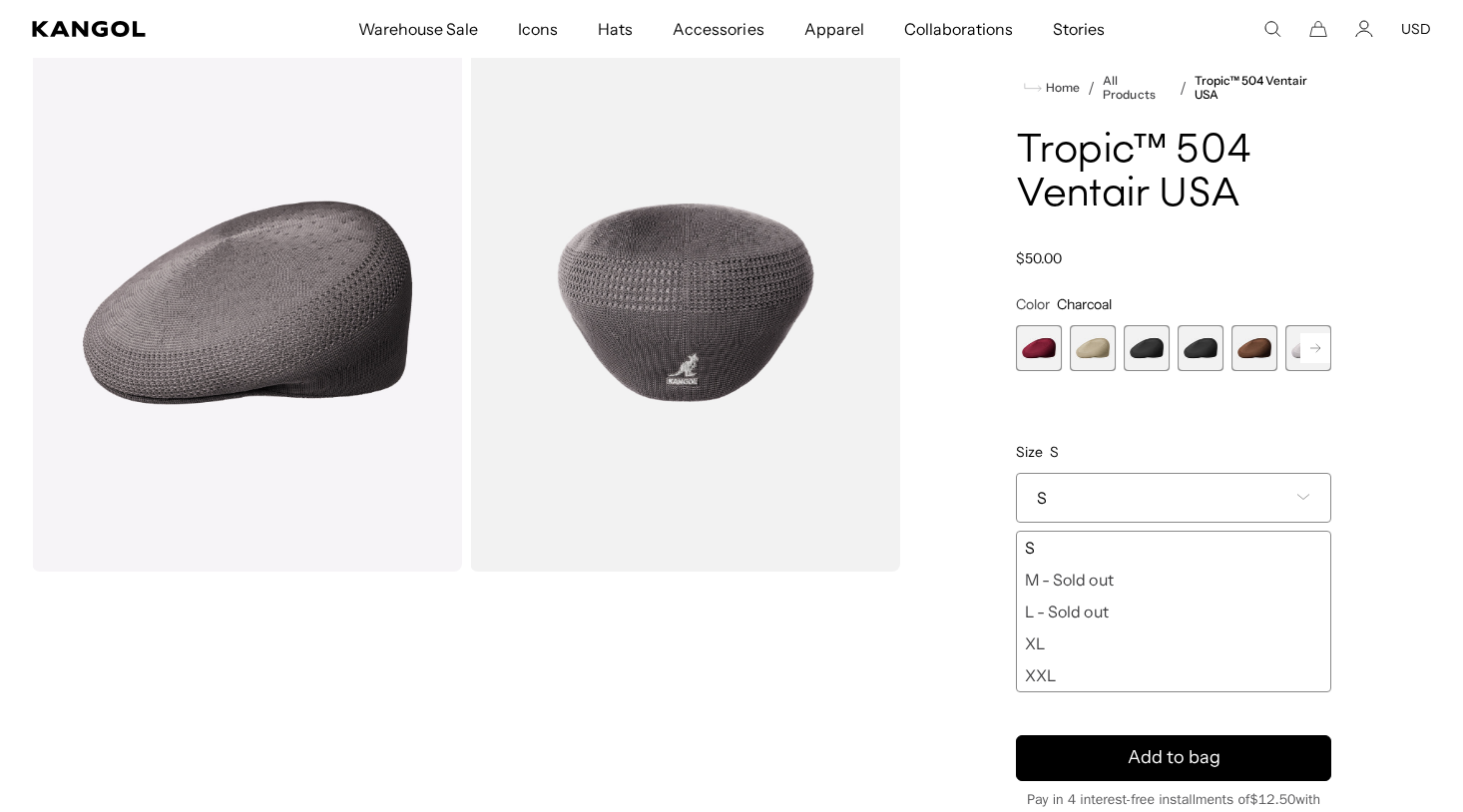 click 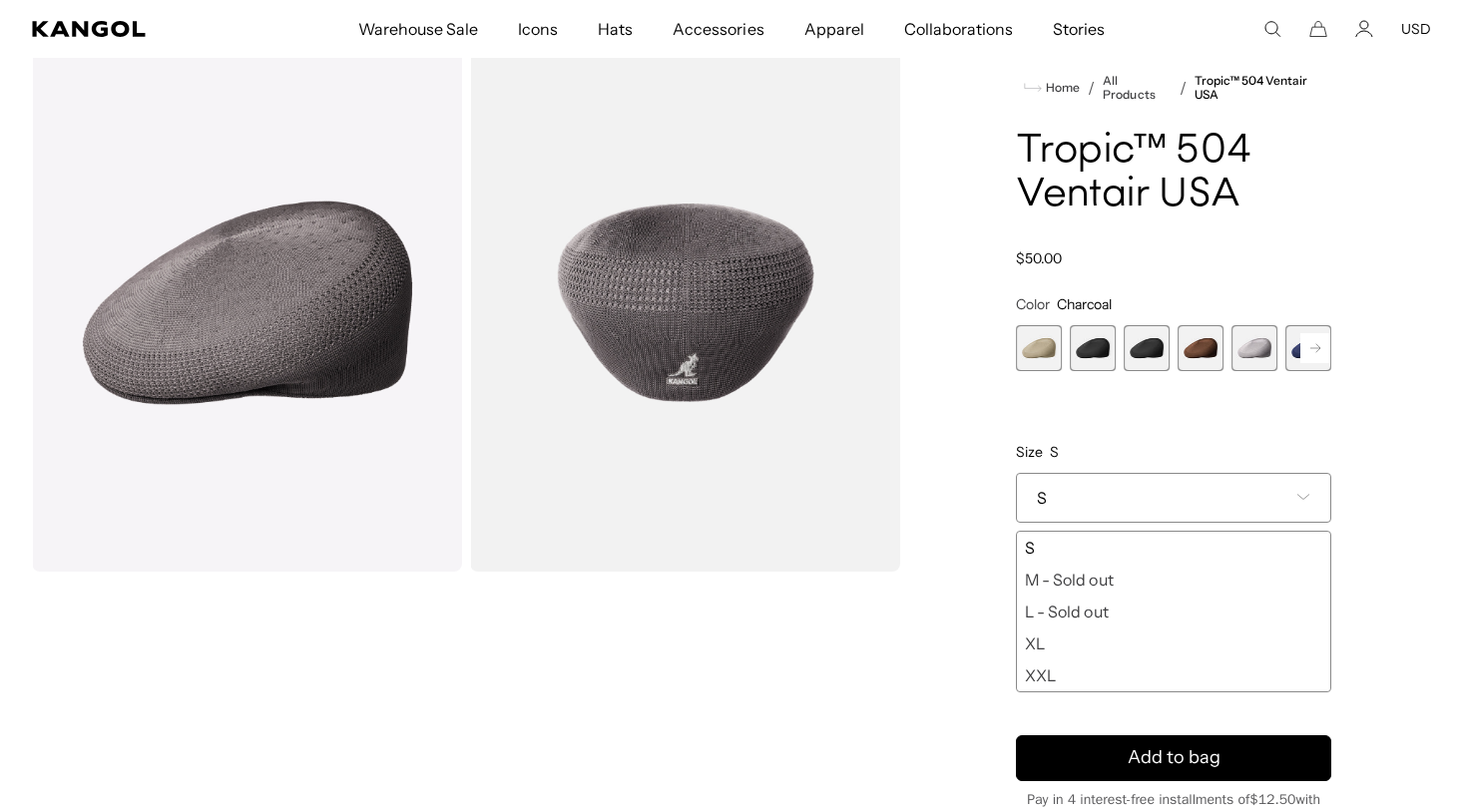 click 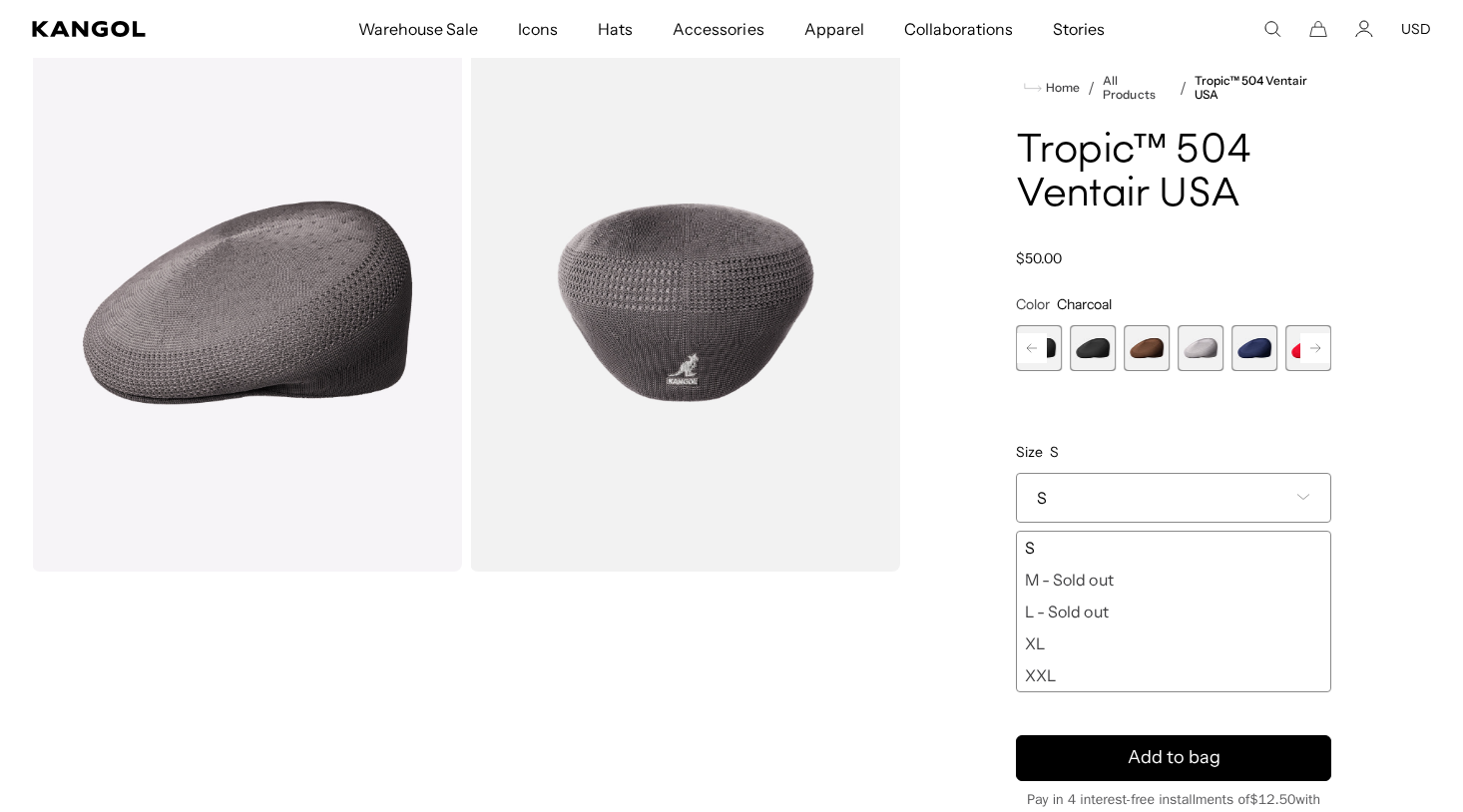 click on "Charcoal
Variant sold out or unavailable
Burgundy
Variant sold out or unavailable
Beige
Variant sold out or unavailable
Black
Variant sold out or unavailable
Black/Gold
Variant sold out or unavailable
Brown
Variant sold out or unavailable
Grey
Variant sold out or unavailable" at bounding box center (1174, 348) 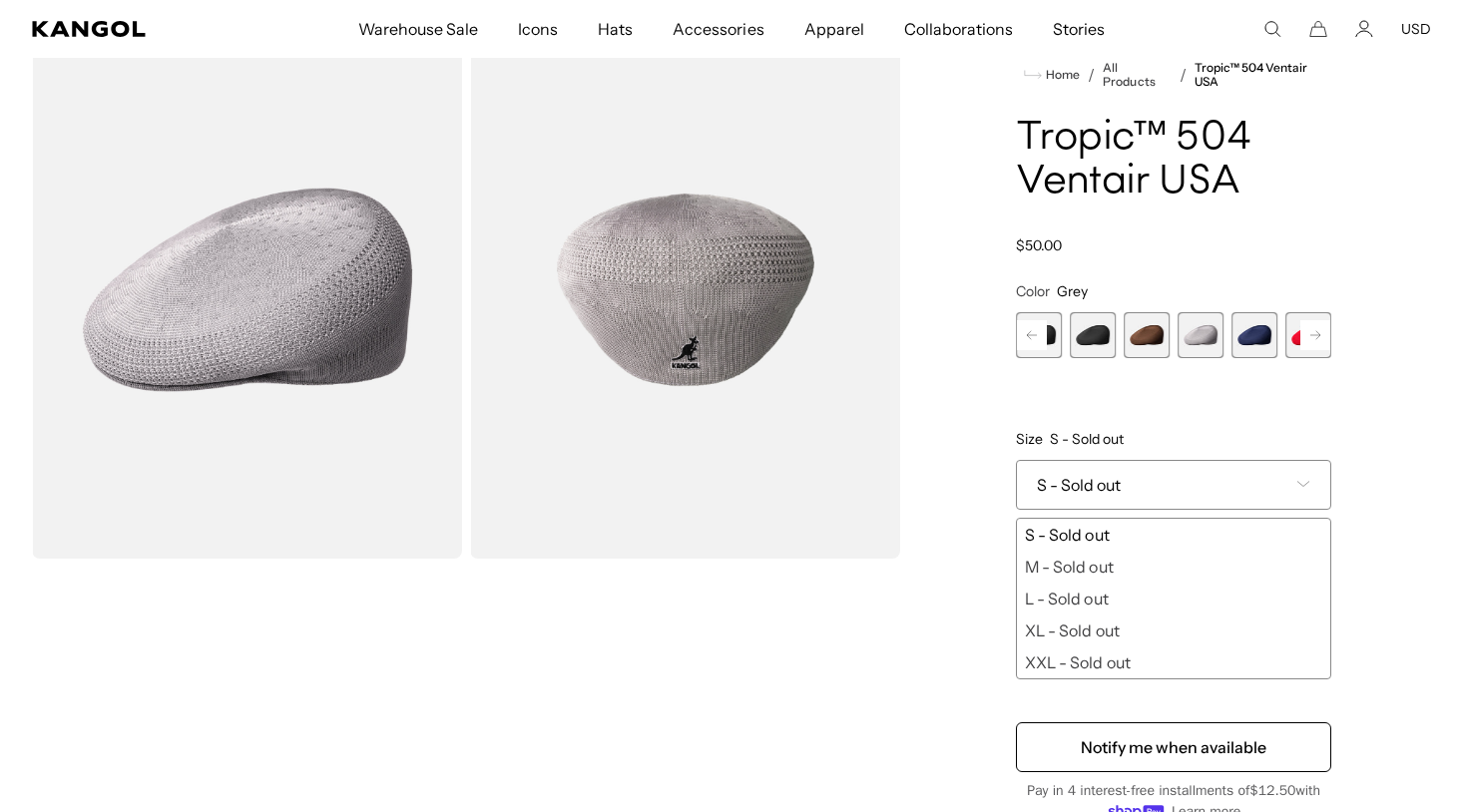 scroll, scrollTop: 110, scrollLeft: 0, axis: vertical 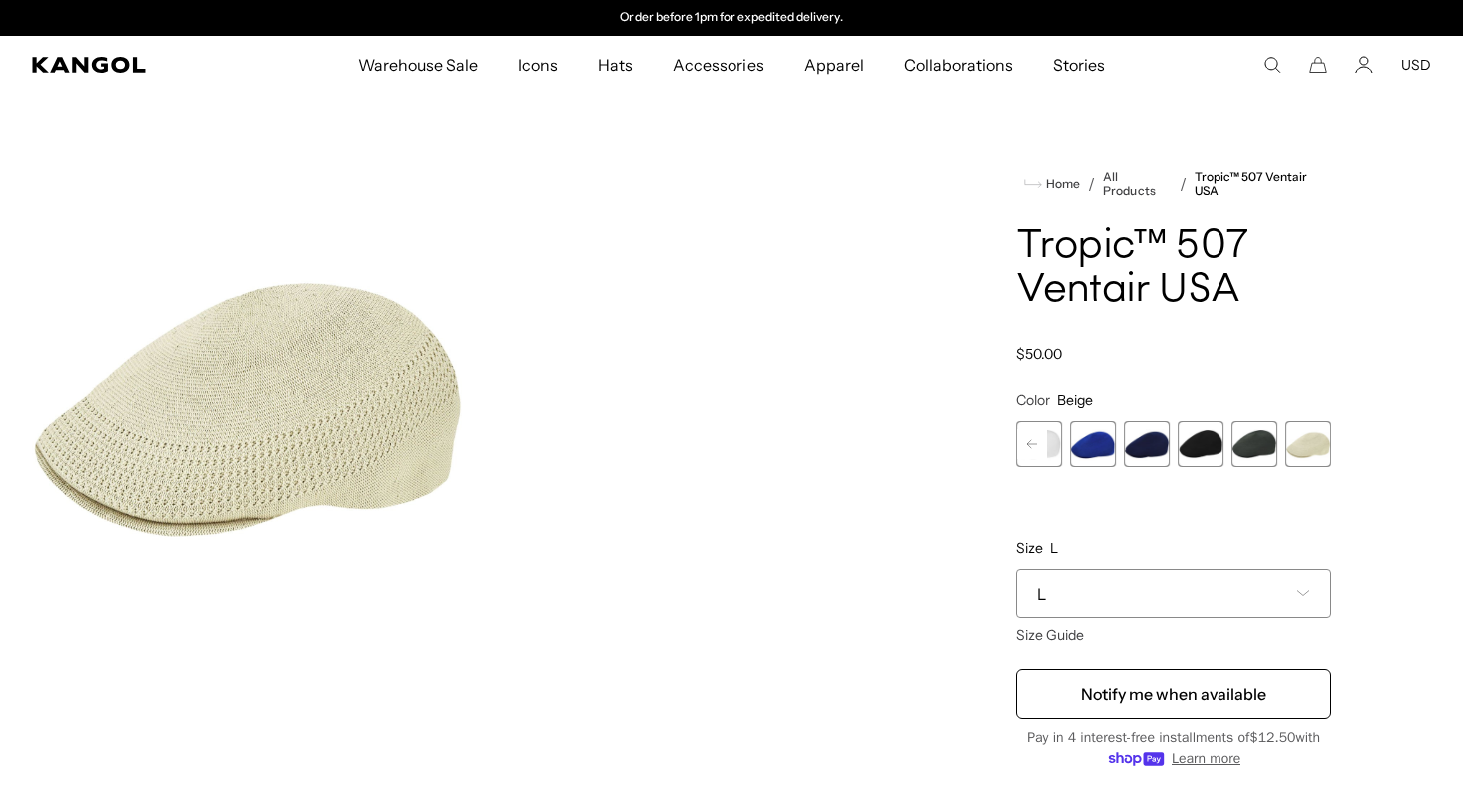 click at bounding box center [466, 398] 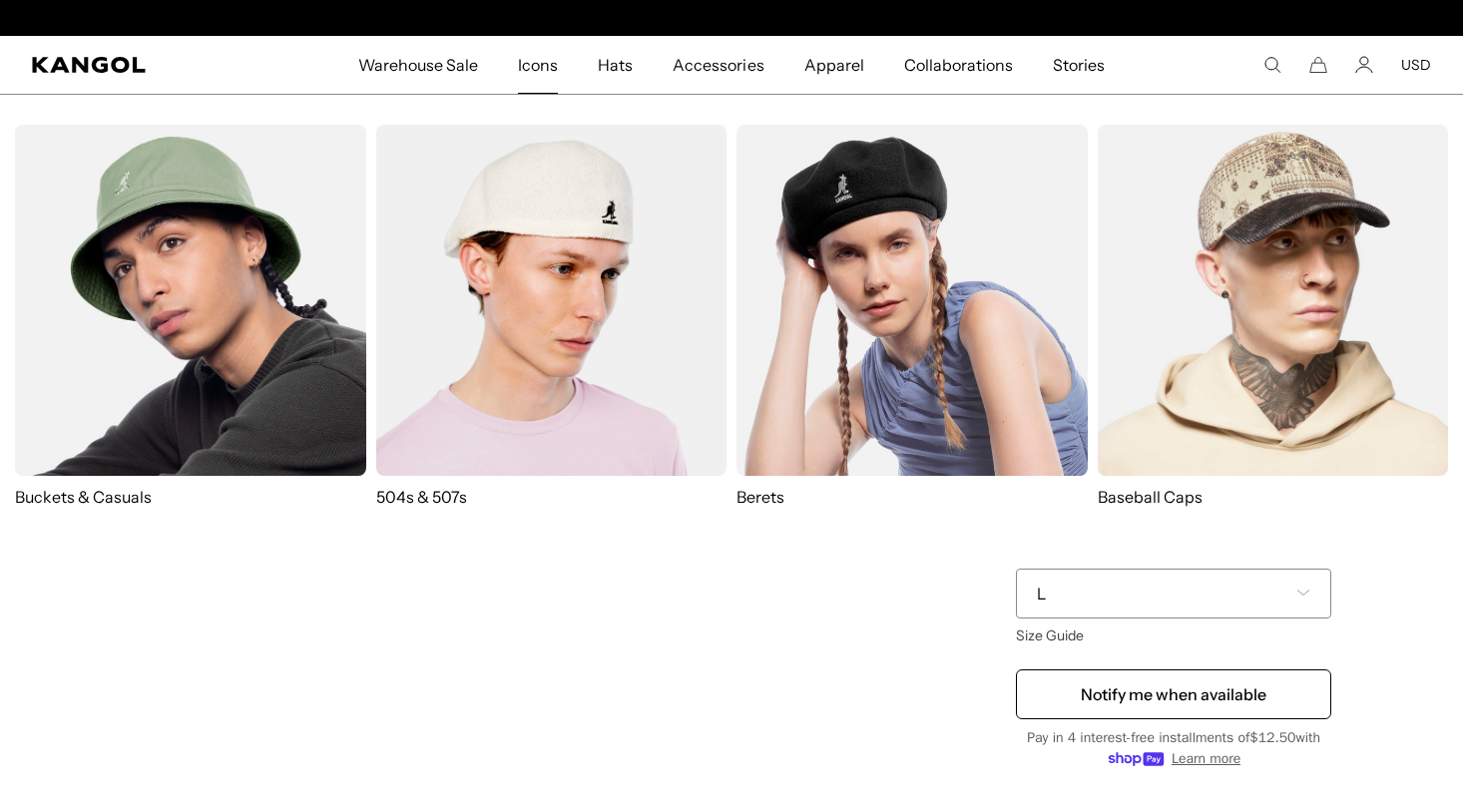 scroll, scrollTop: 0, scrollLeft: 411, axis: horizontal 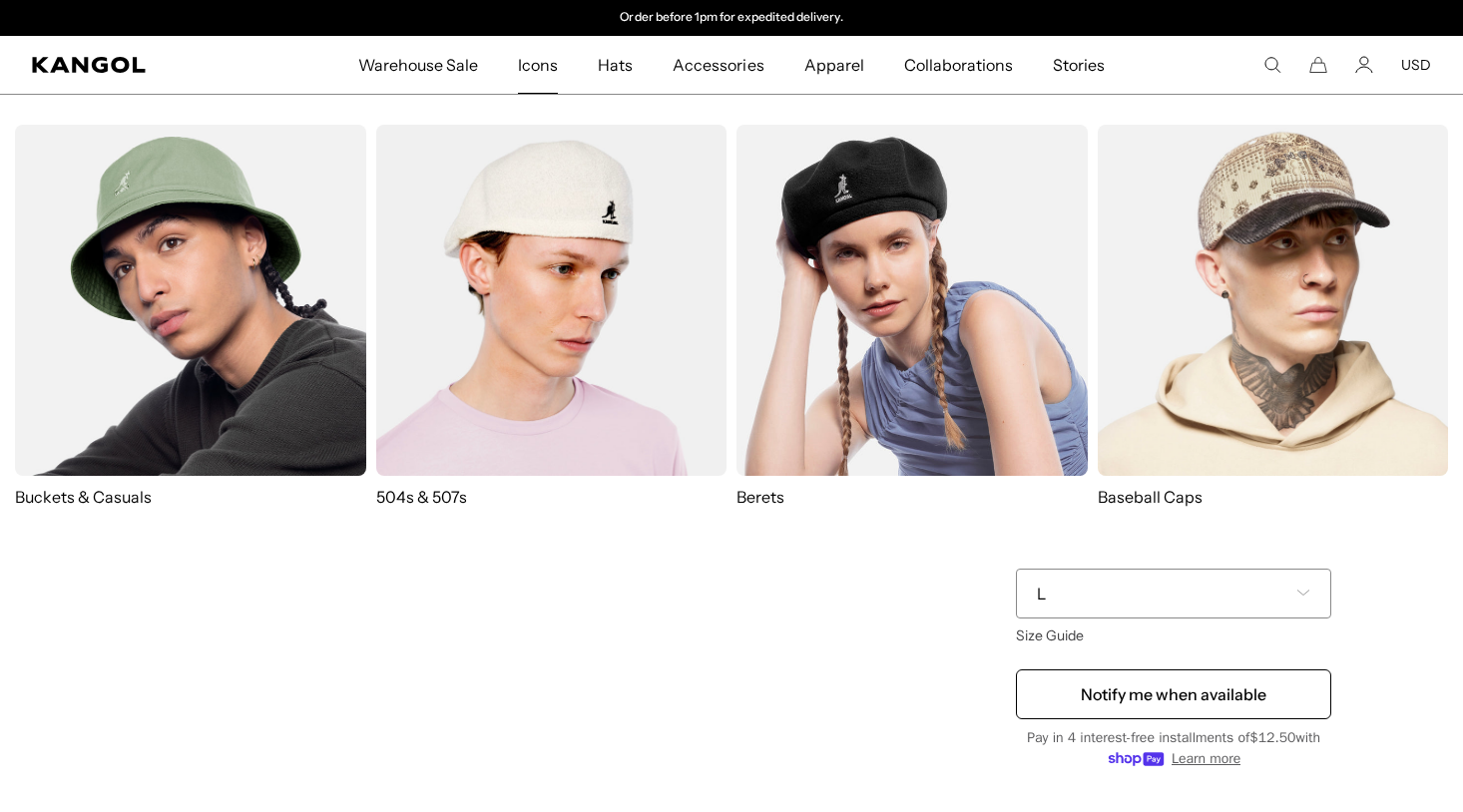 click at bounding box center (552, 300) 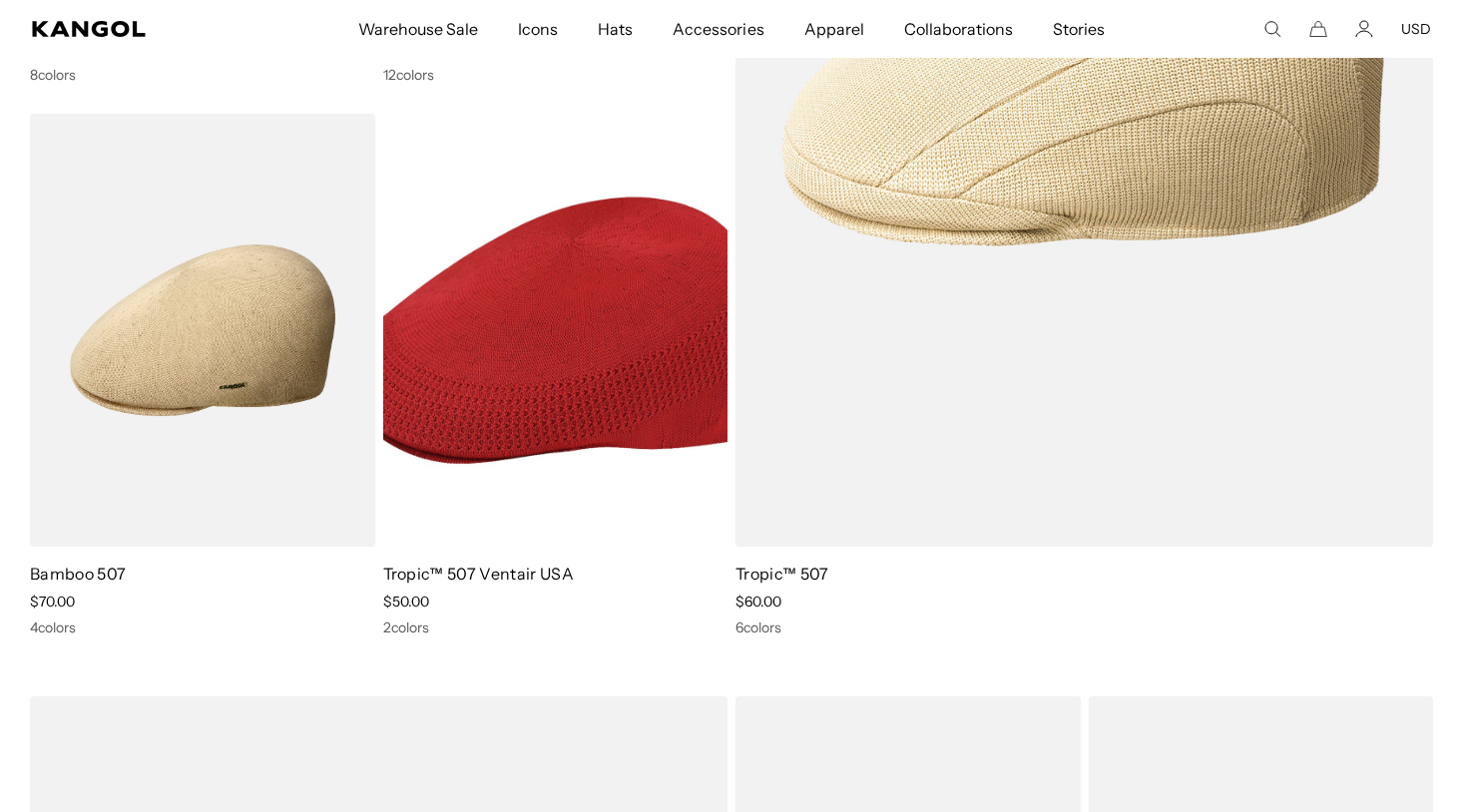 scroll, scrollTop: 662, scrollLeft: 0, axis: vertical 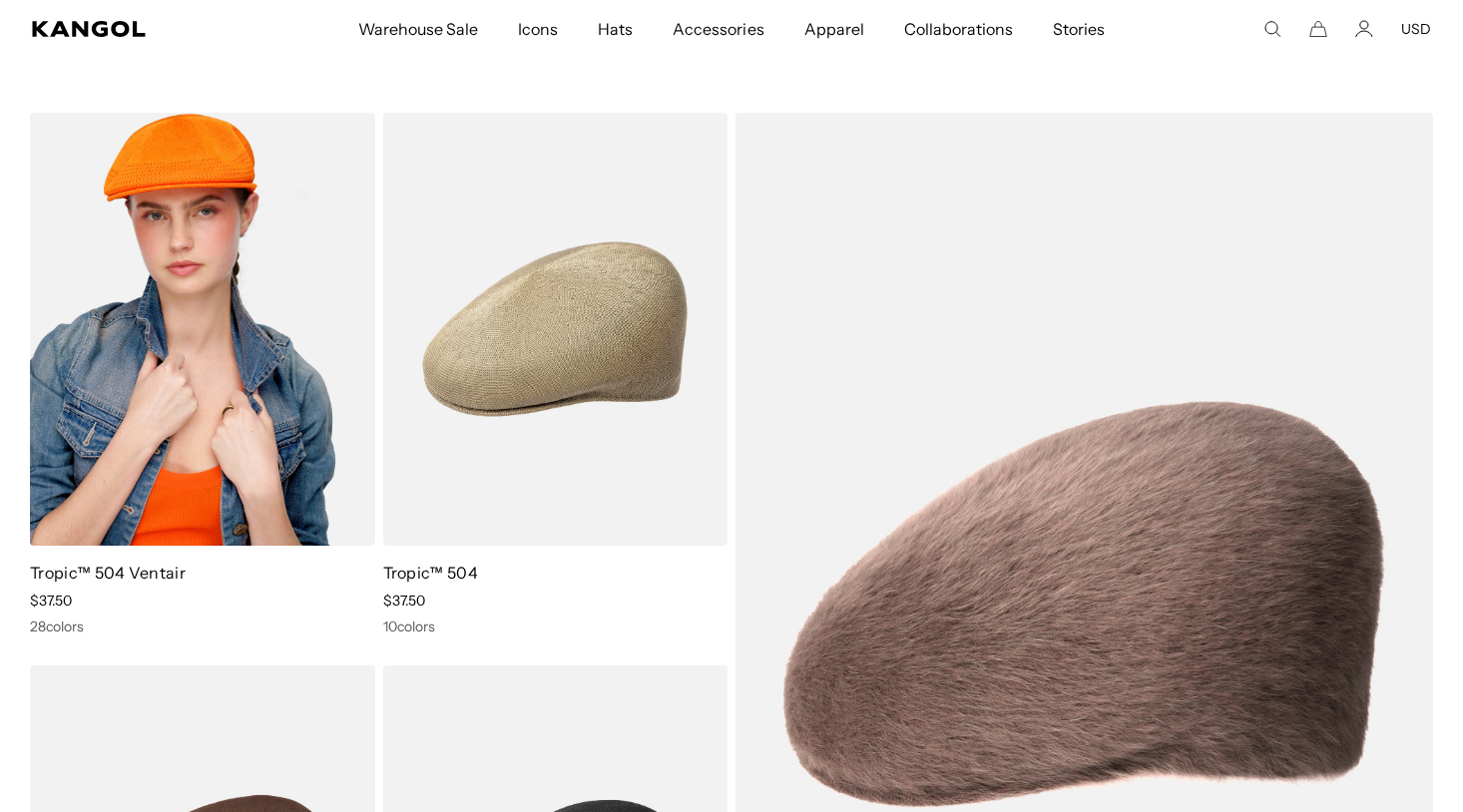 click at bounding box center [203, 329] 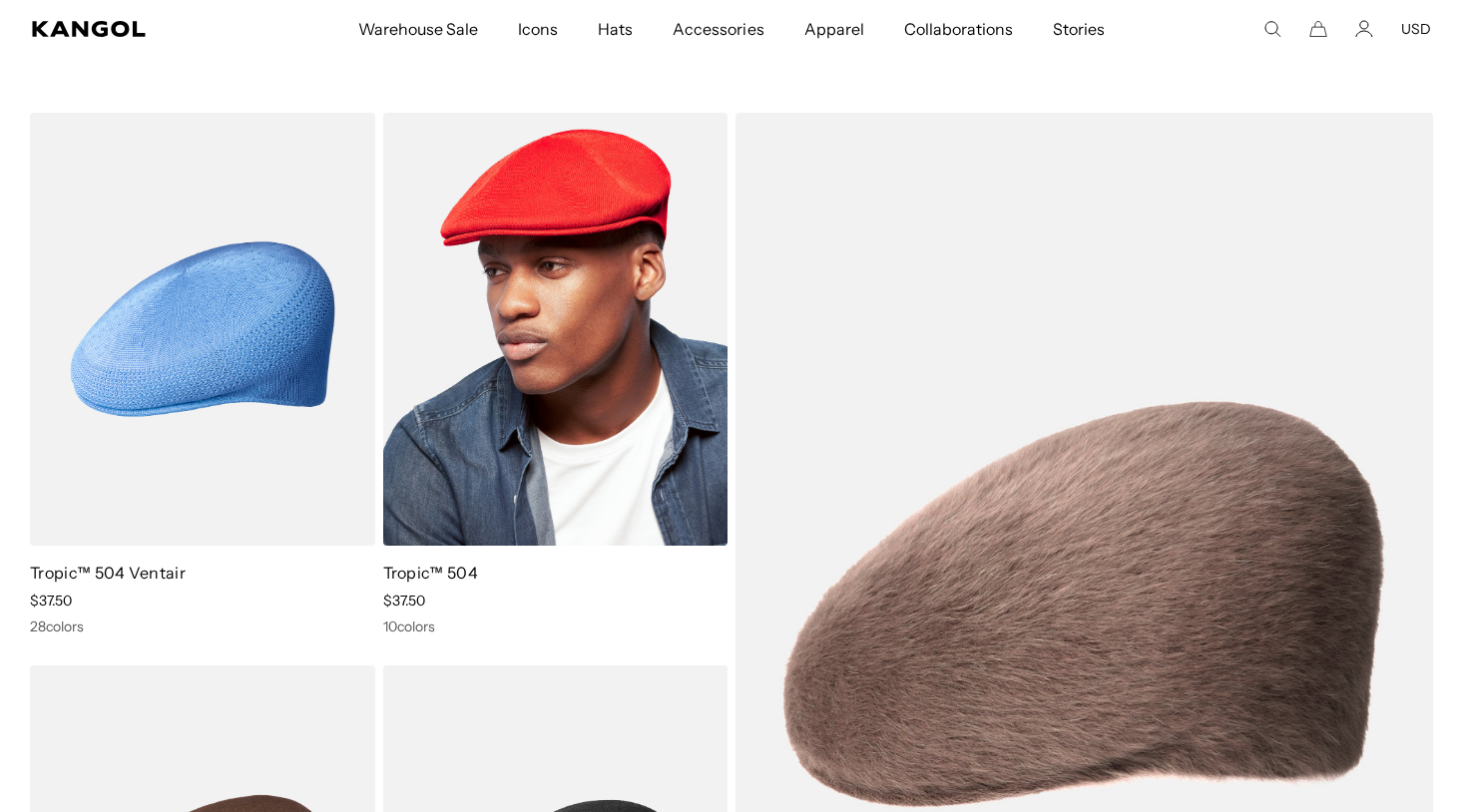 scroll, scrollTop: 0, scrollLeft: 0, axis: both 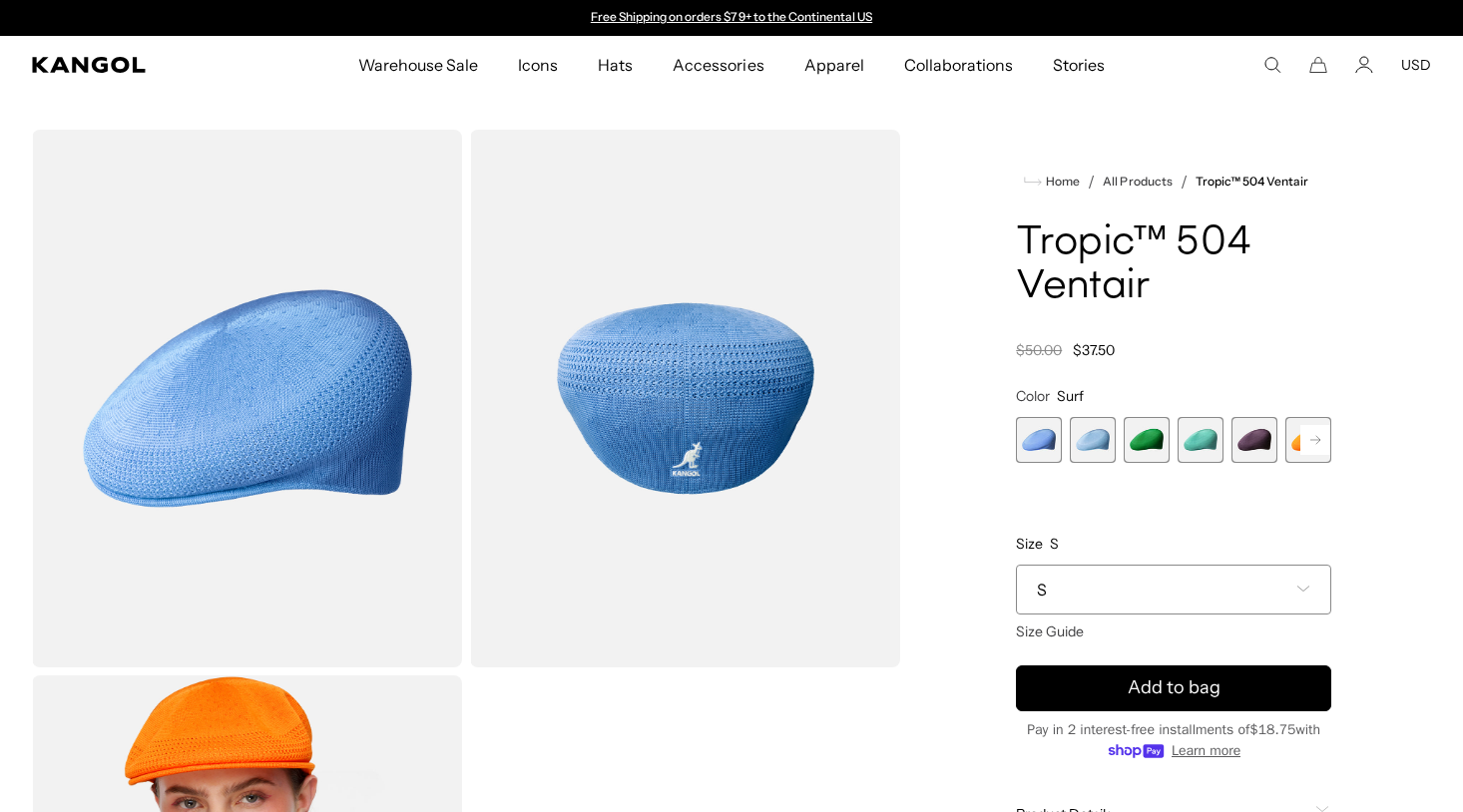 click on "S" at bounding box center [1174, 590] 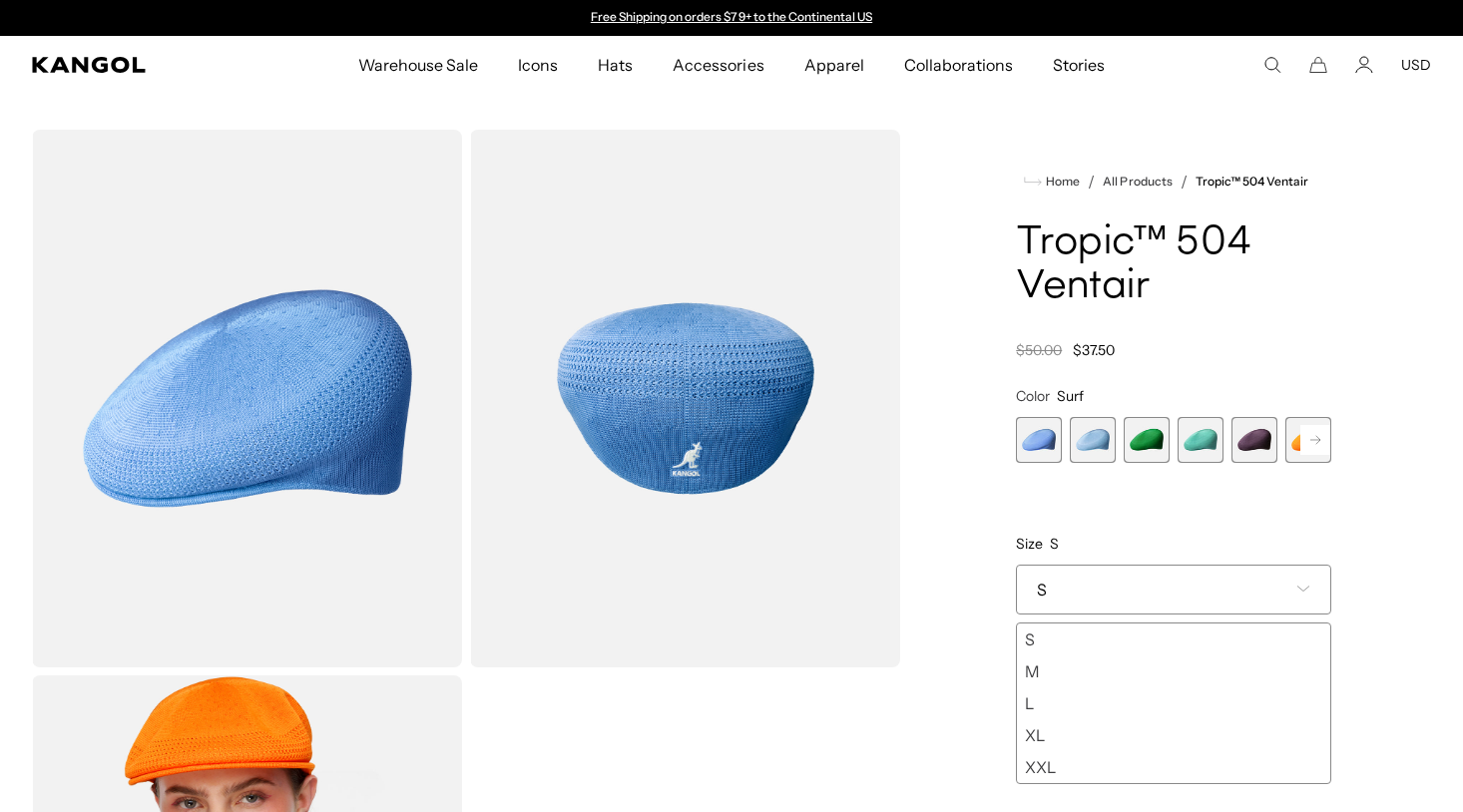 click on "L" at bounding box center [1174, 703] 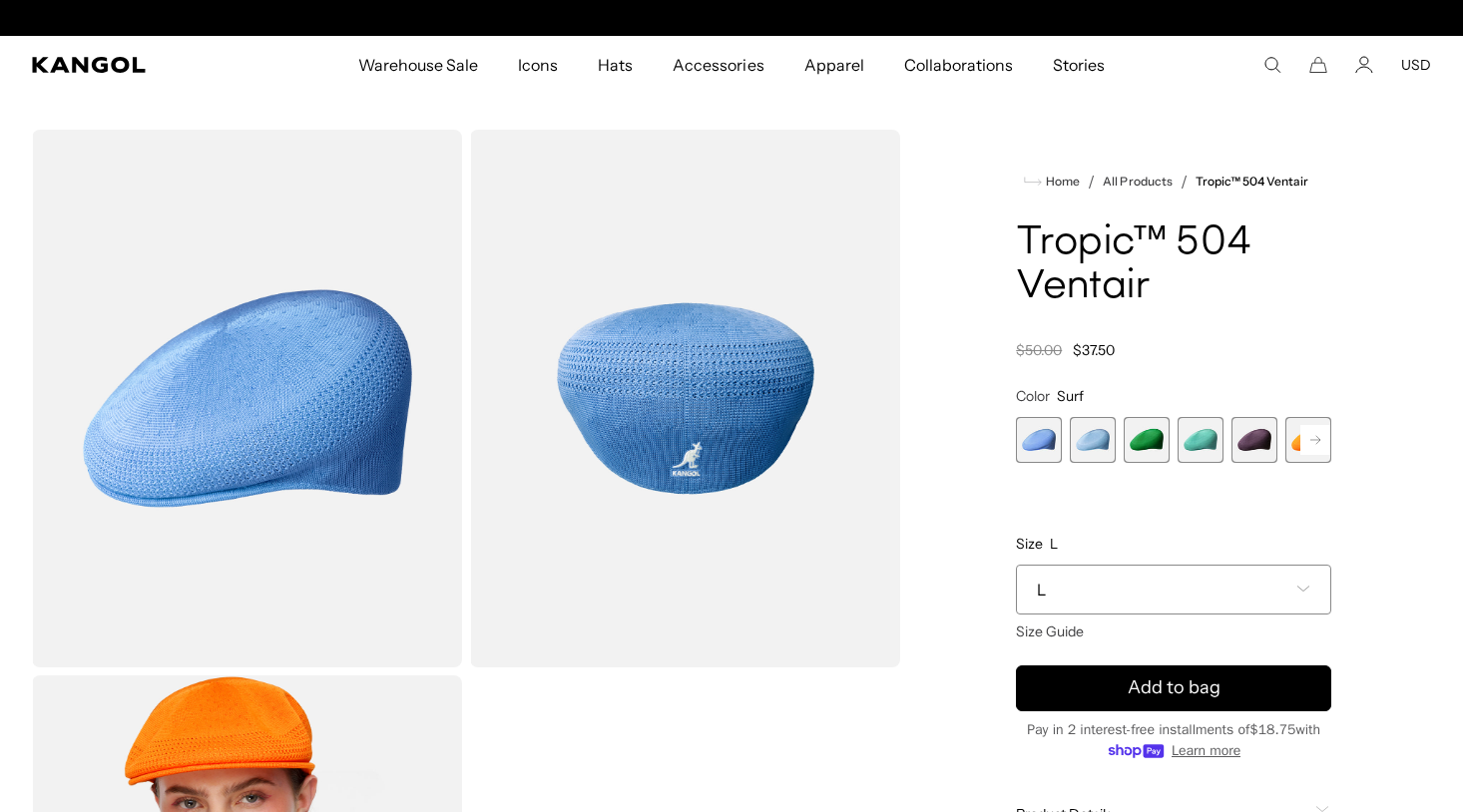 scroll, scrollTop: 0, scrollLeft: 411, axis: horizontal 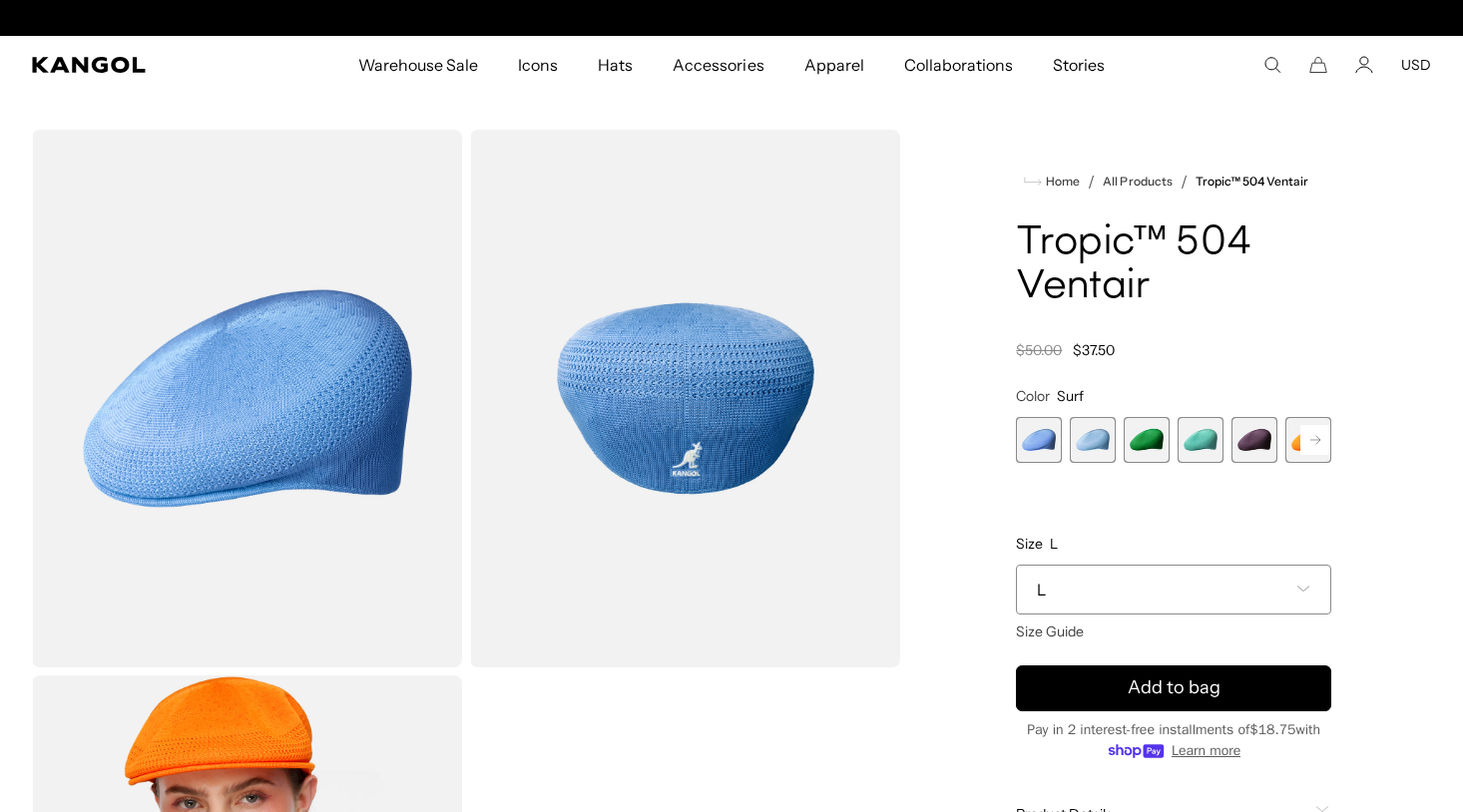 click 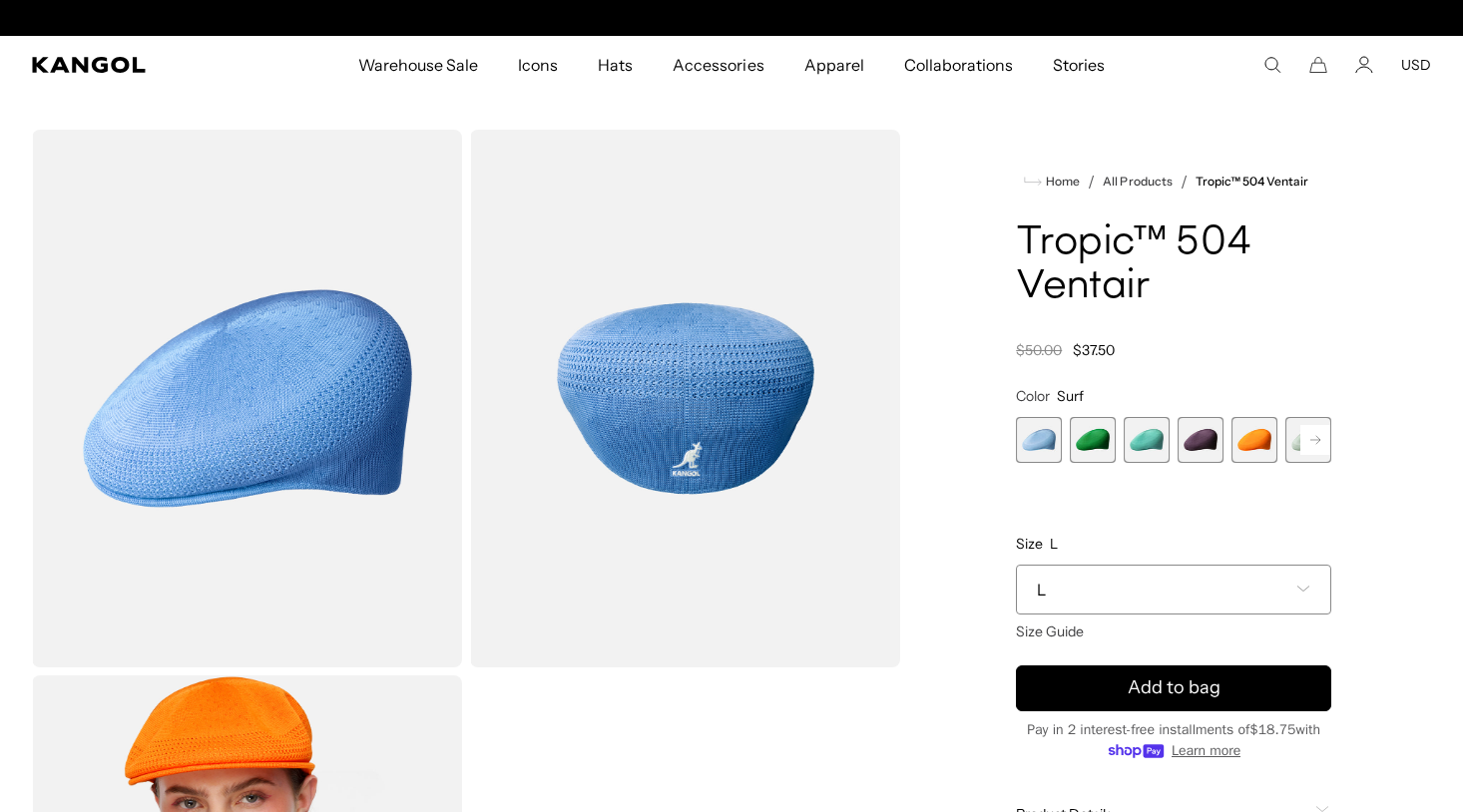 scroll, scrollTop: 0, scrollLeft: 0, axis: both 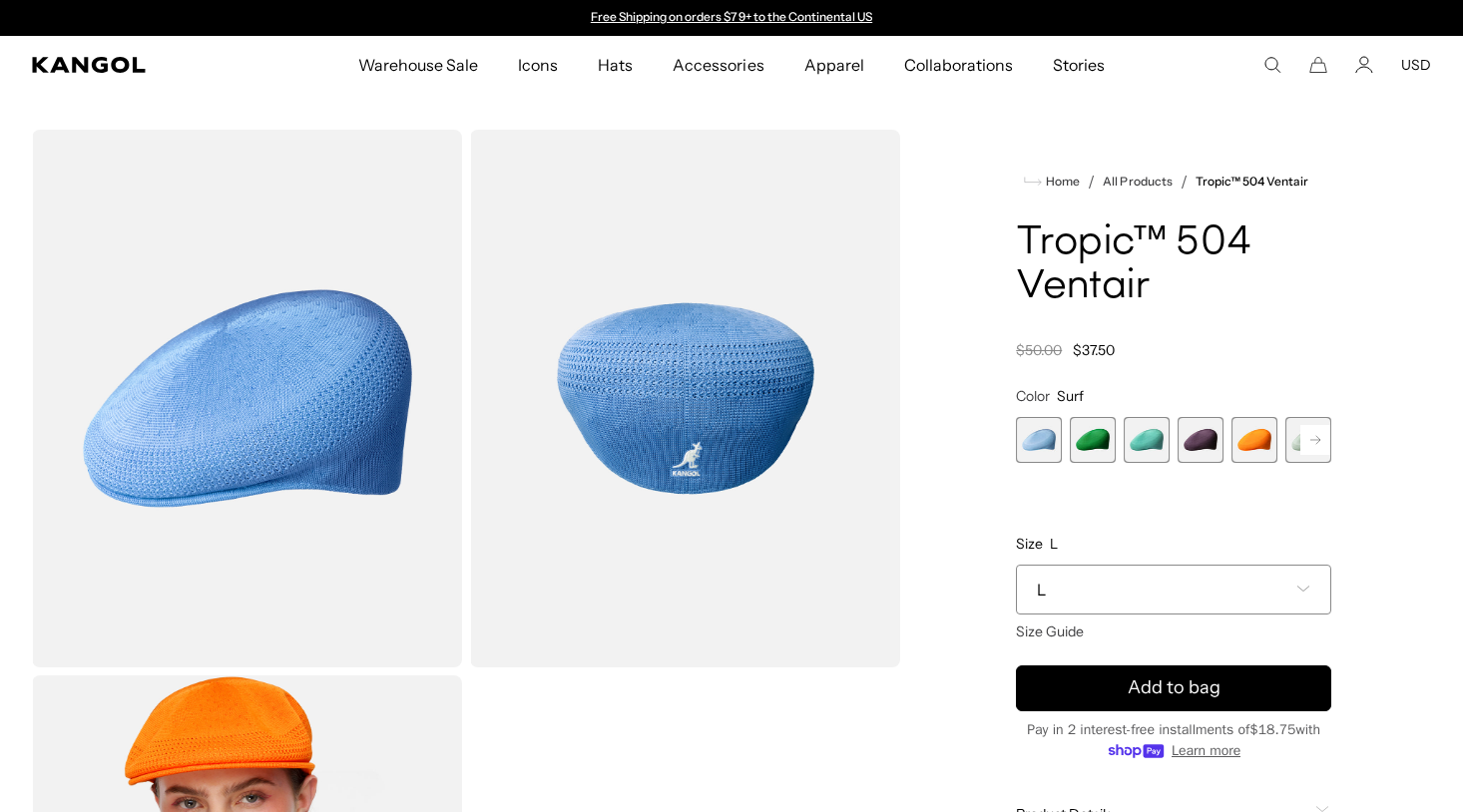 click 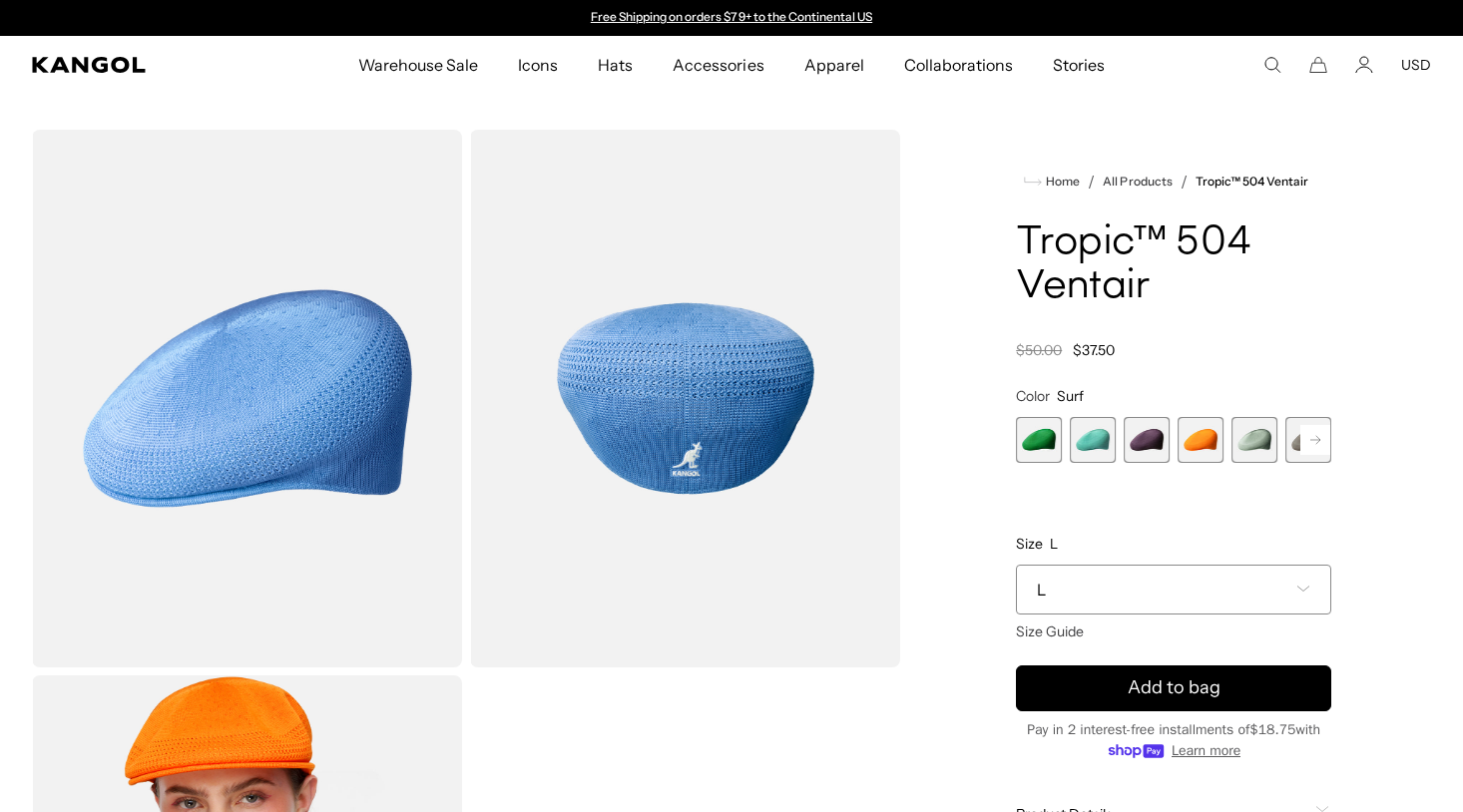 click 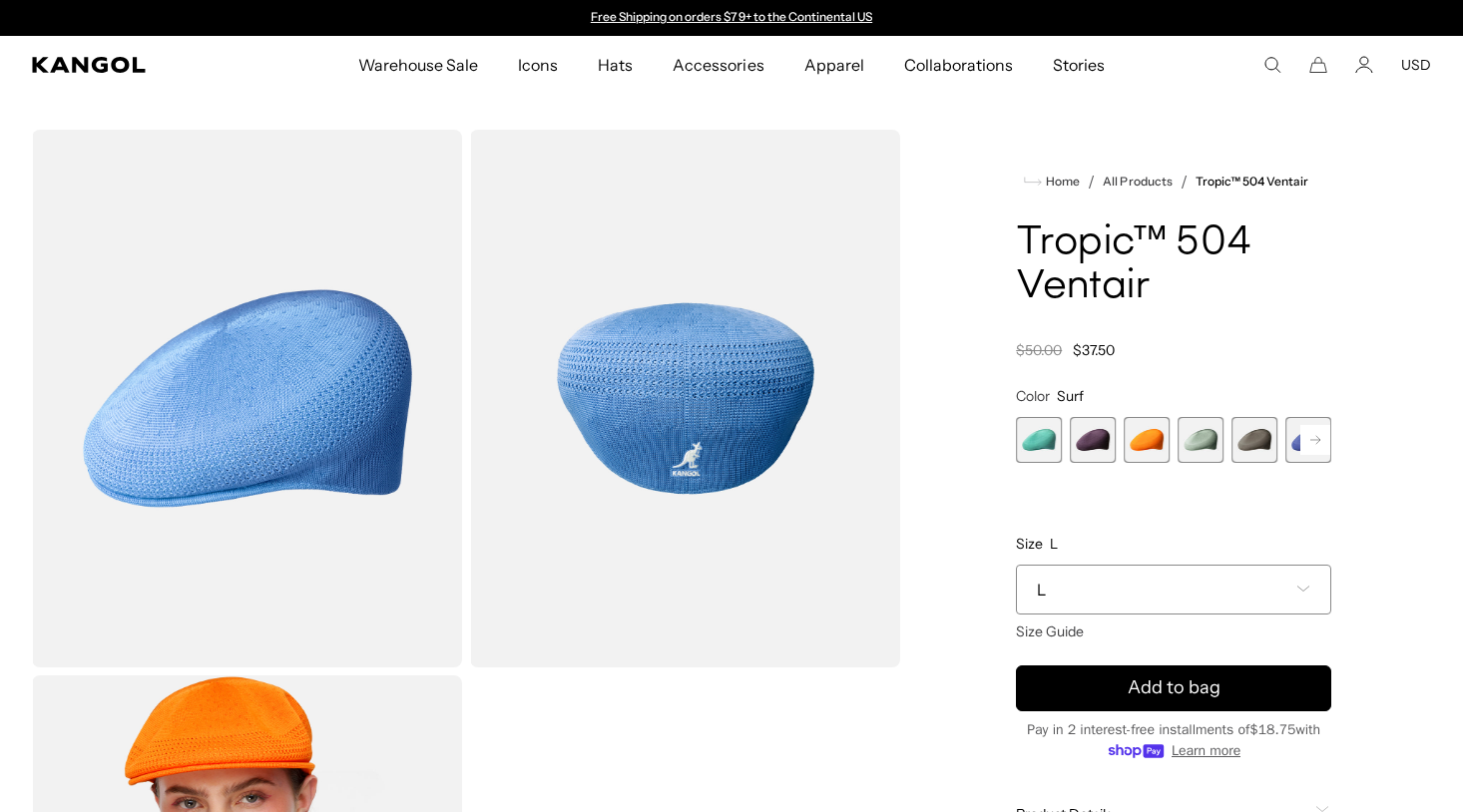 click 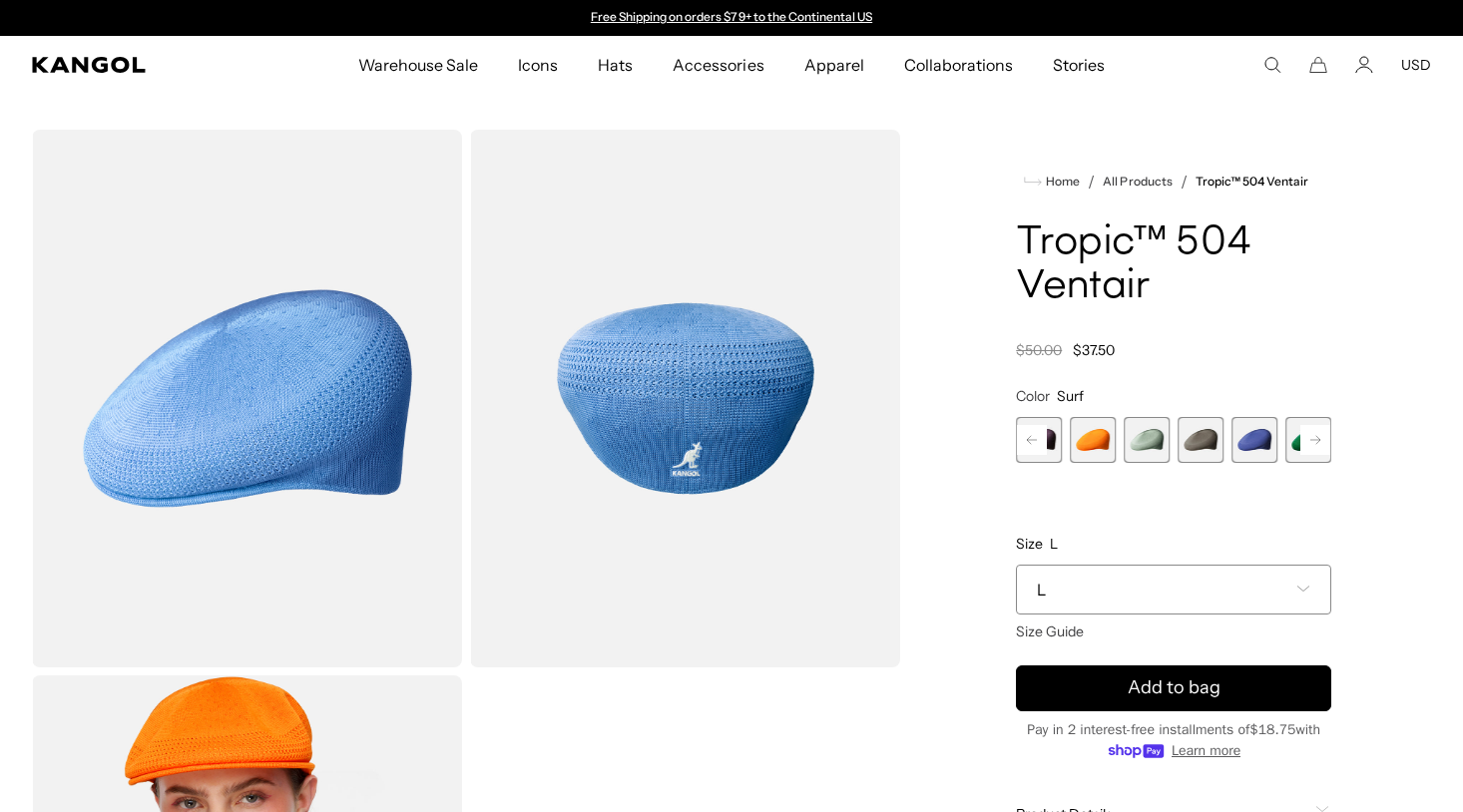click at bounding box center [1147, 440] 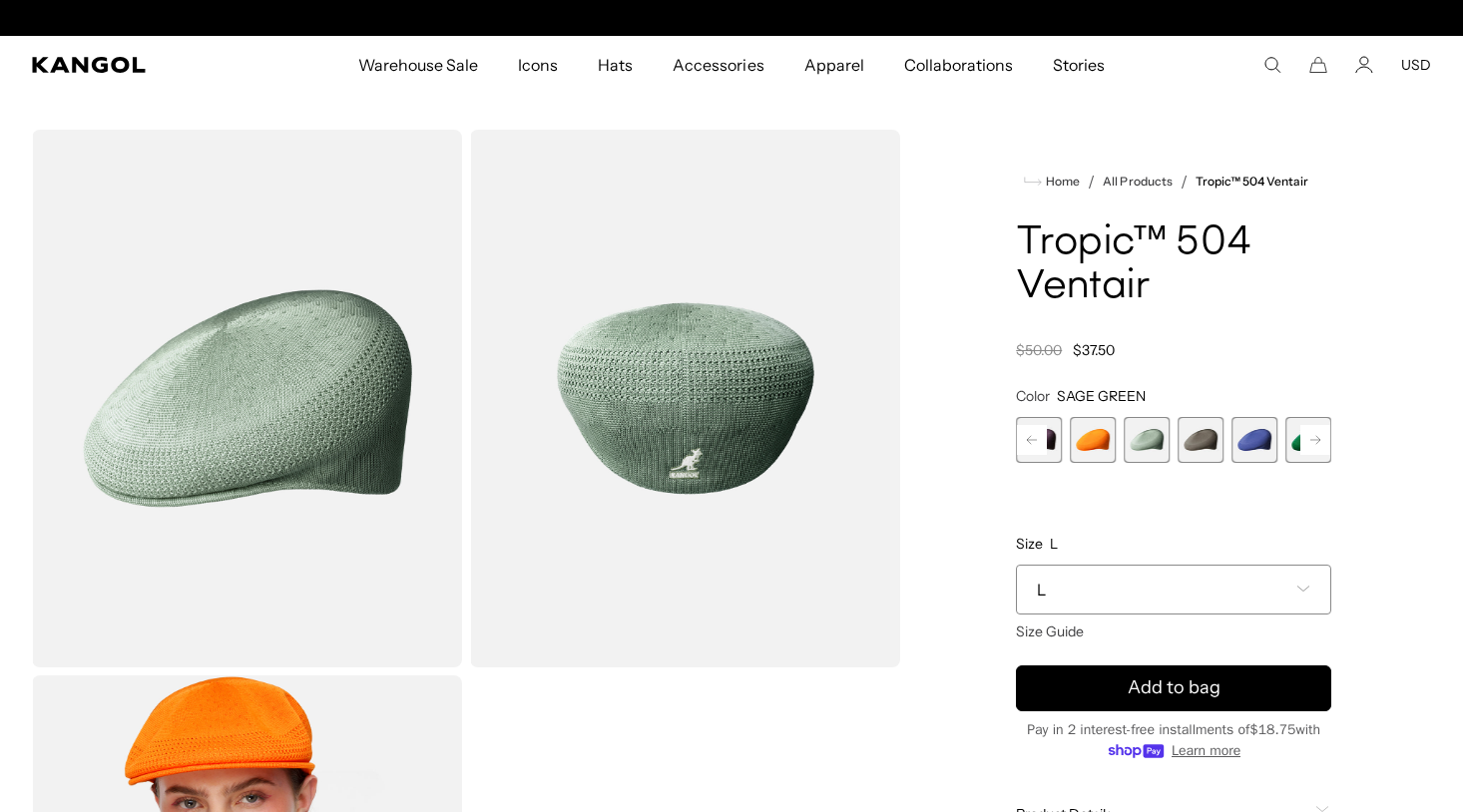 scroll, scrollTop: 0, scrollLeft: 411, axis: horizontal 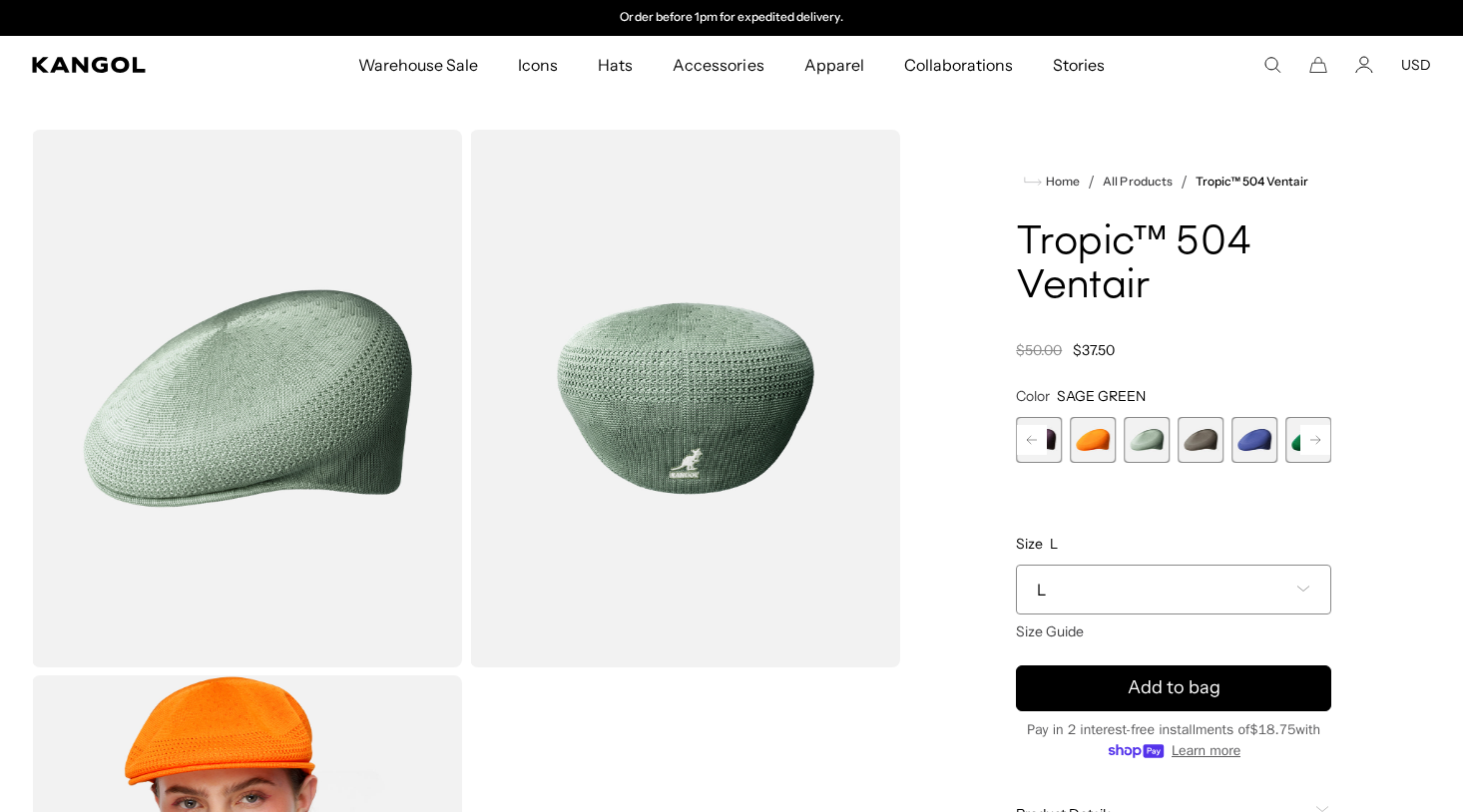 click 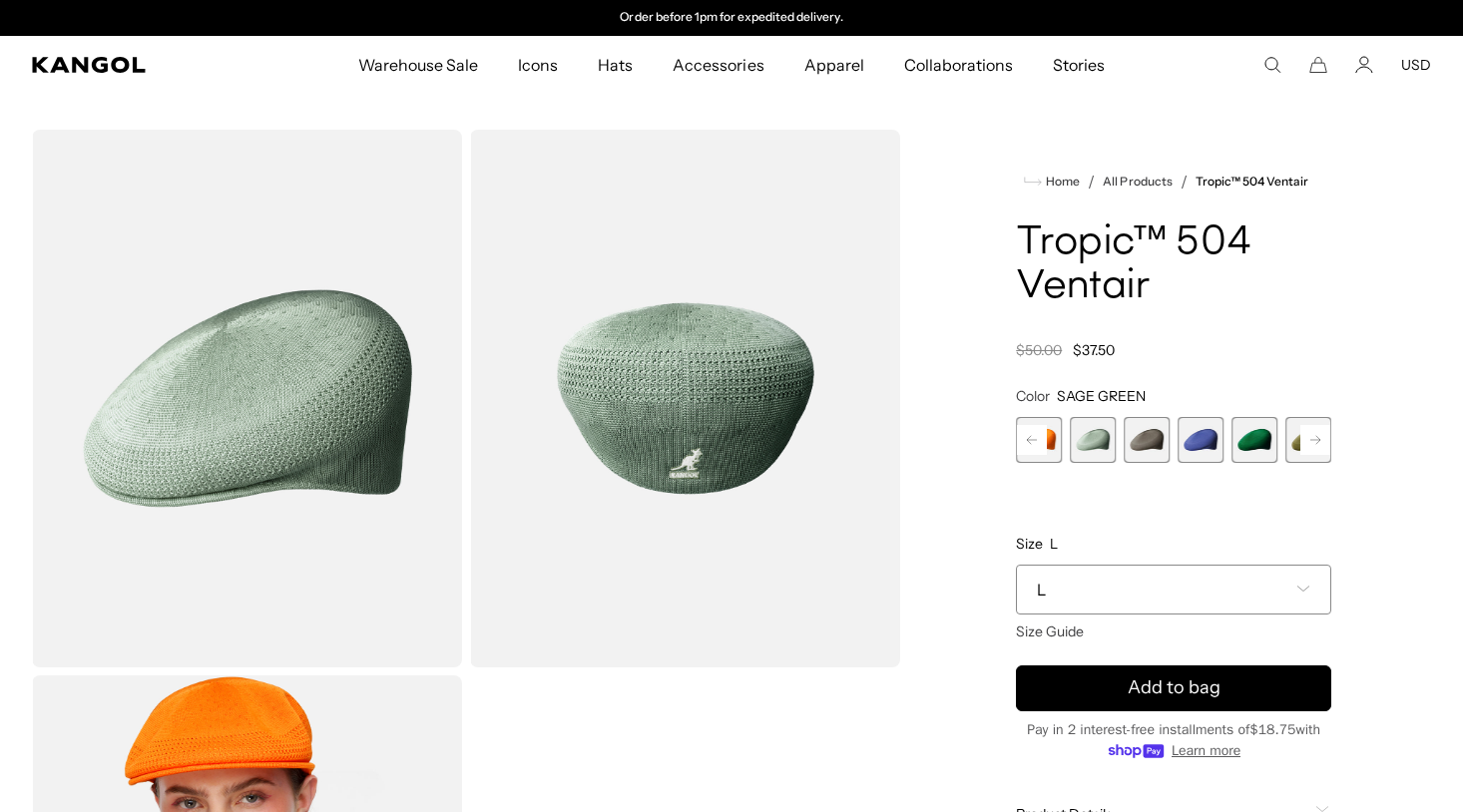 click 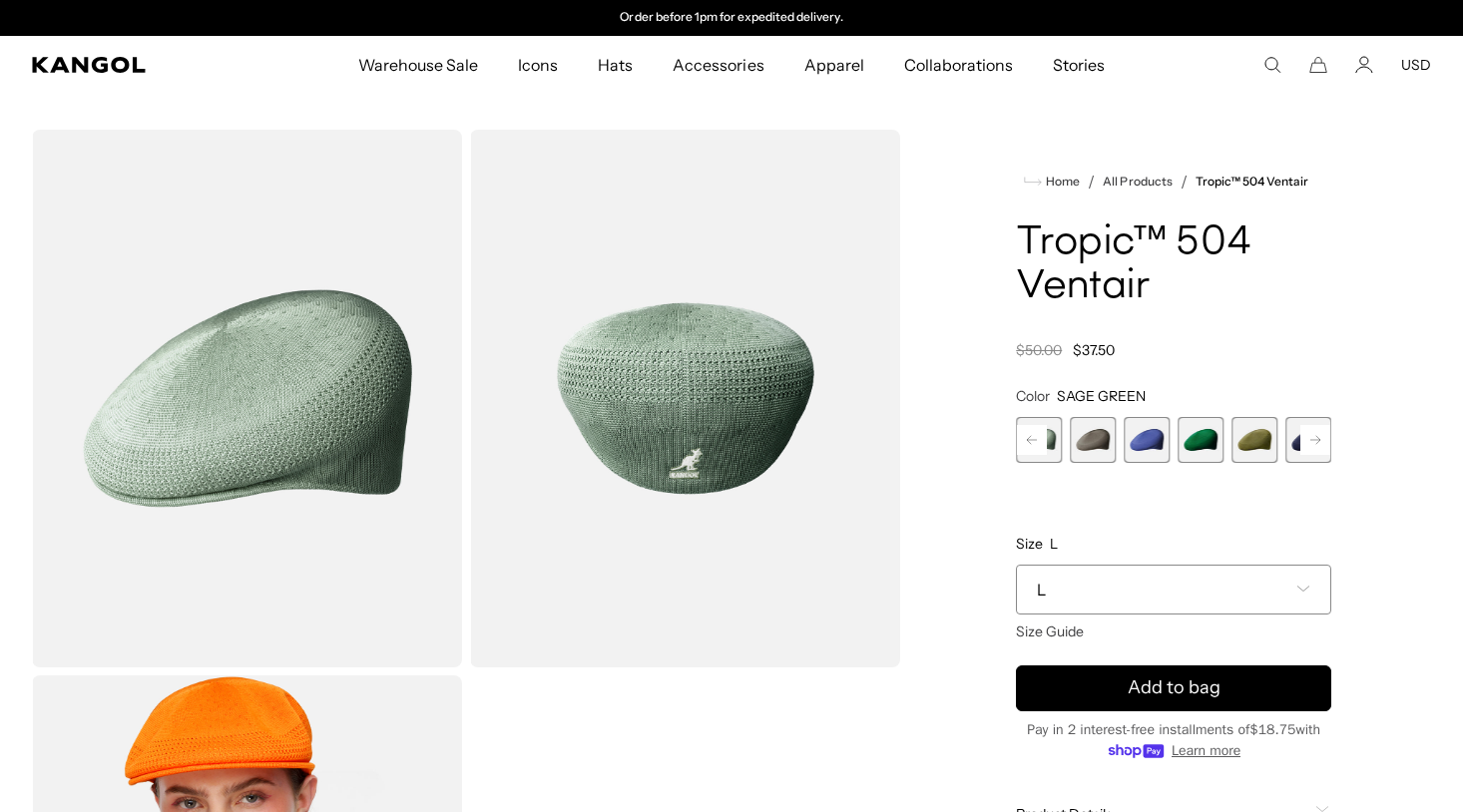 click 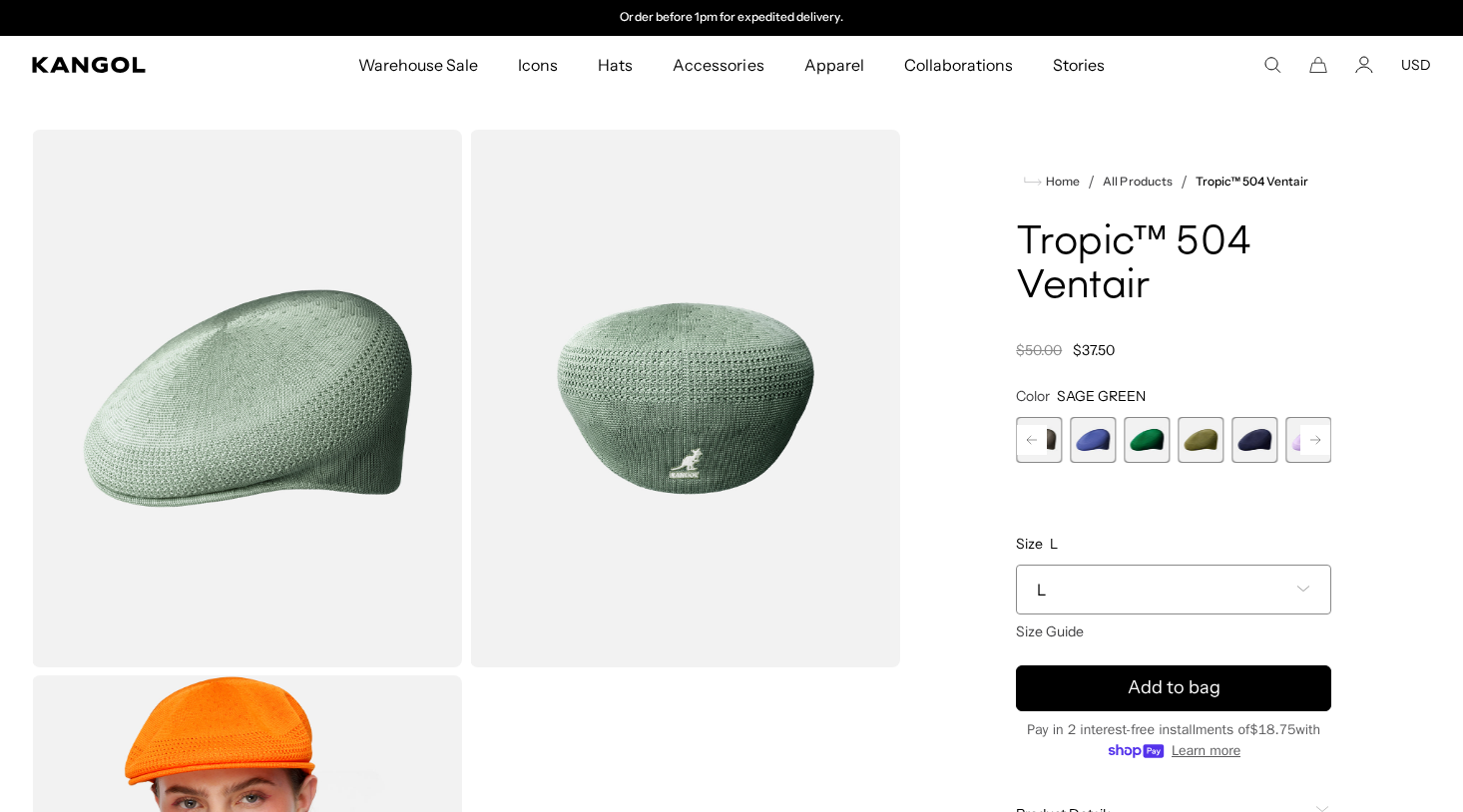 click 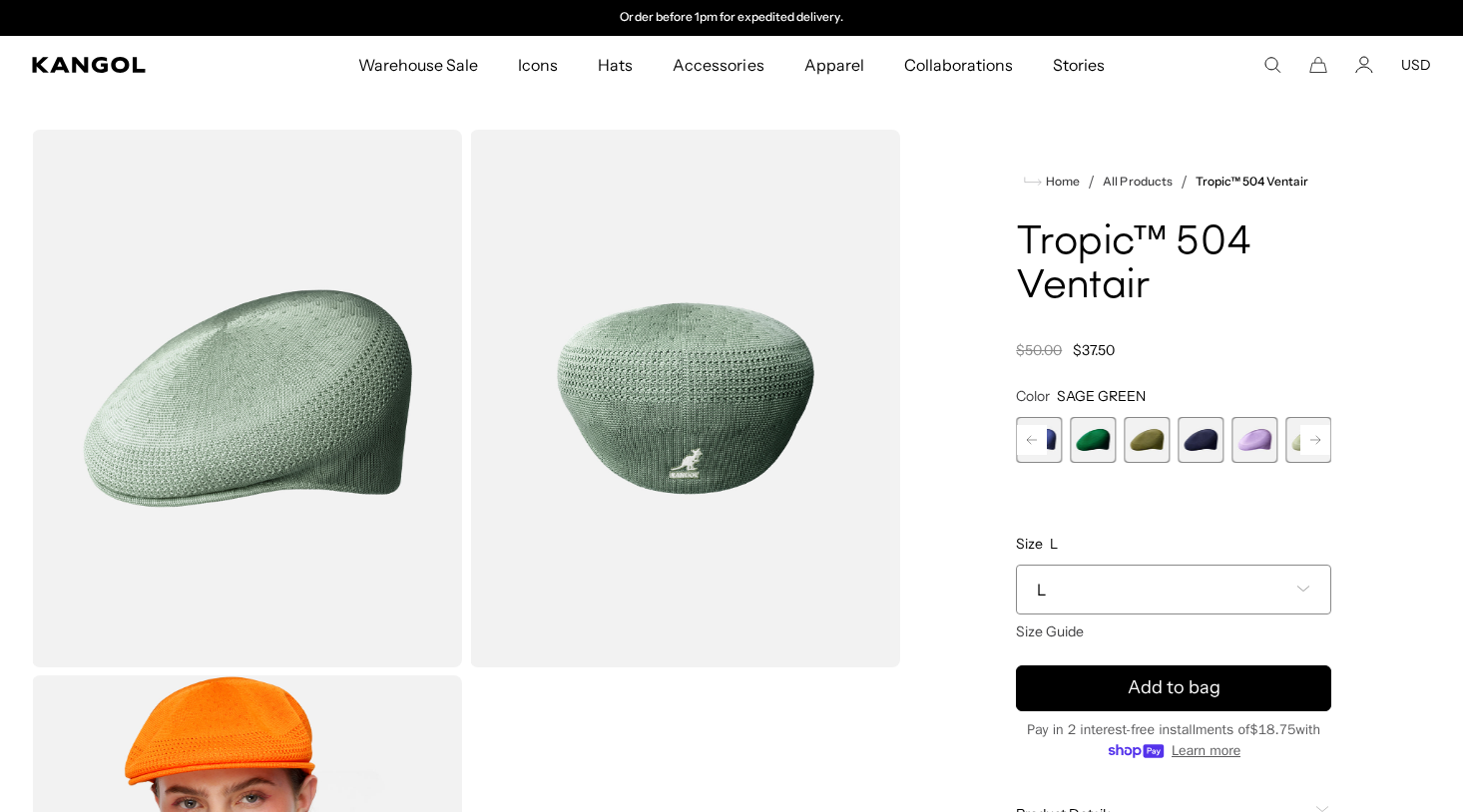 click 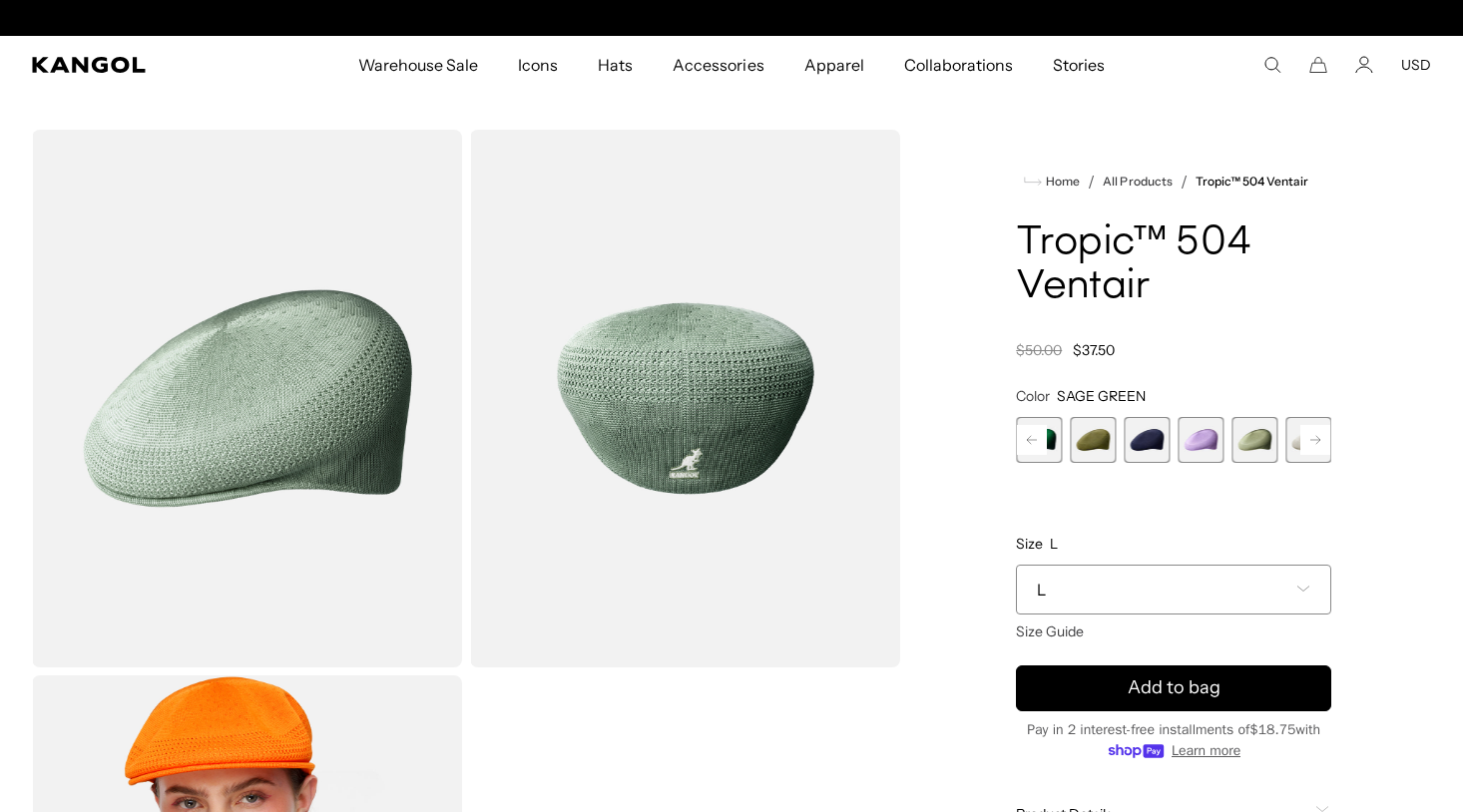 click 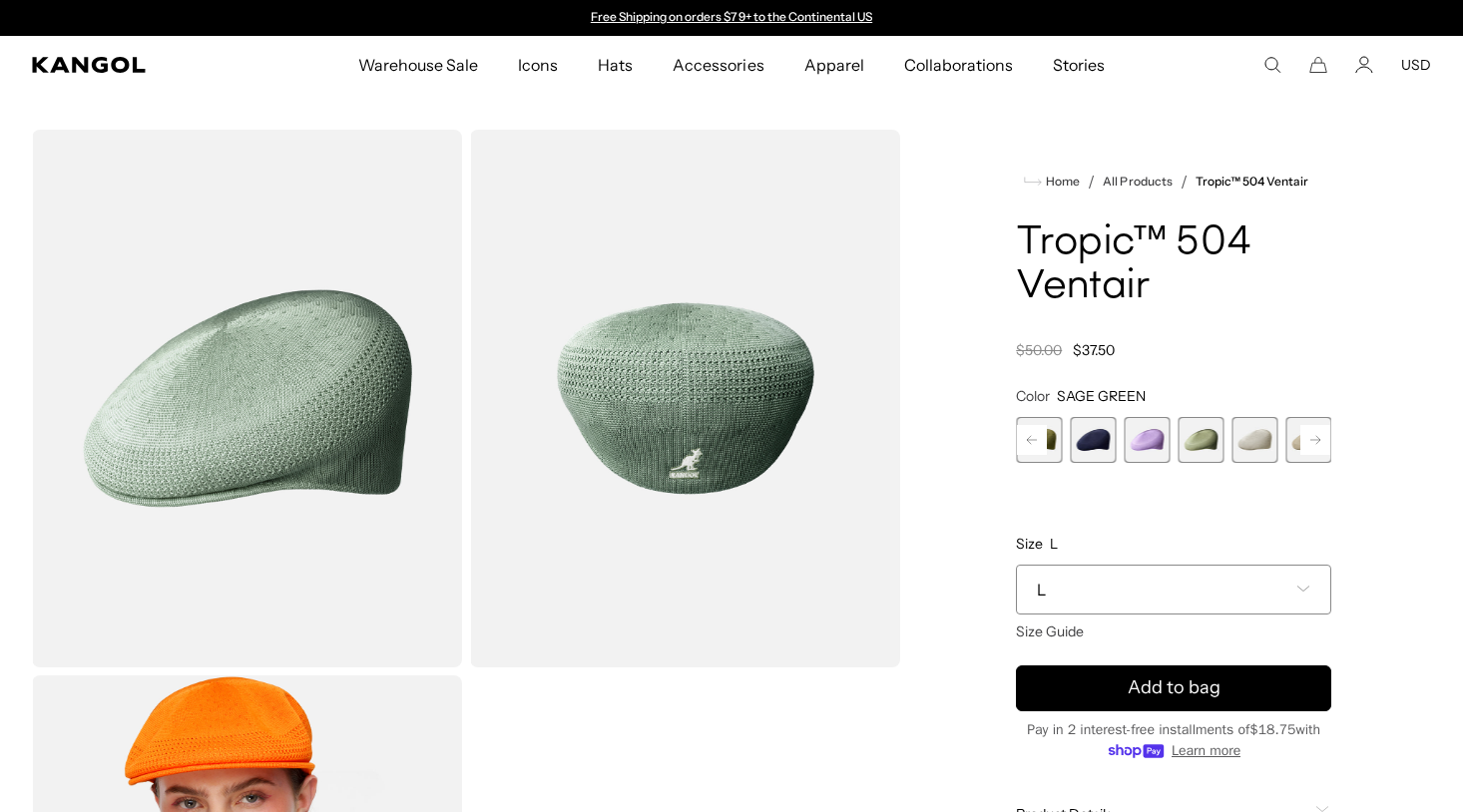 click 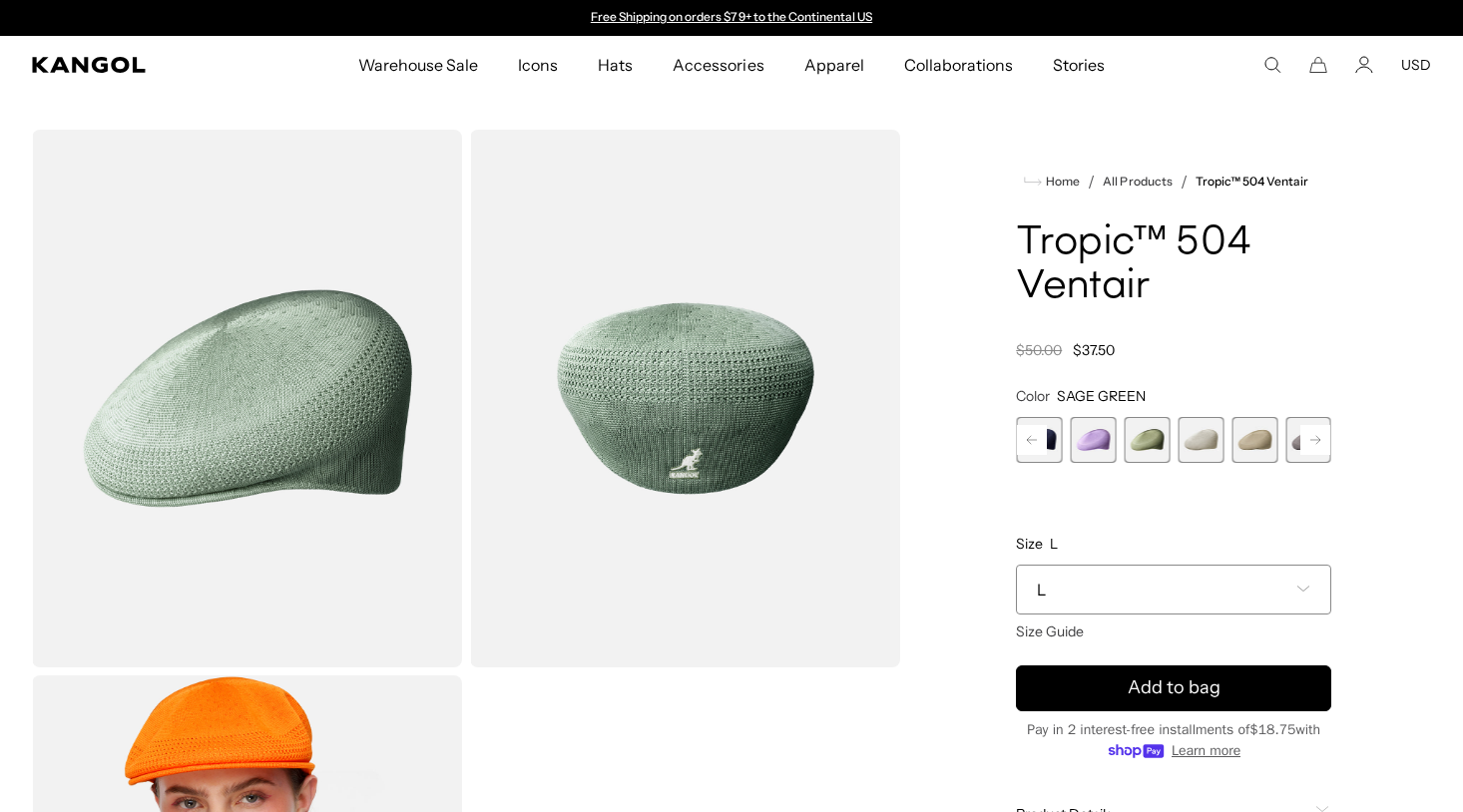 click 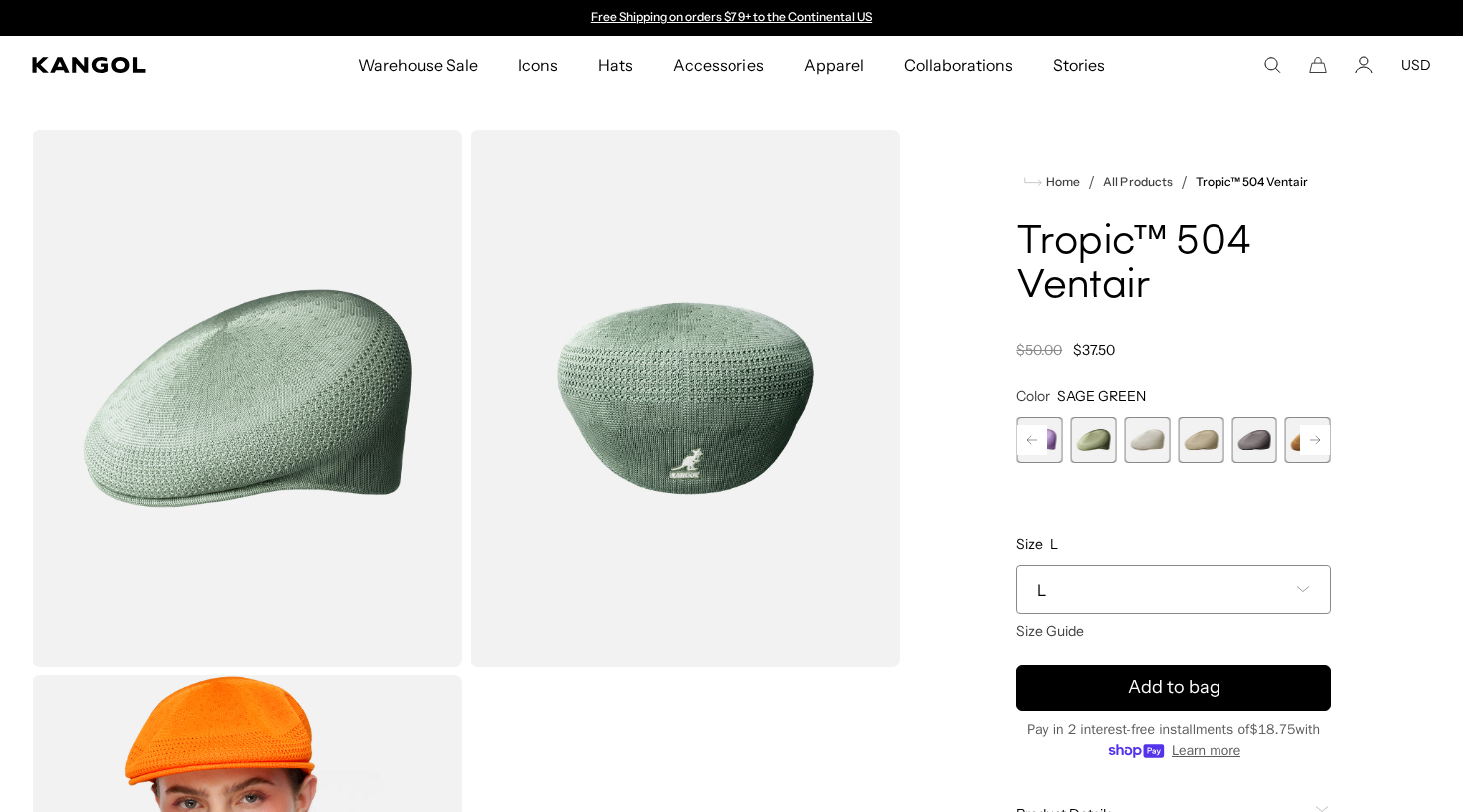 click at bounding box center [1147, 440] 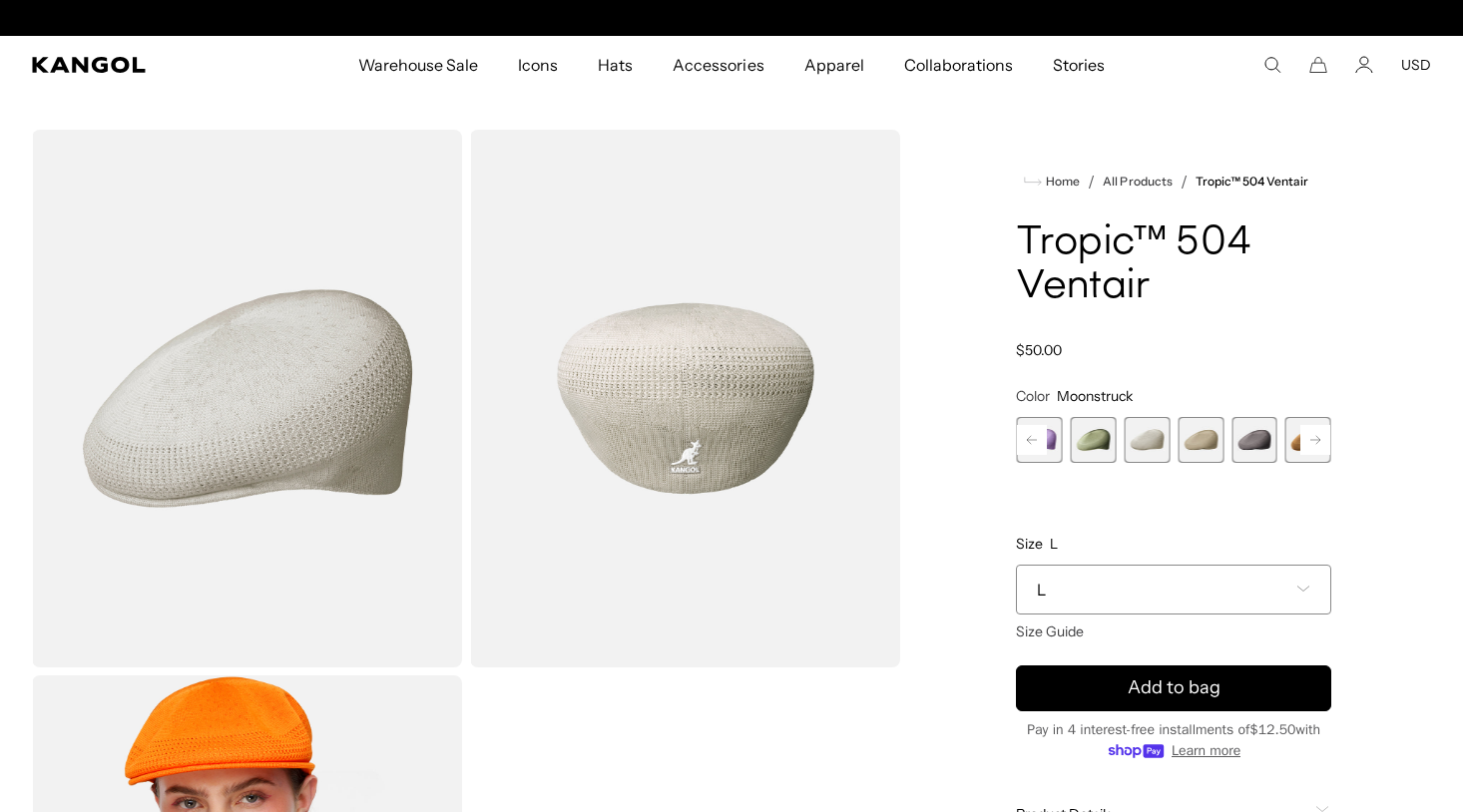 scroll, scrollTop: 0, scrollLeft: 0, axis: both 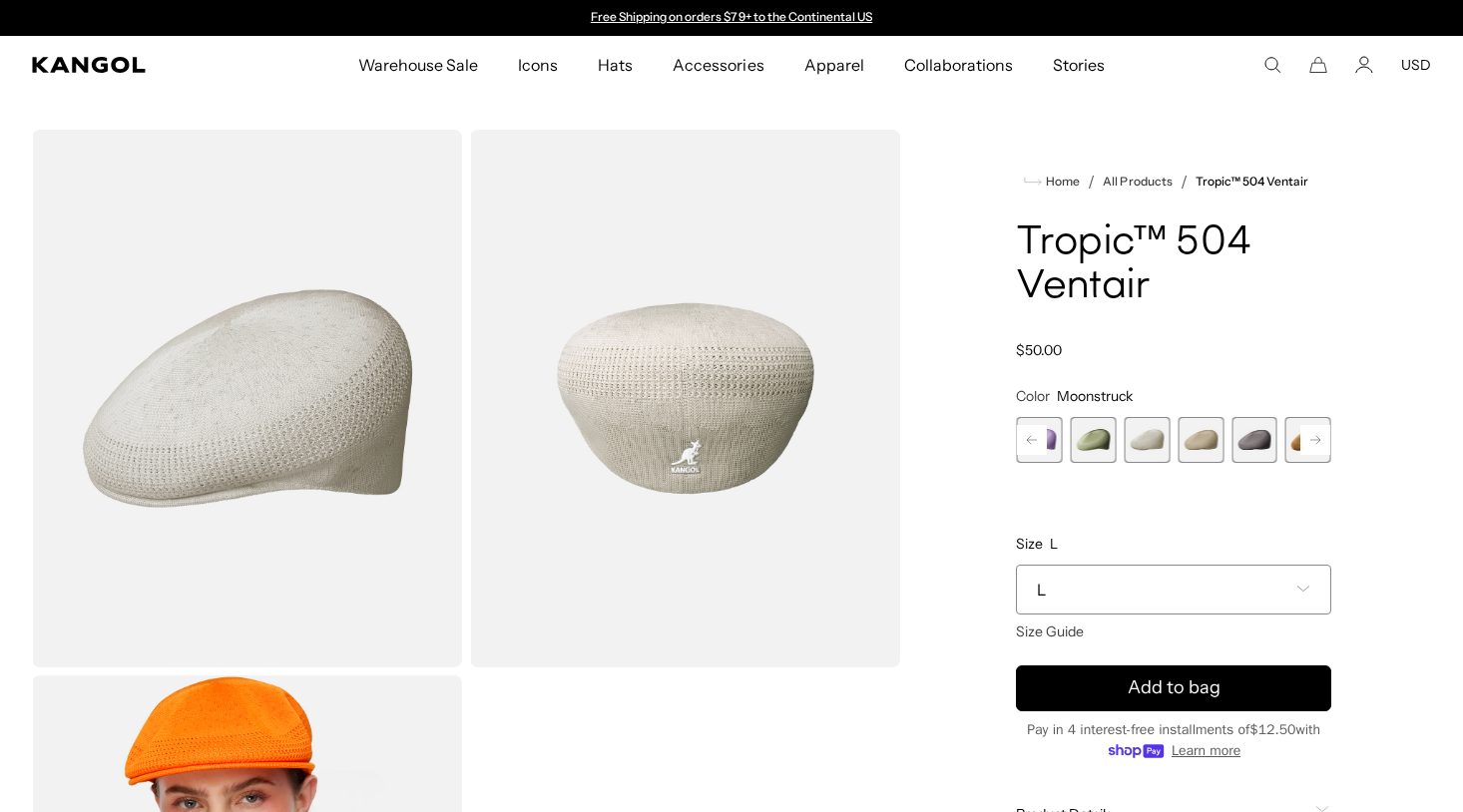 click 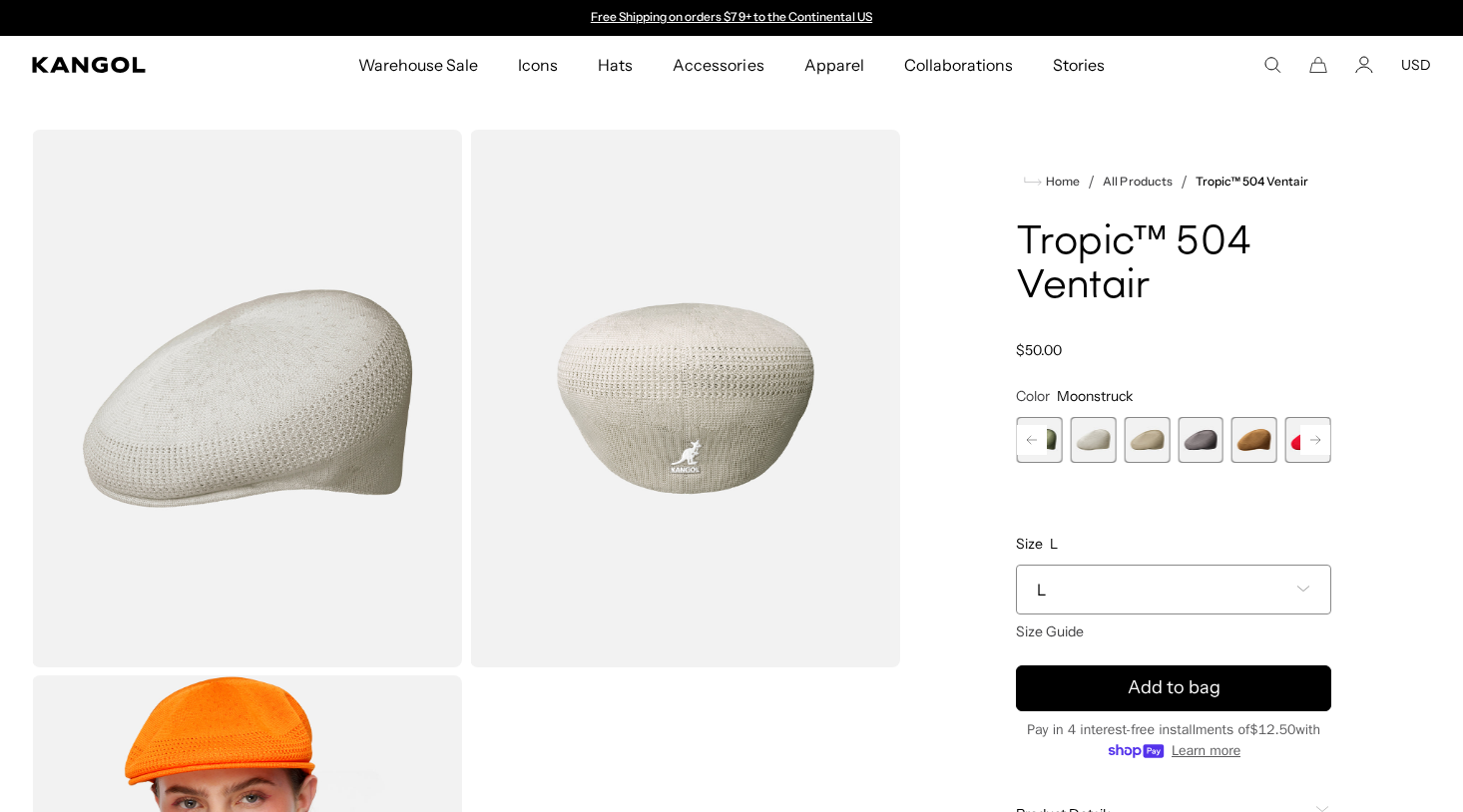 click 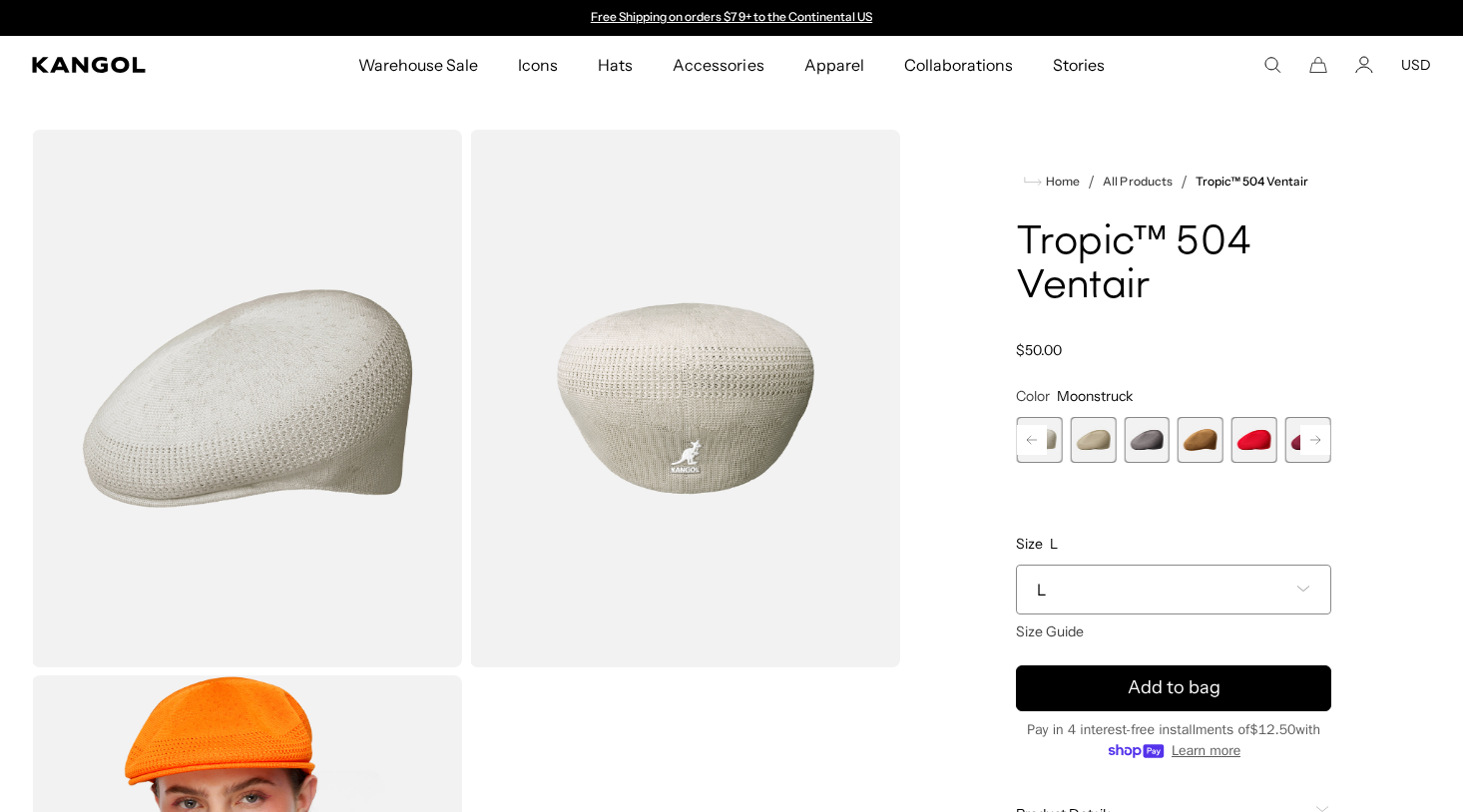 click 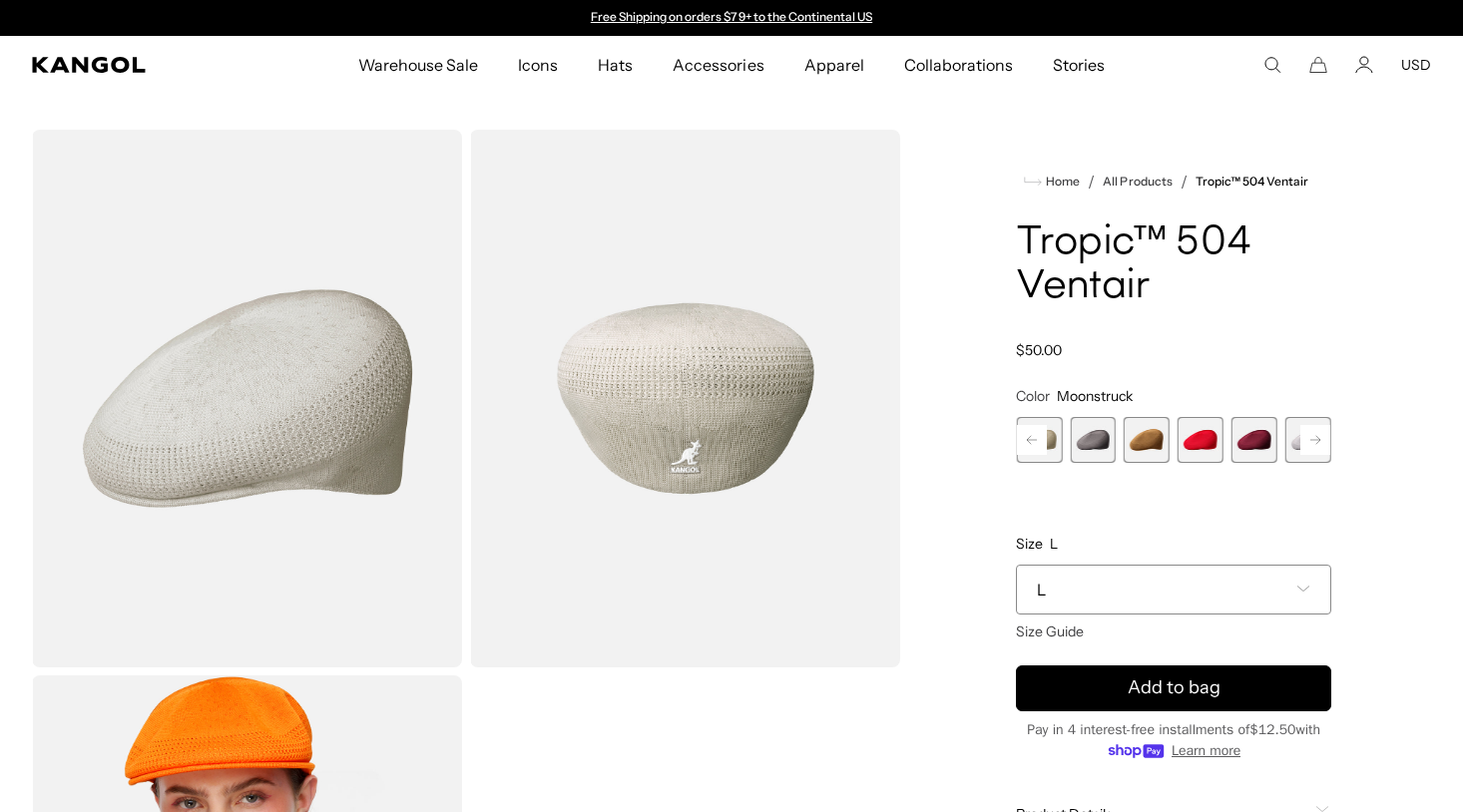 click 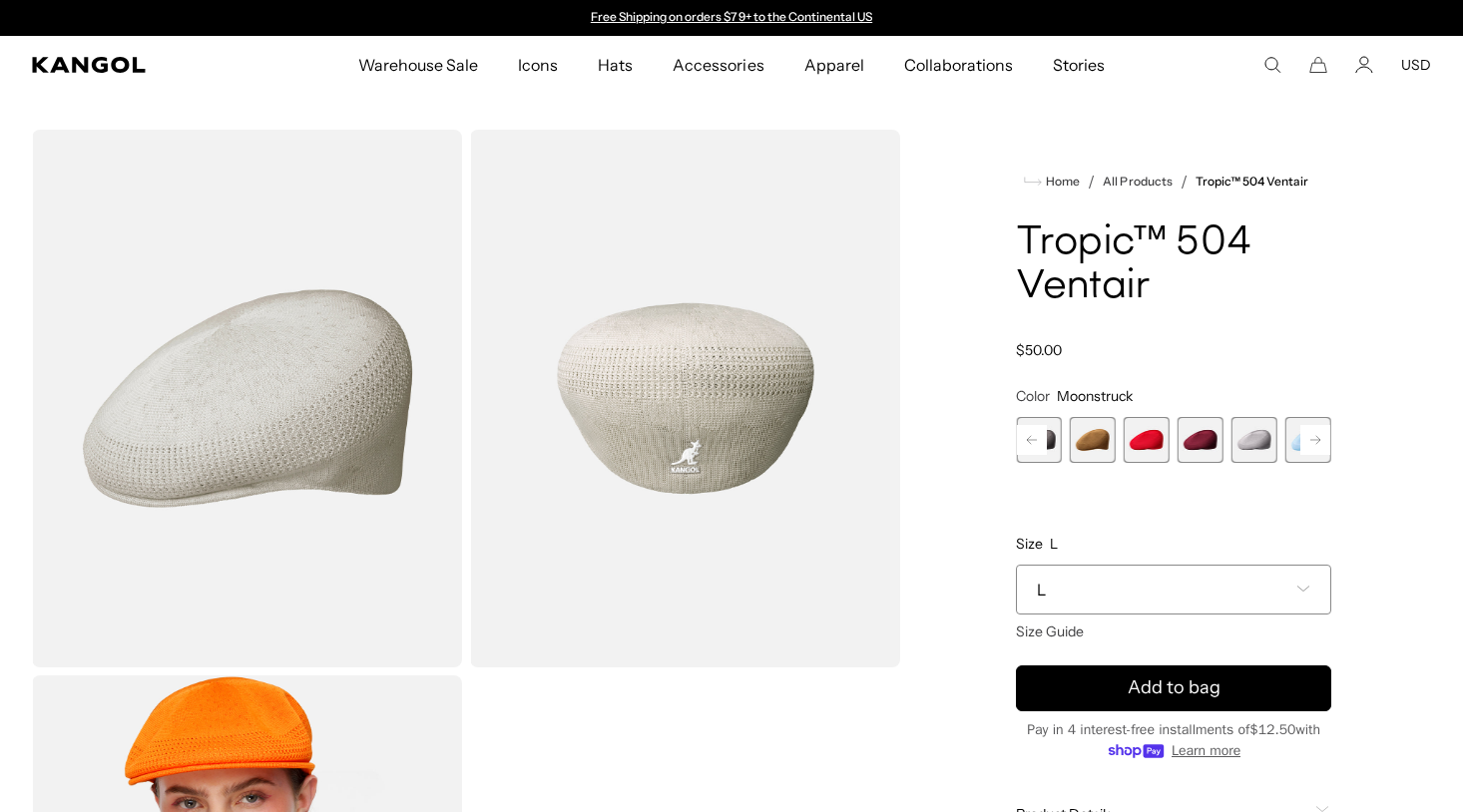 click 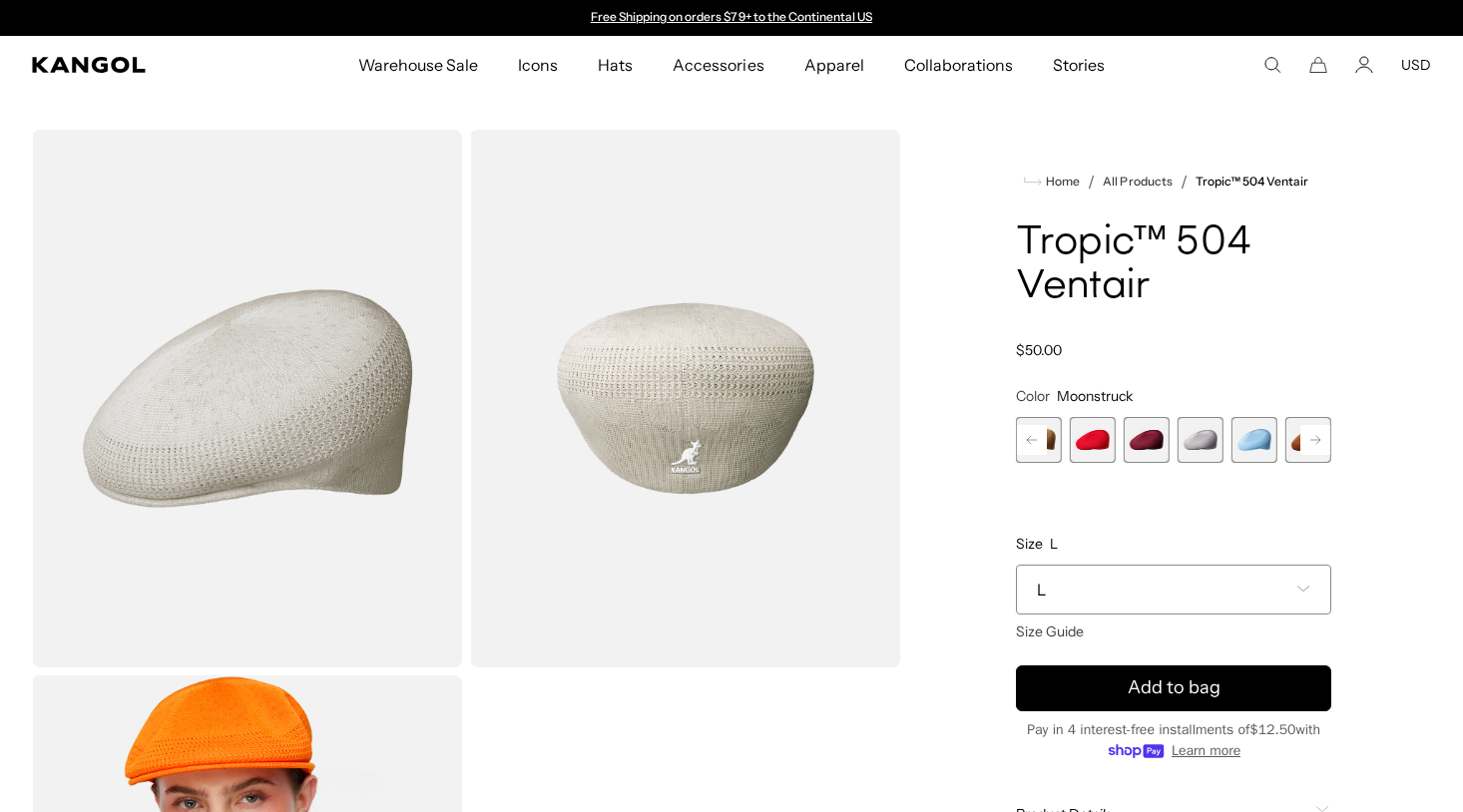 click 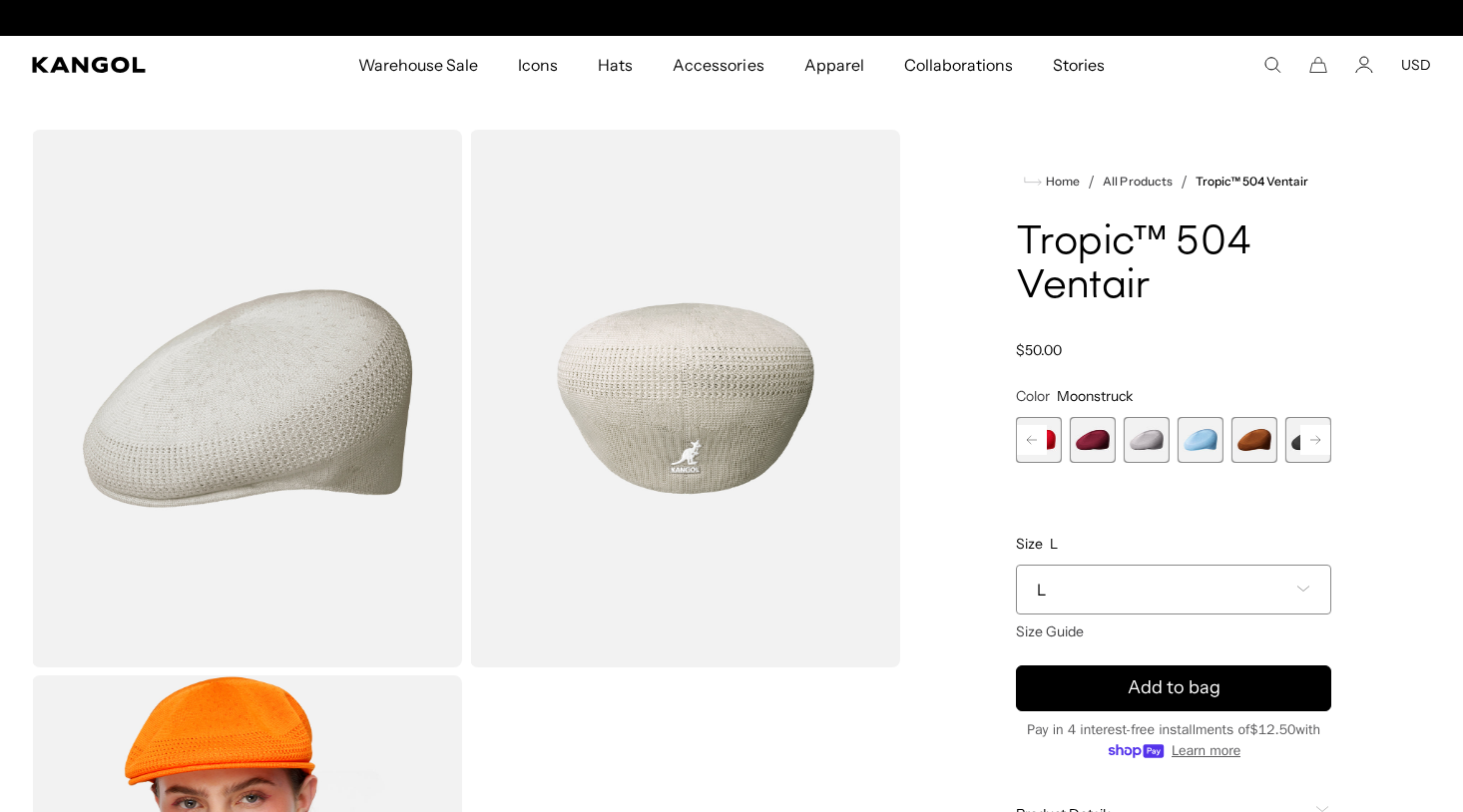 scroll, scrollTop: 0, scrollLeft: 0, axis: both 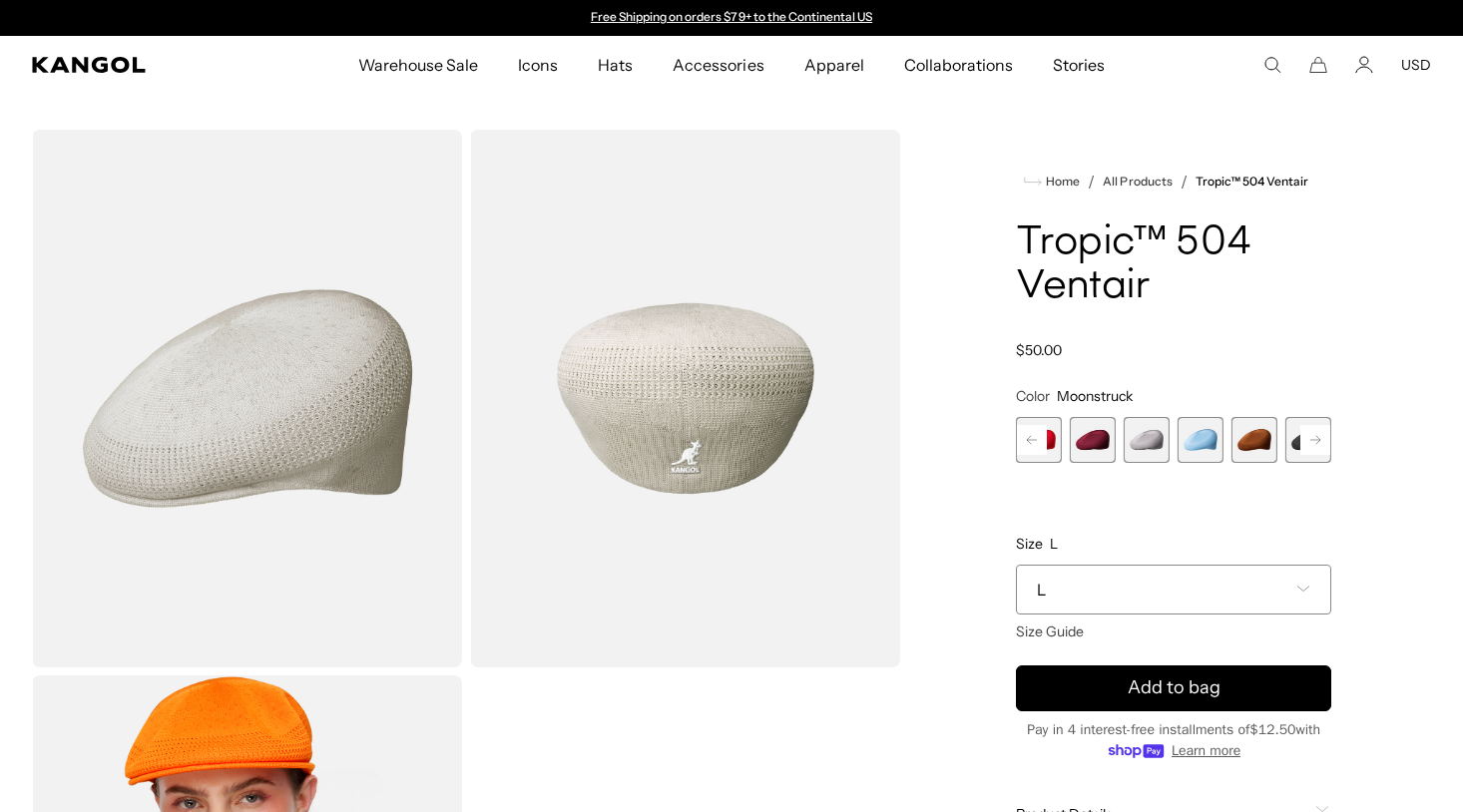 click at bounding box center (1147, 440) 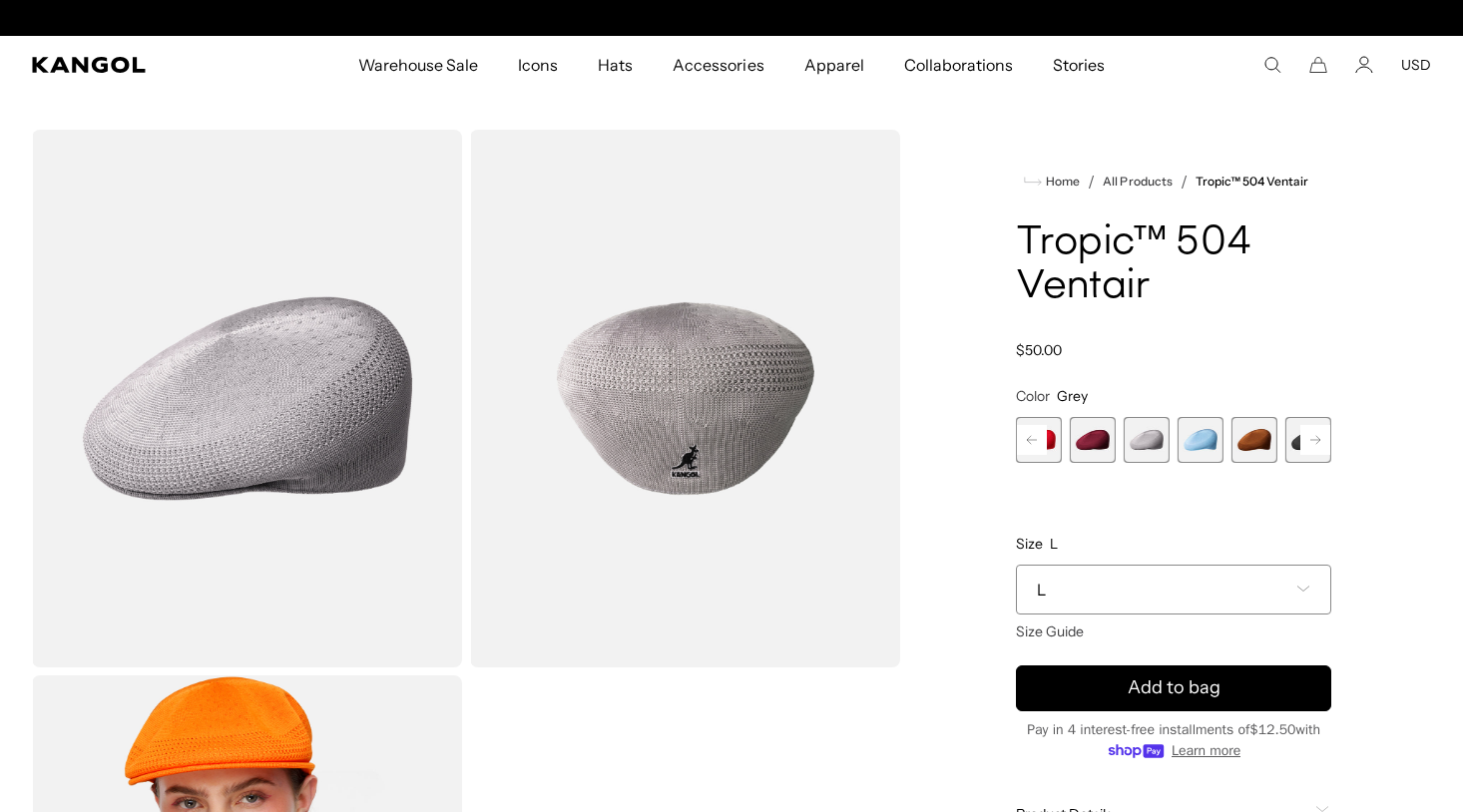 scroll, scrollTop: 0, scrollLeft: 0, axis: both 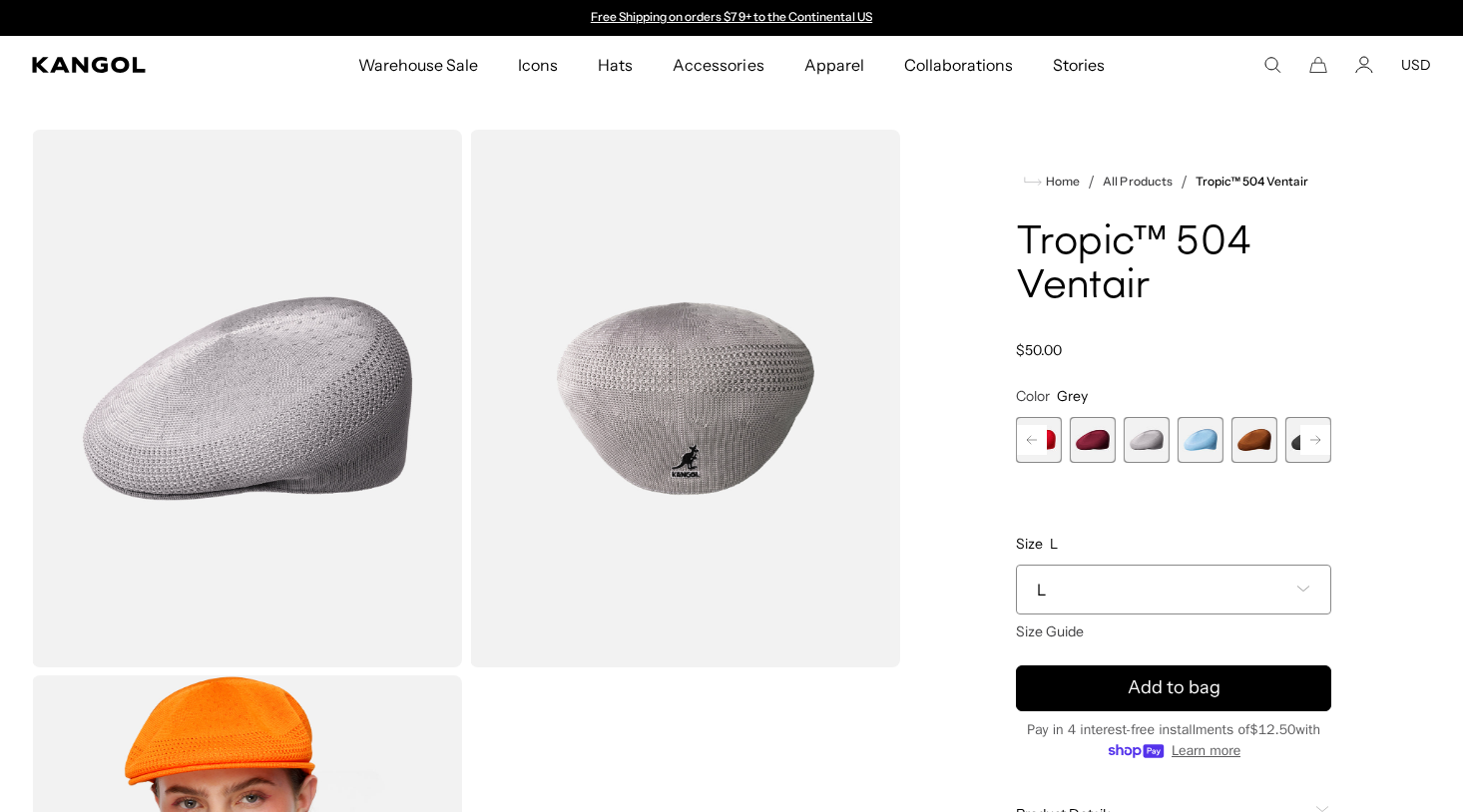 click 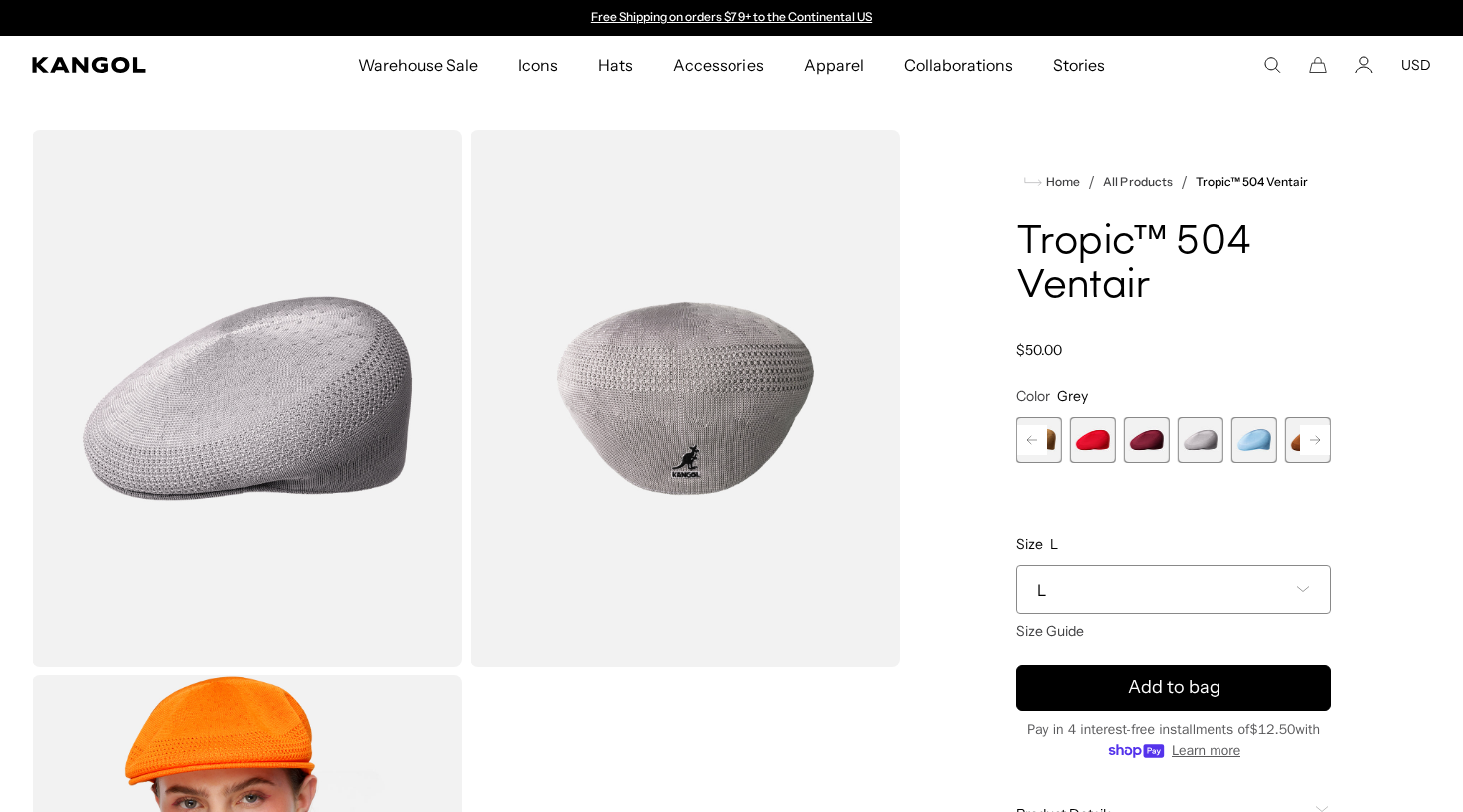 click 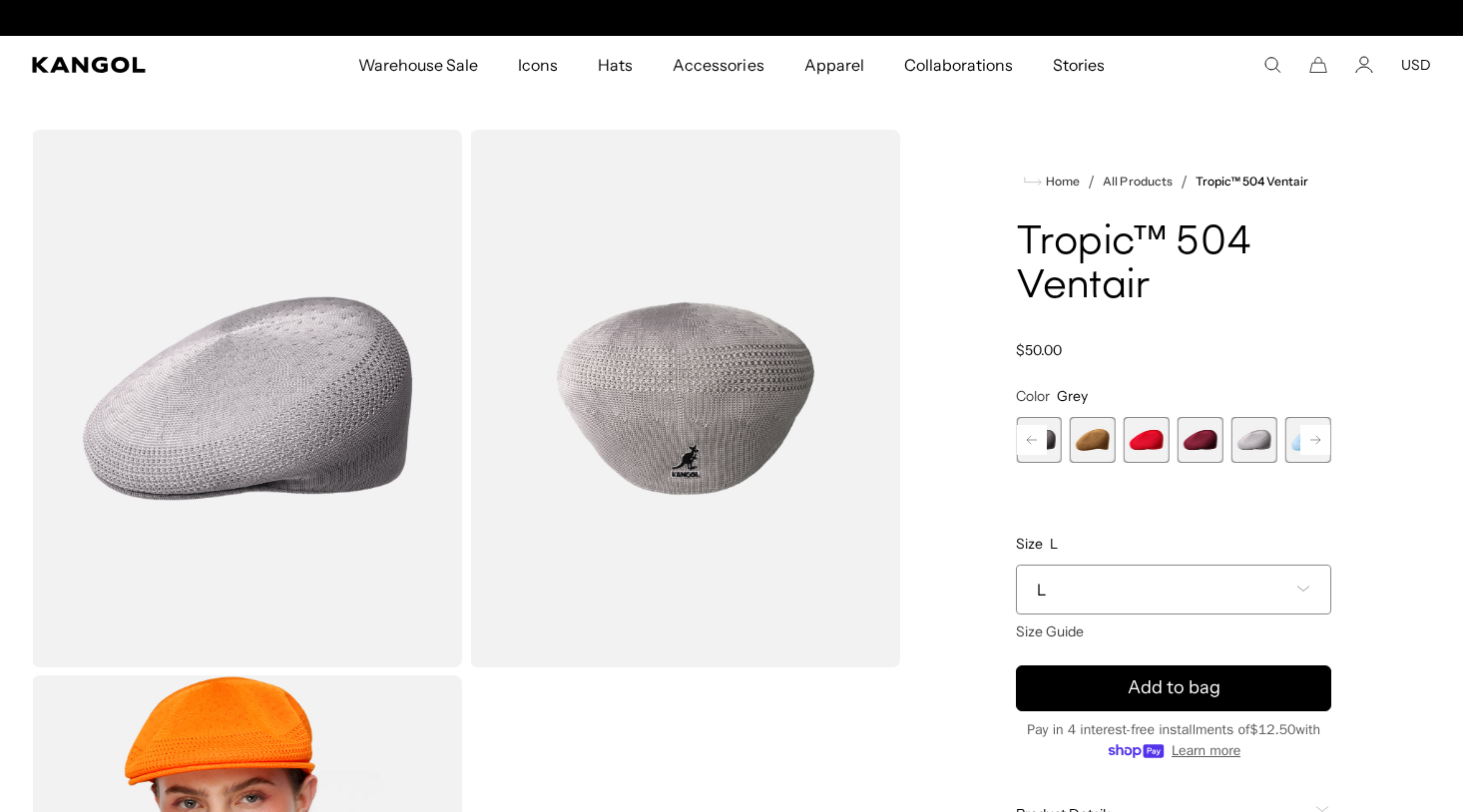 scroll, scrollTop: 0, scrollLeft: 411, axis: horizontal 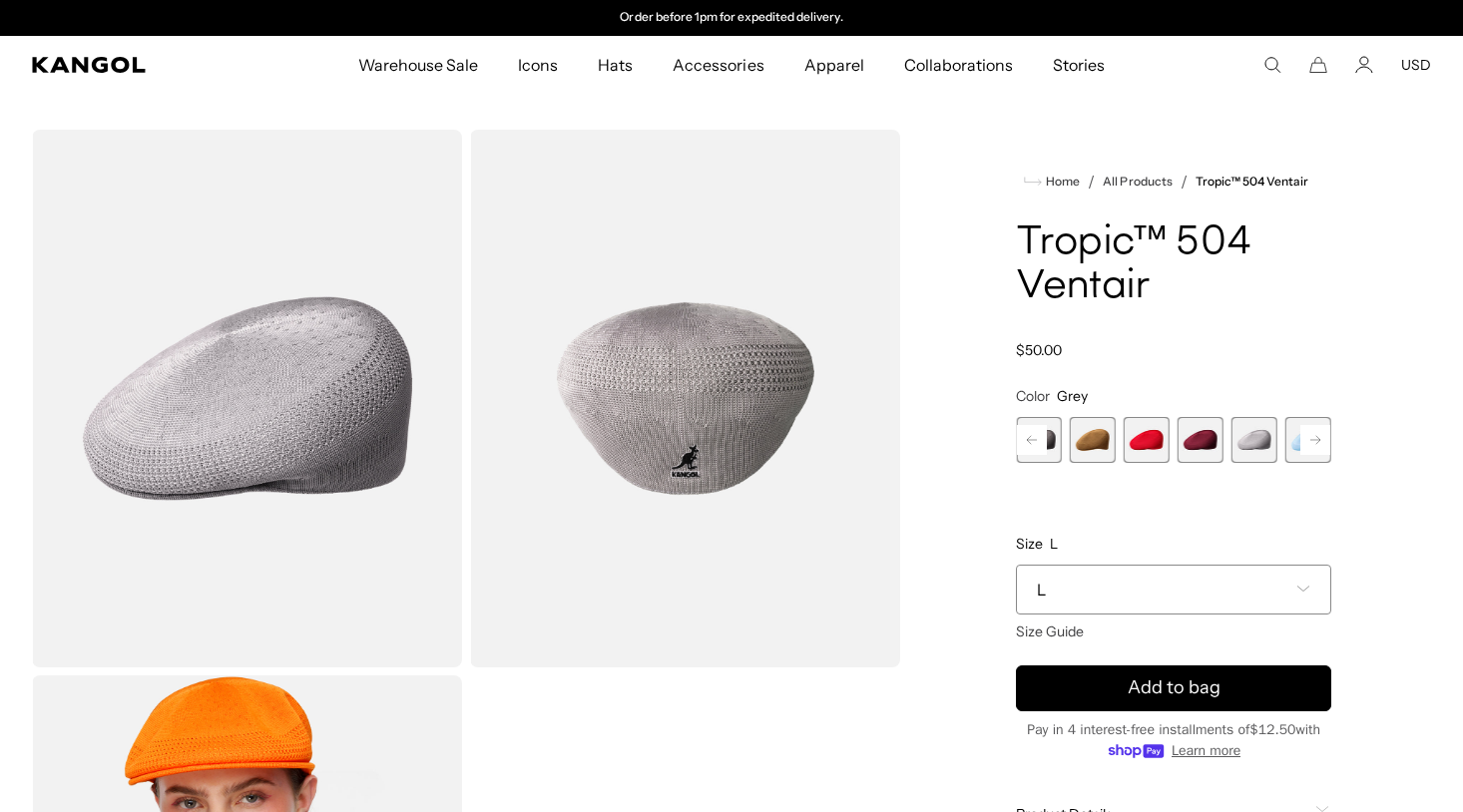 click 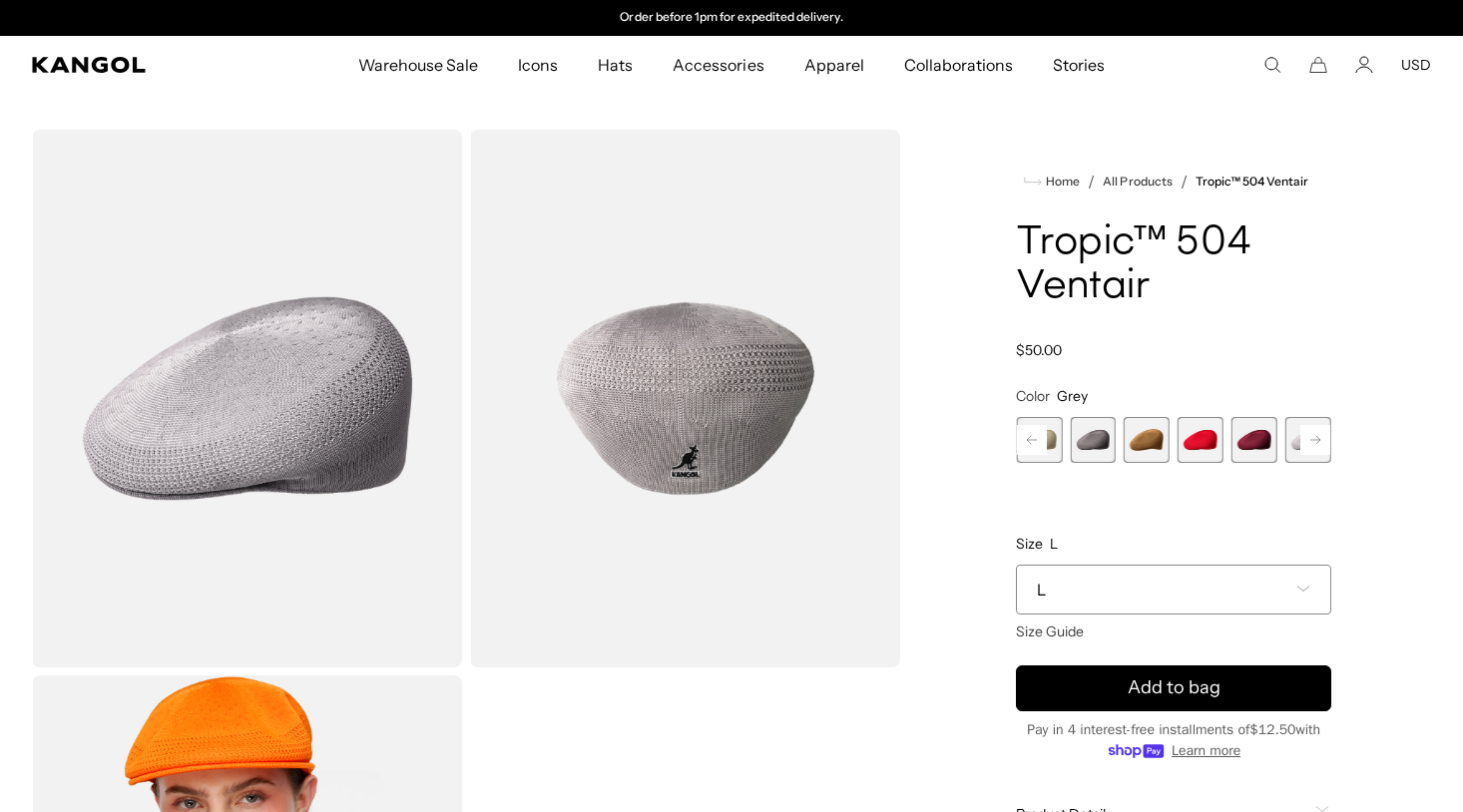 click 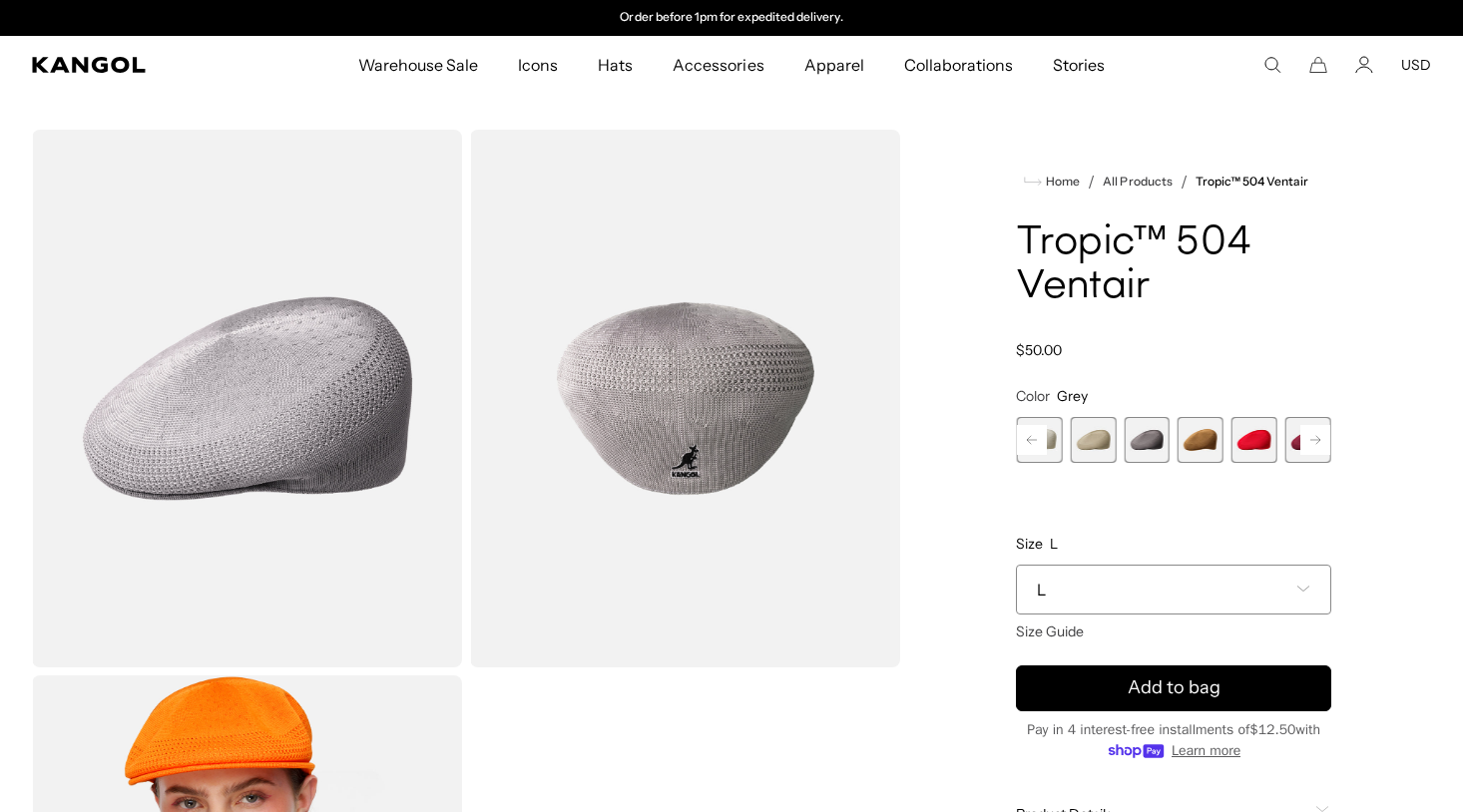 click at bounding box center [1093, 440] 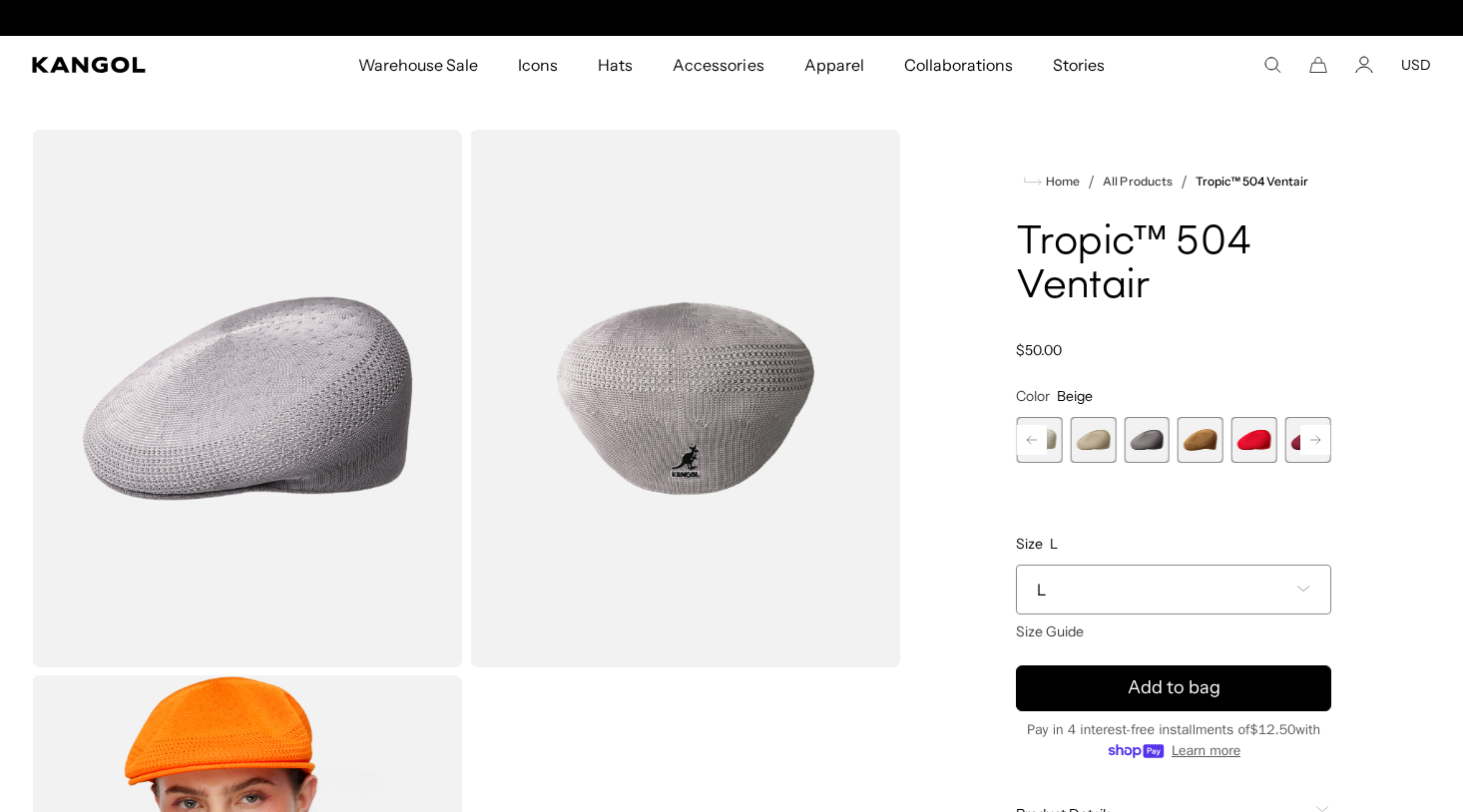scroll, scrollTop: 0, scrollLeft: 0, axis: both 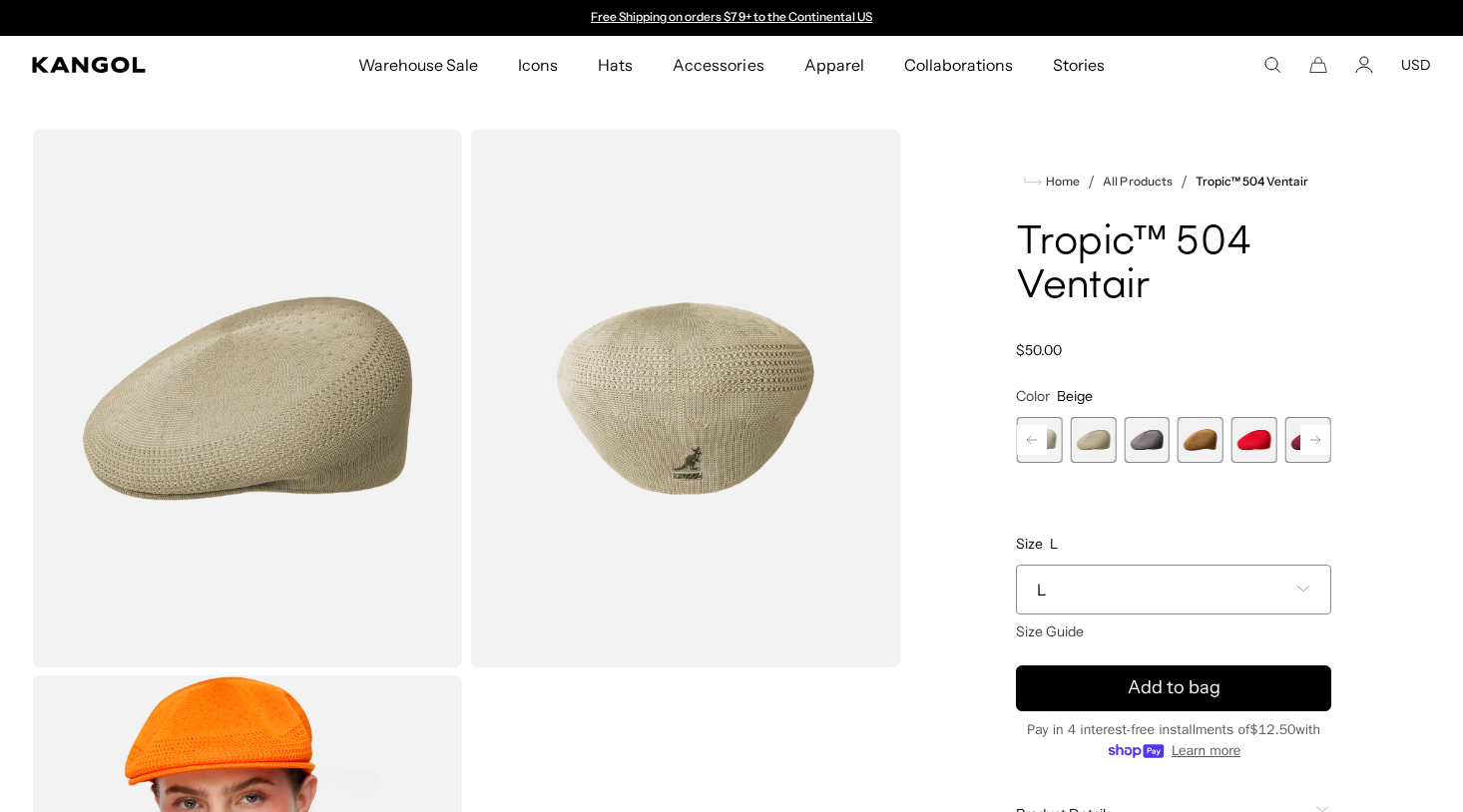click 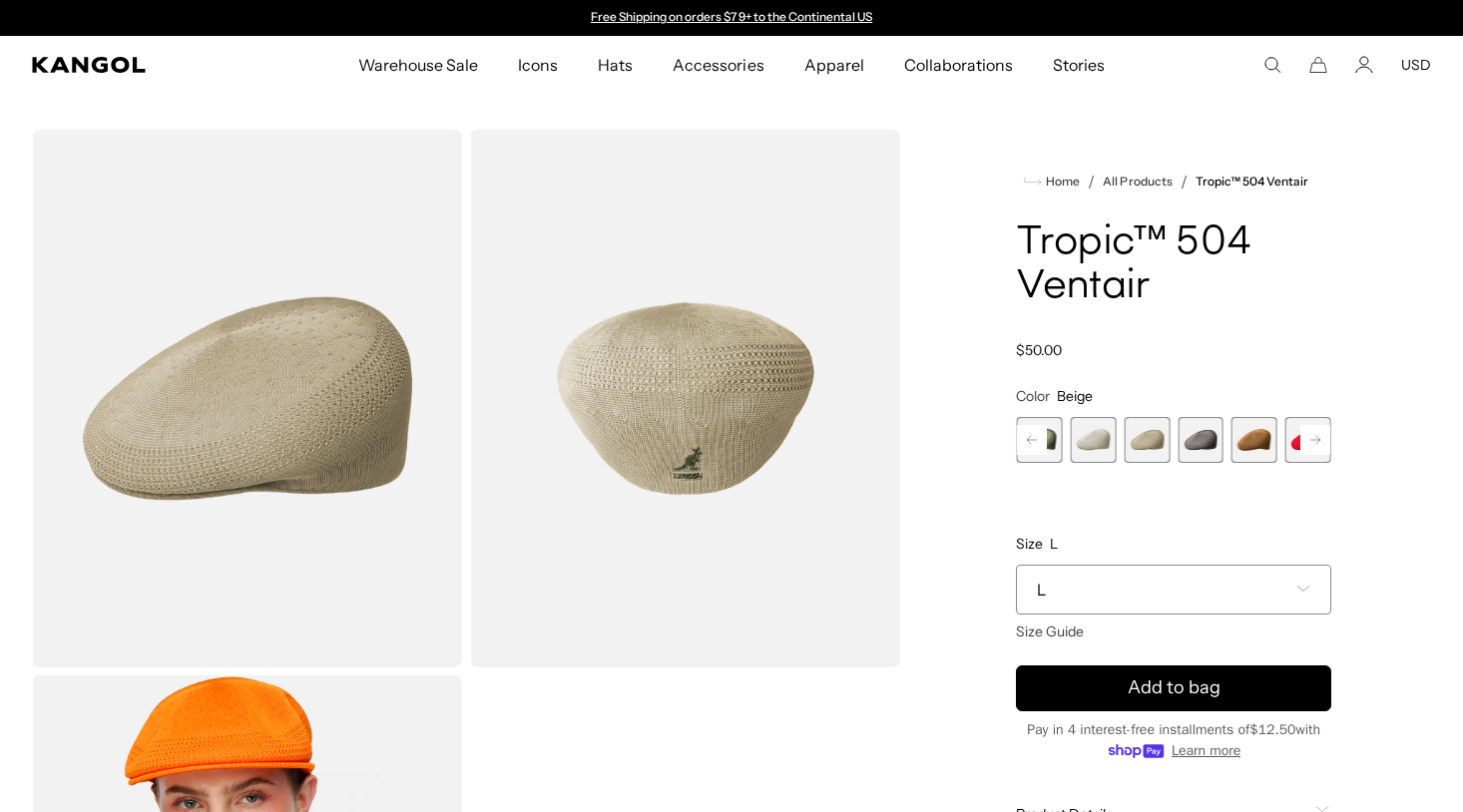 click 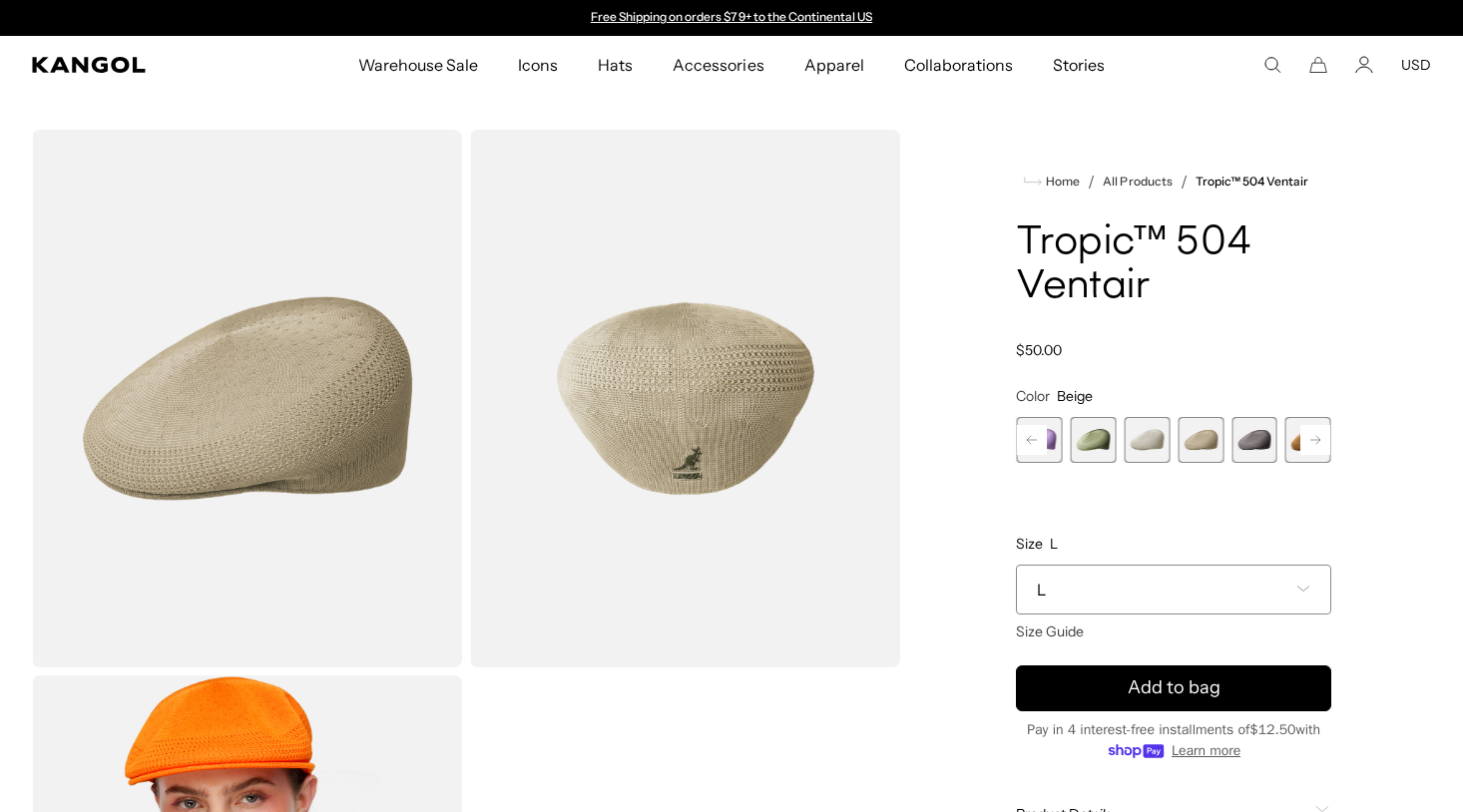 click at bounding box center (1147, 440) 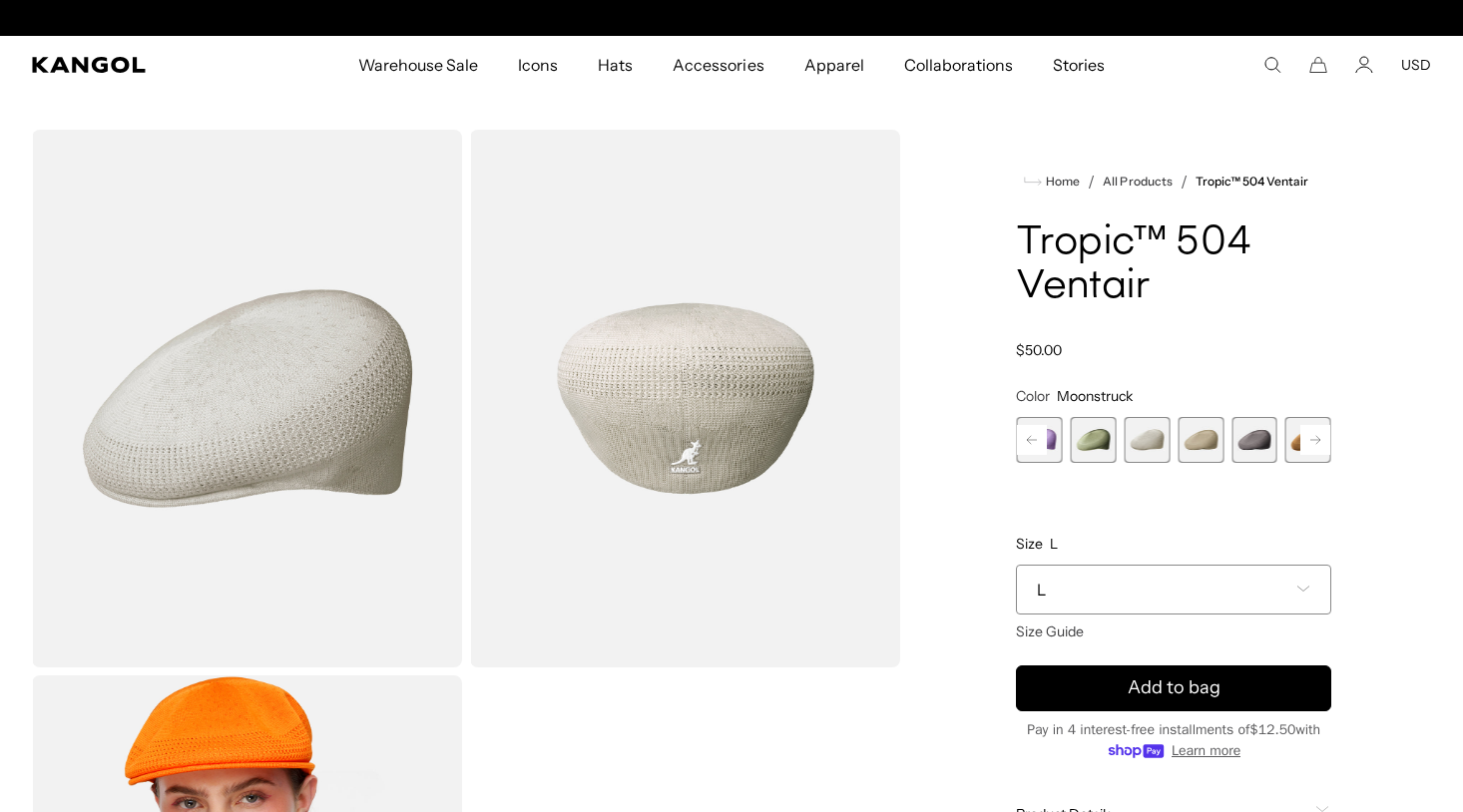 scroll, scrollTop: 0, scrollLeft: 0, axis: both 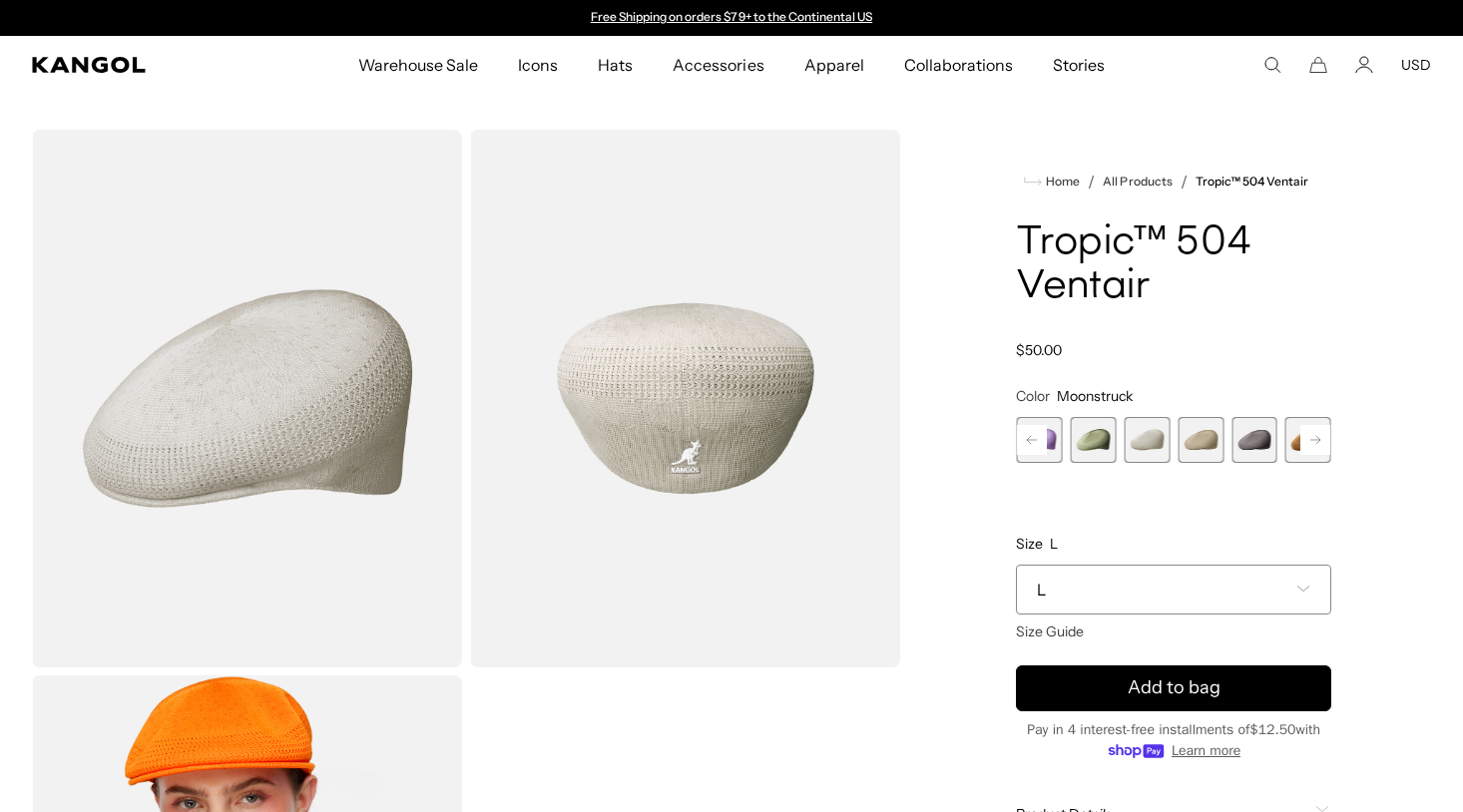 click 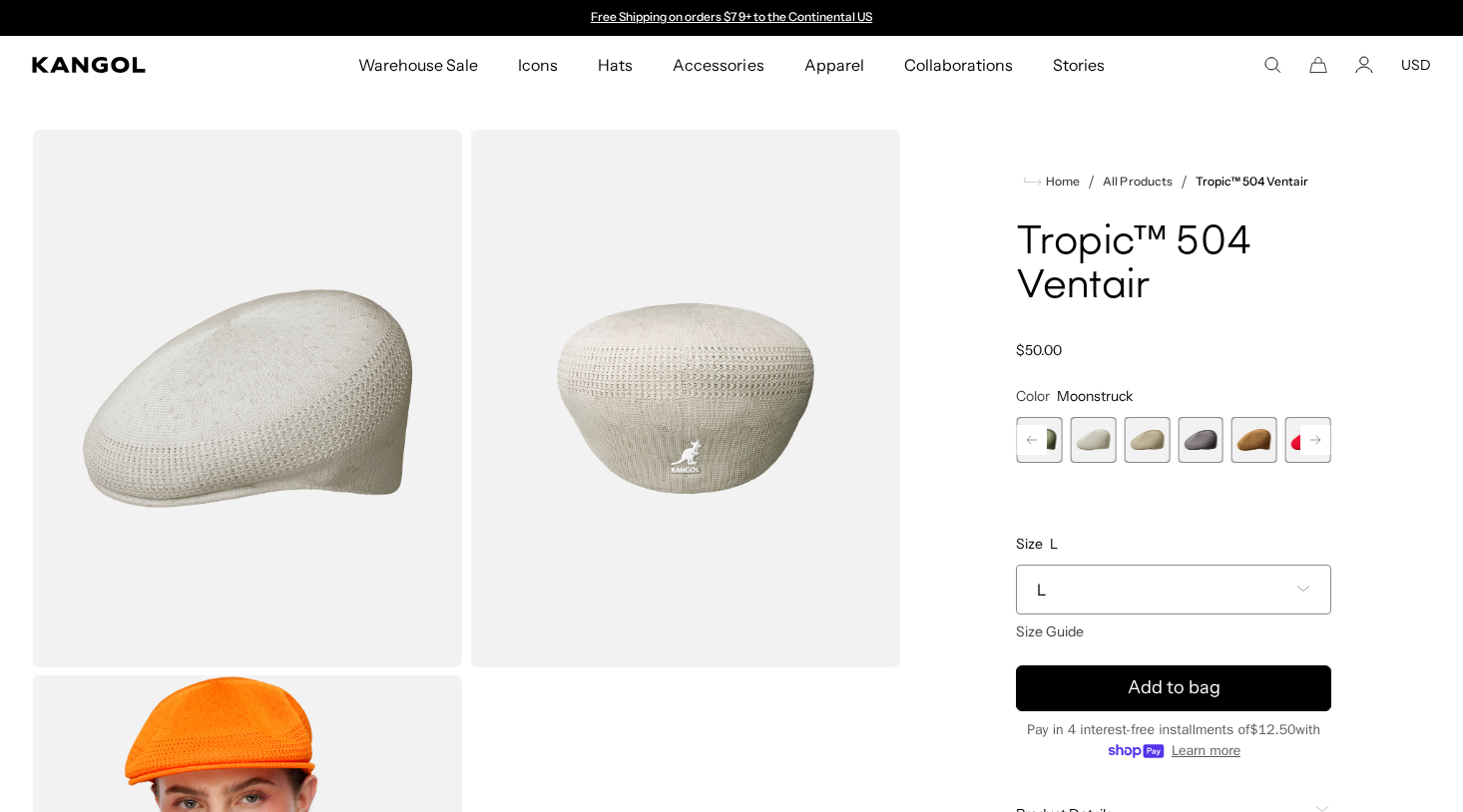 click 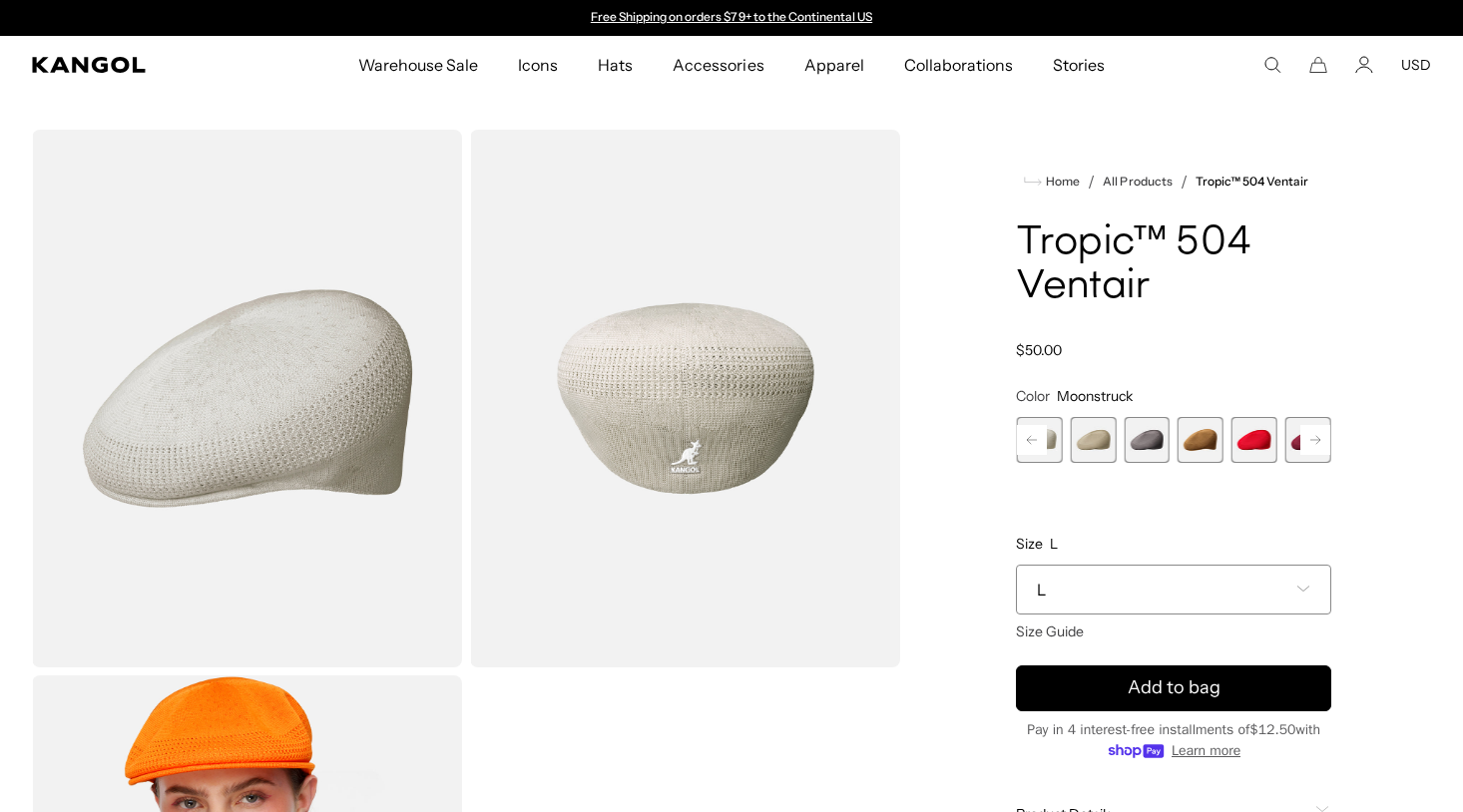 click 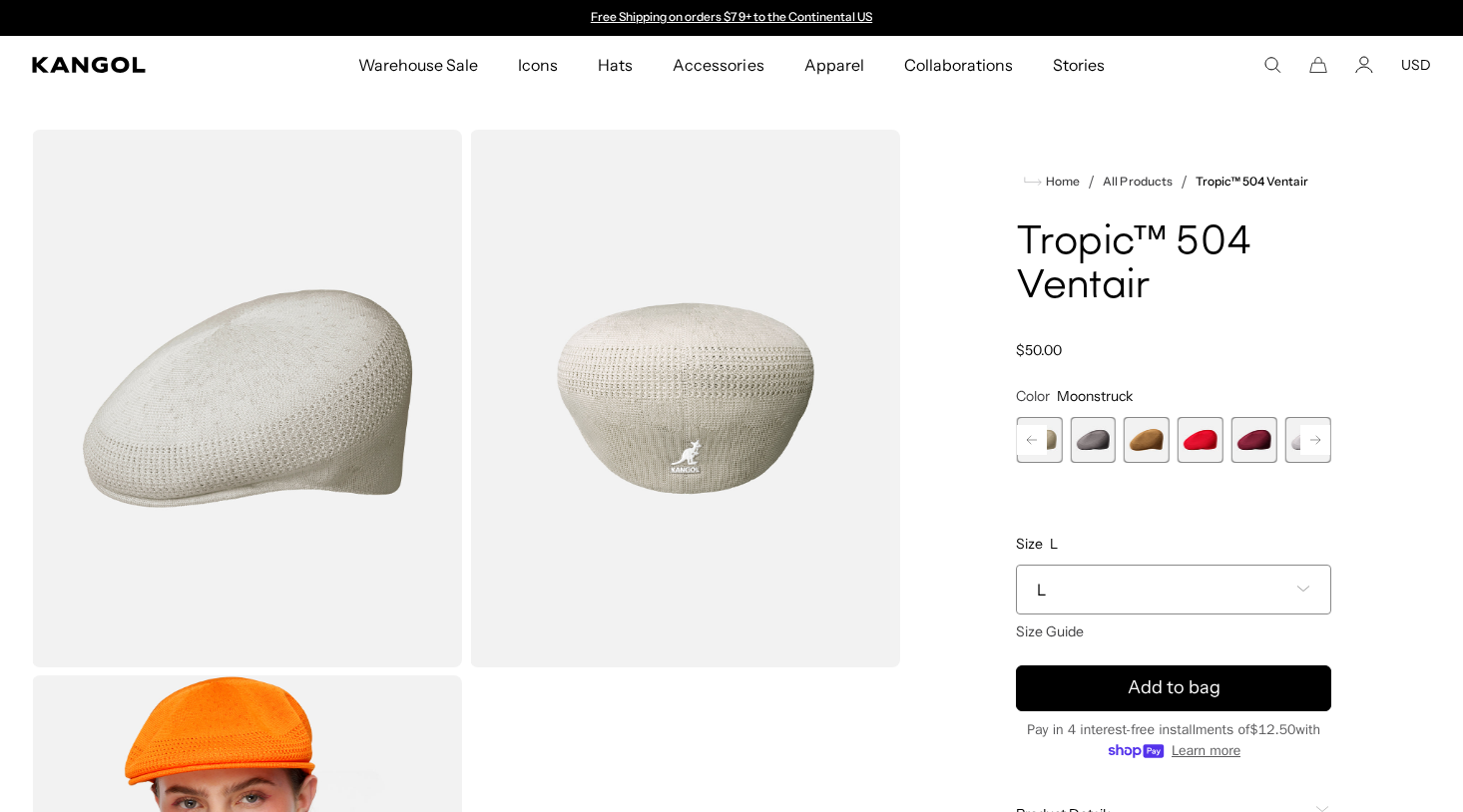 click 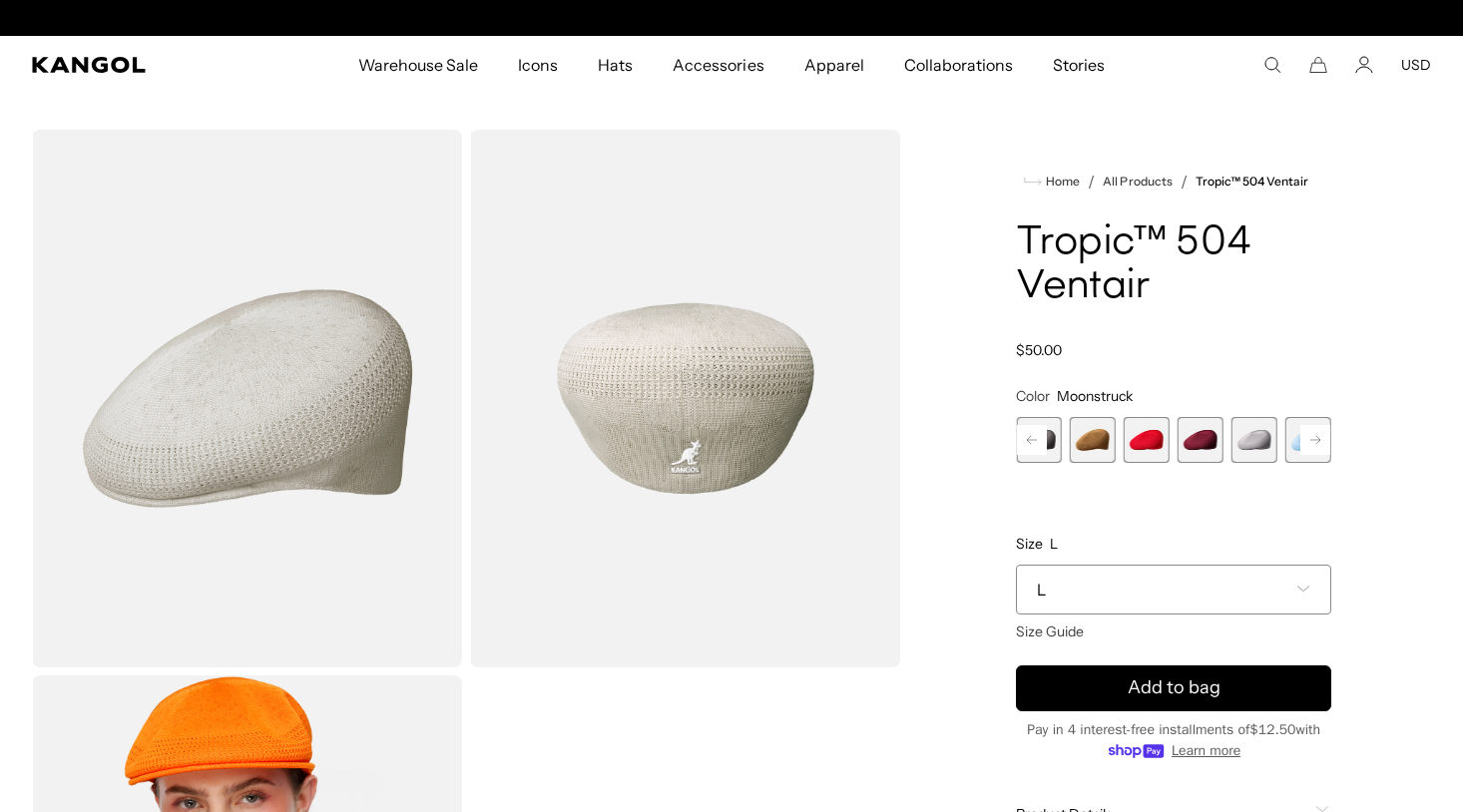 scroll, scrollTop: 0, scrollLeft: 411, axis: horizontal 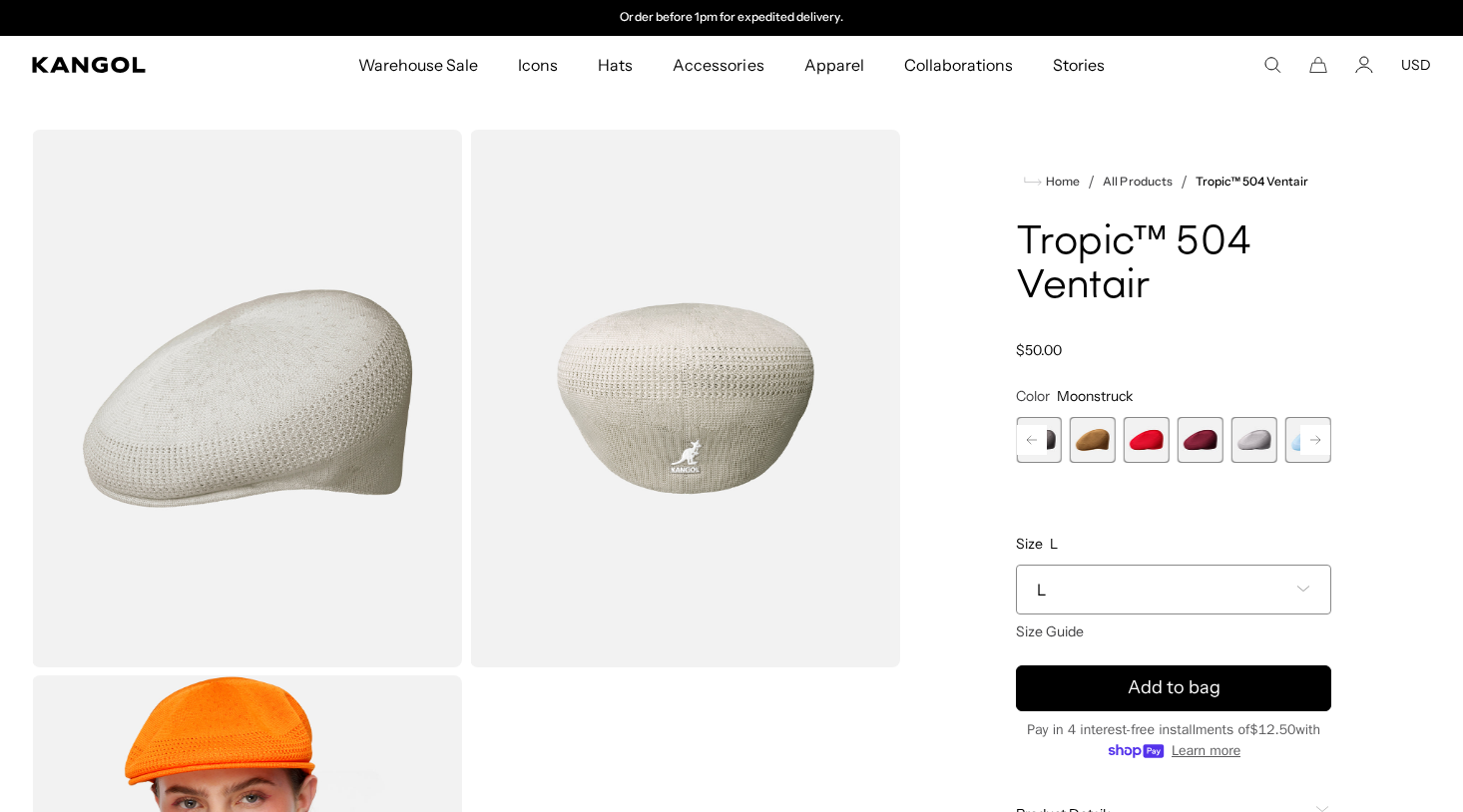 click 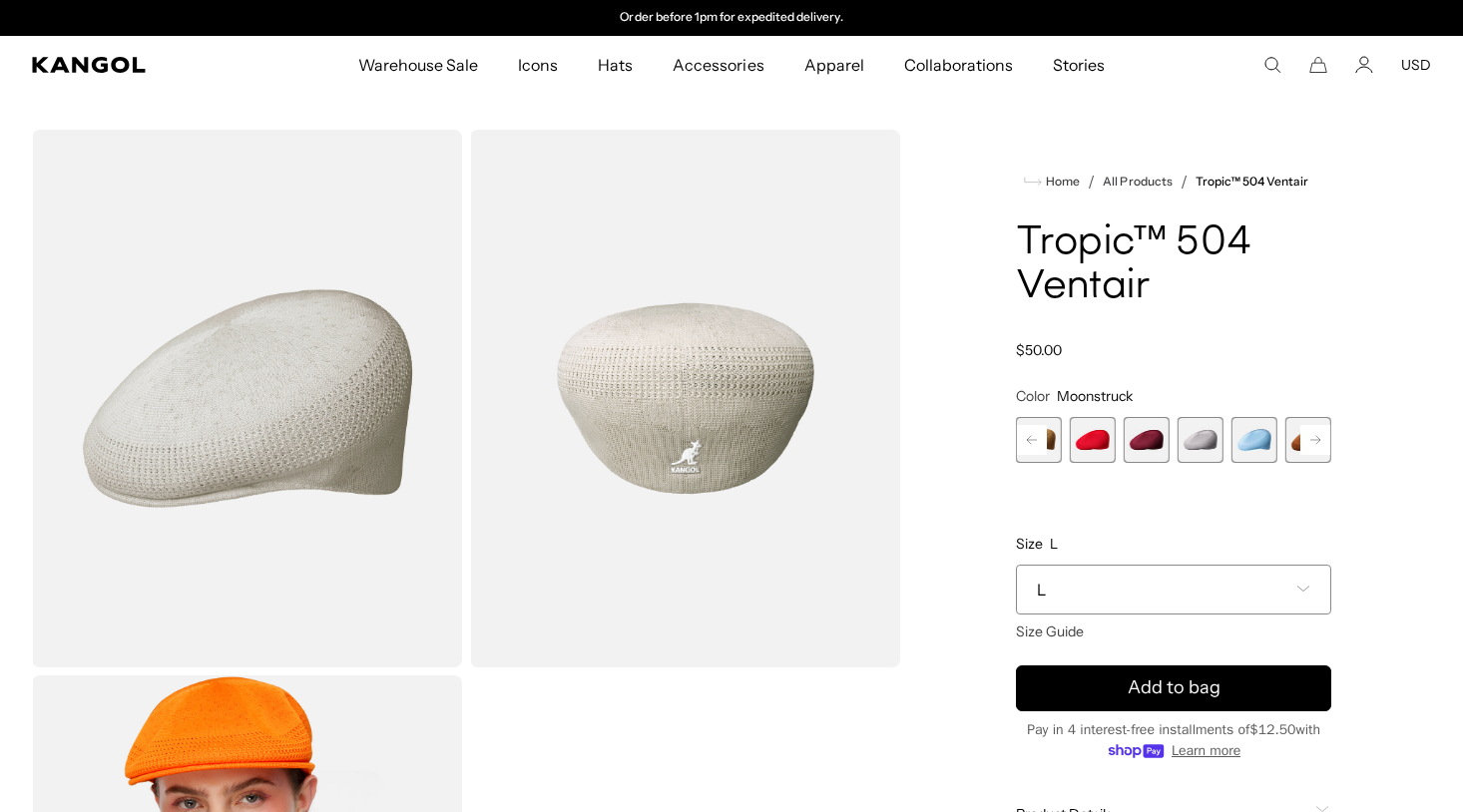 click at bounding box center (1201, 440) 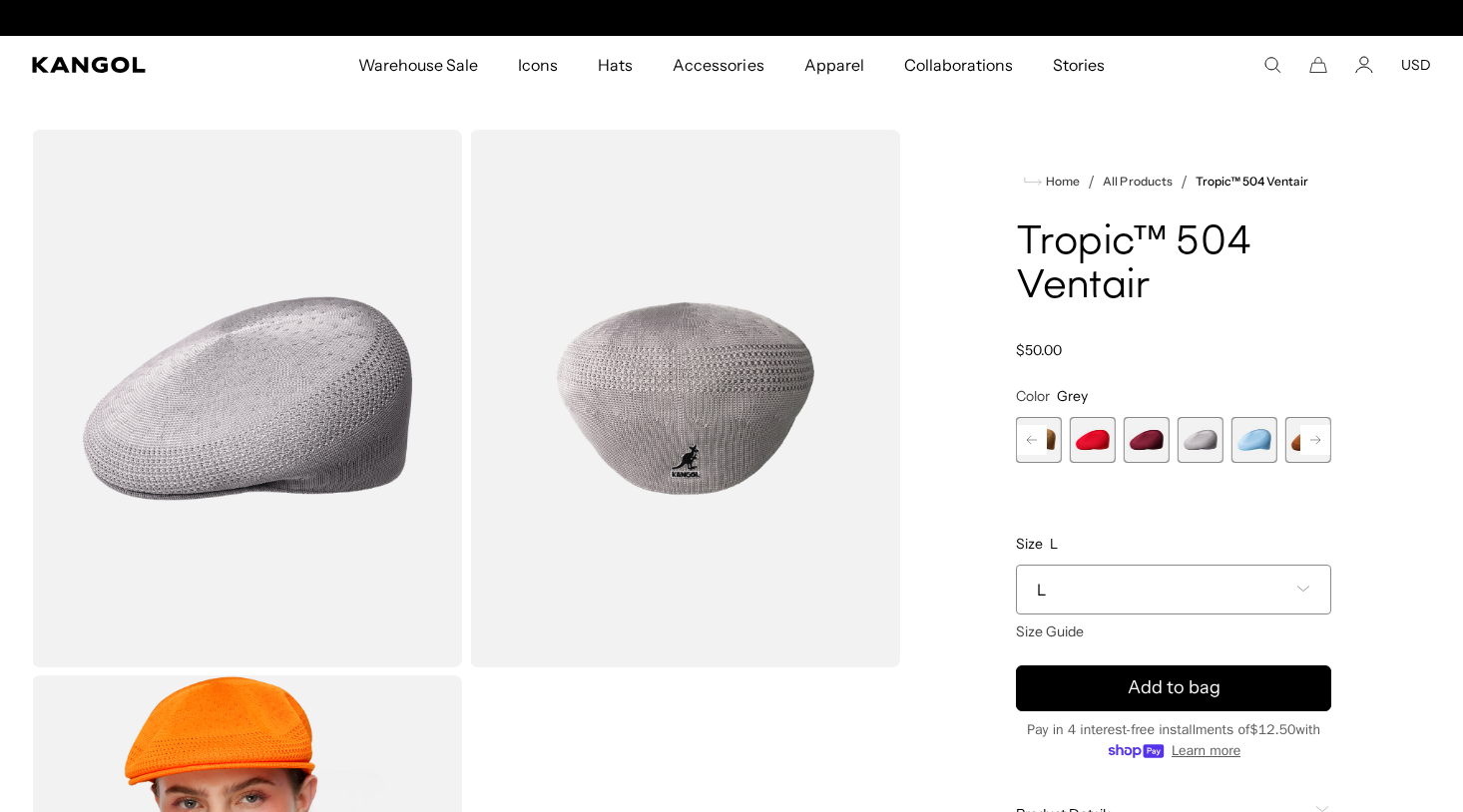 scroll, scrollTop: 0, scrollLeft: 411, axis: horizontal 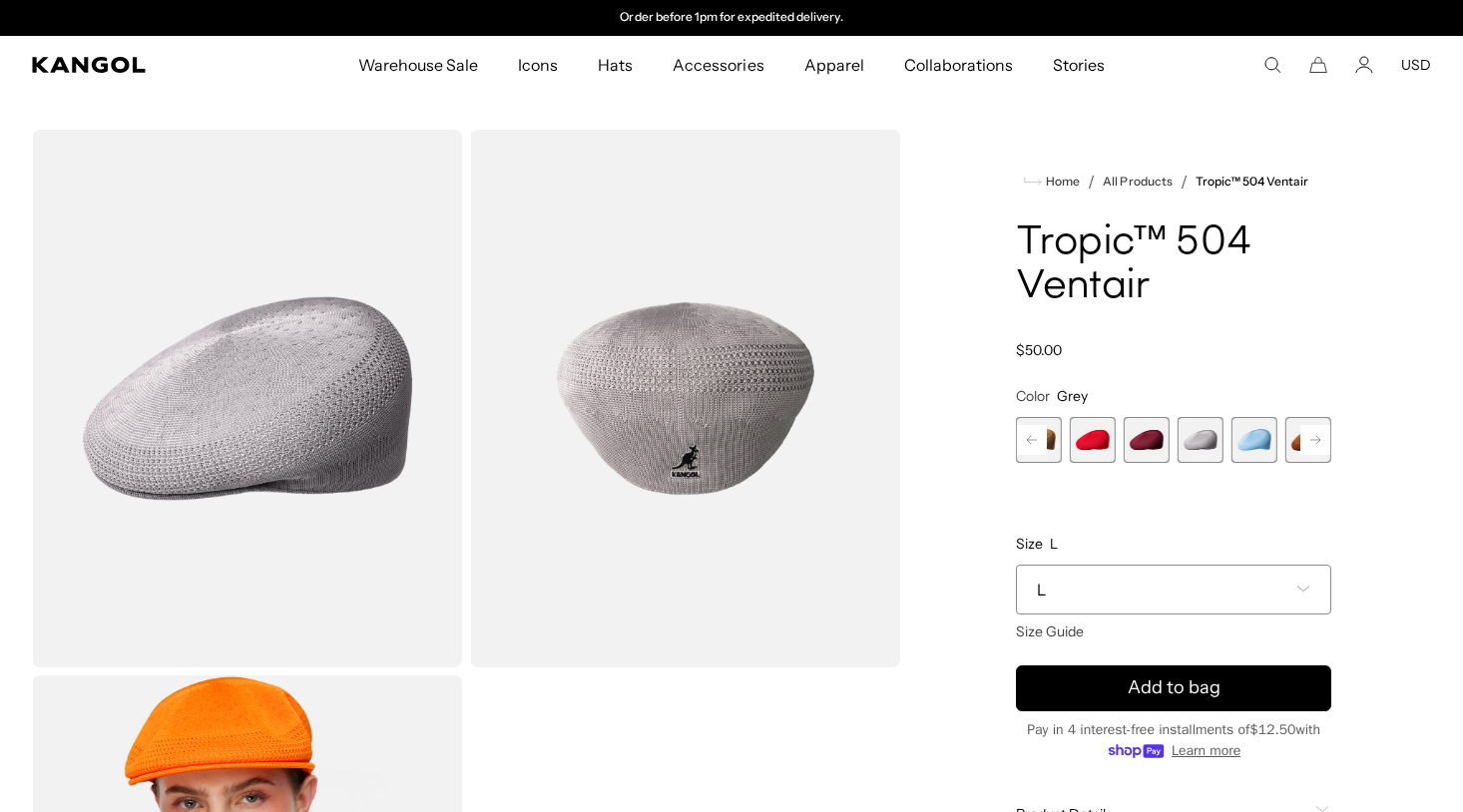 click 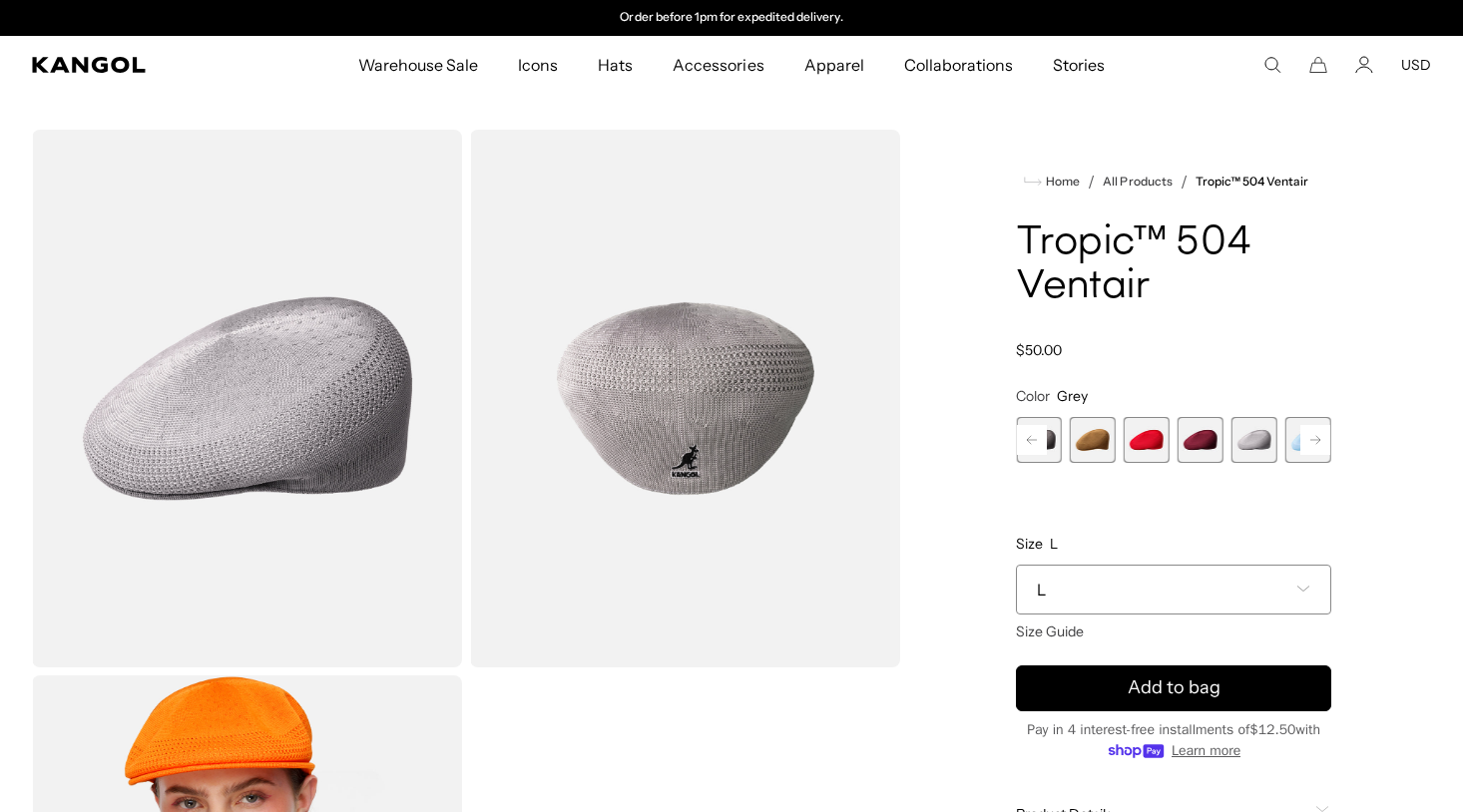 click 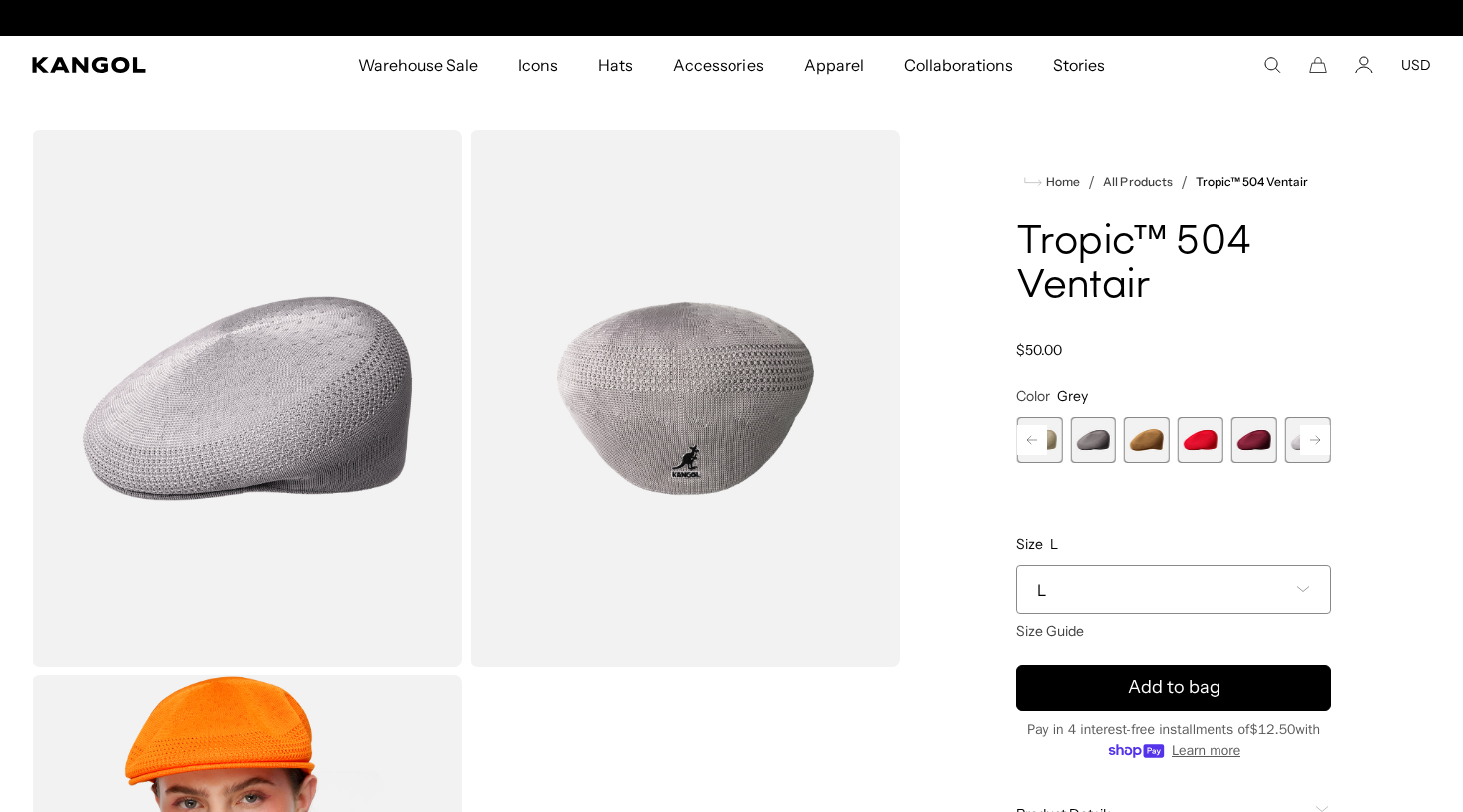 click 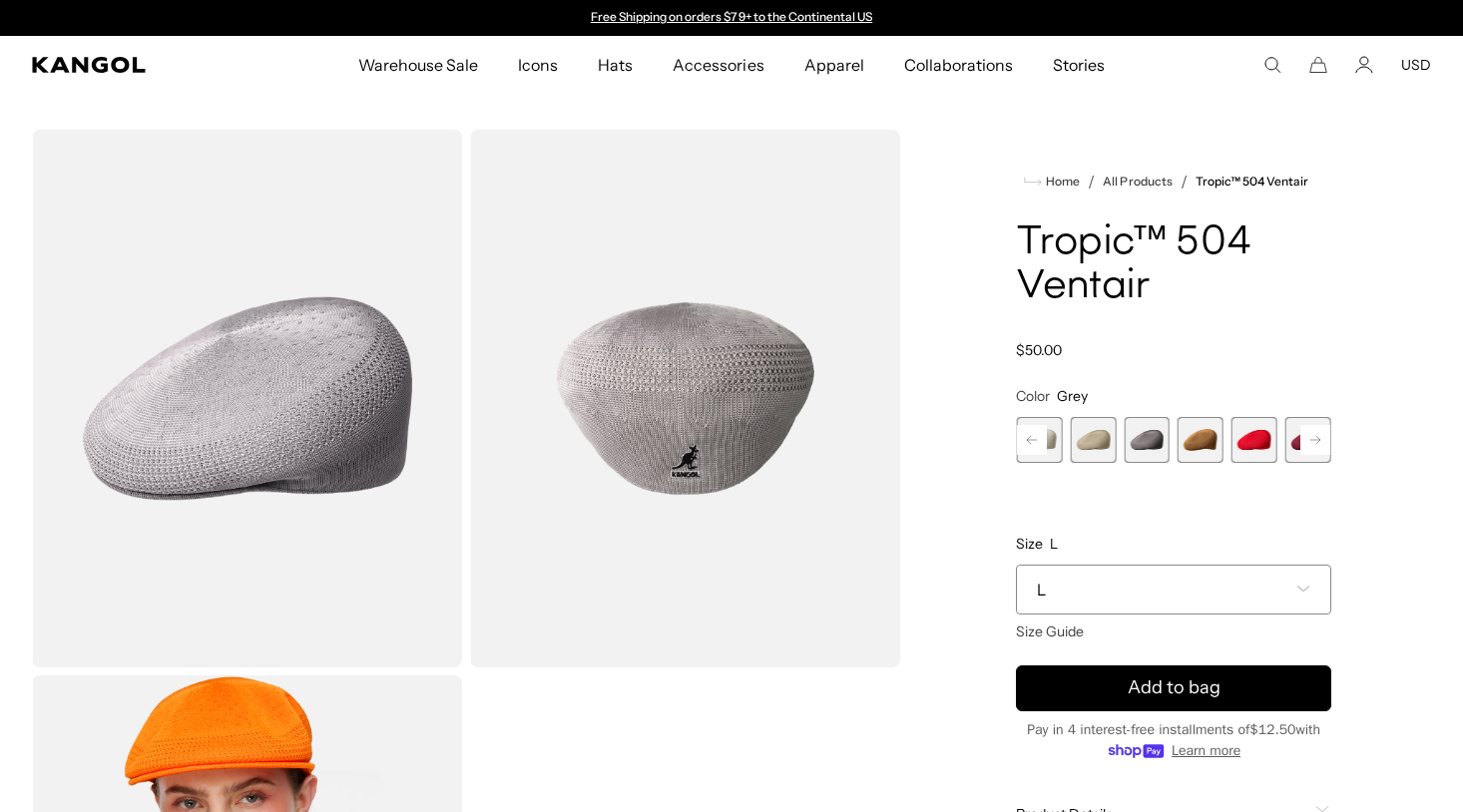 click 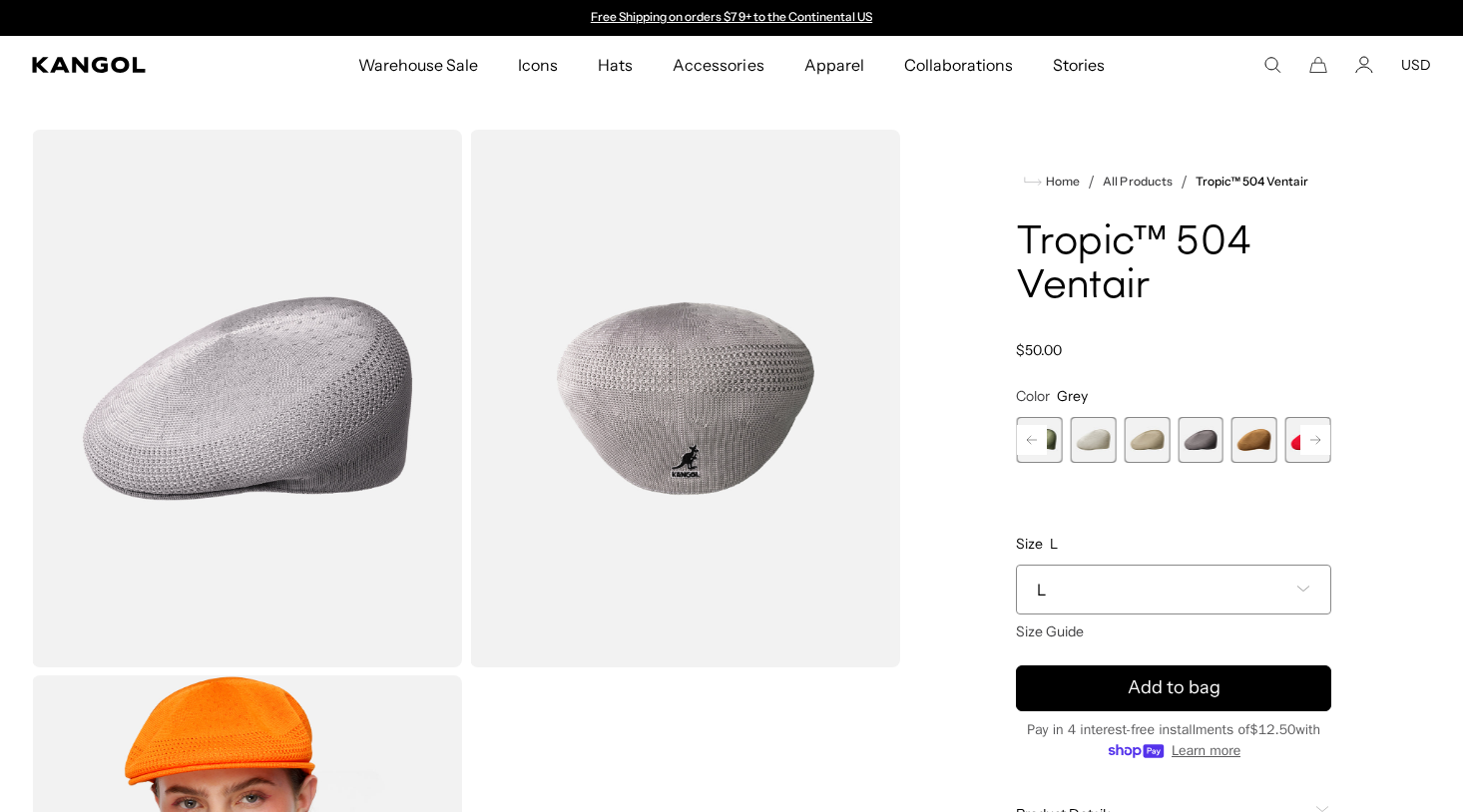 click at bounding box center (1093, 440) 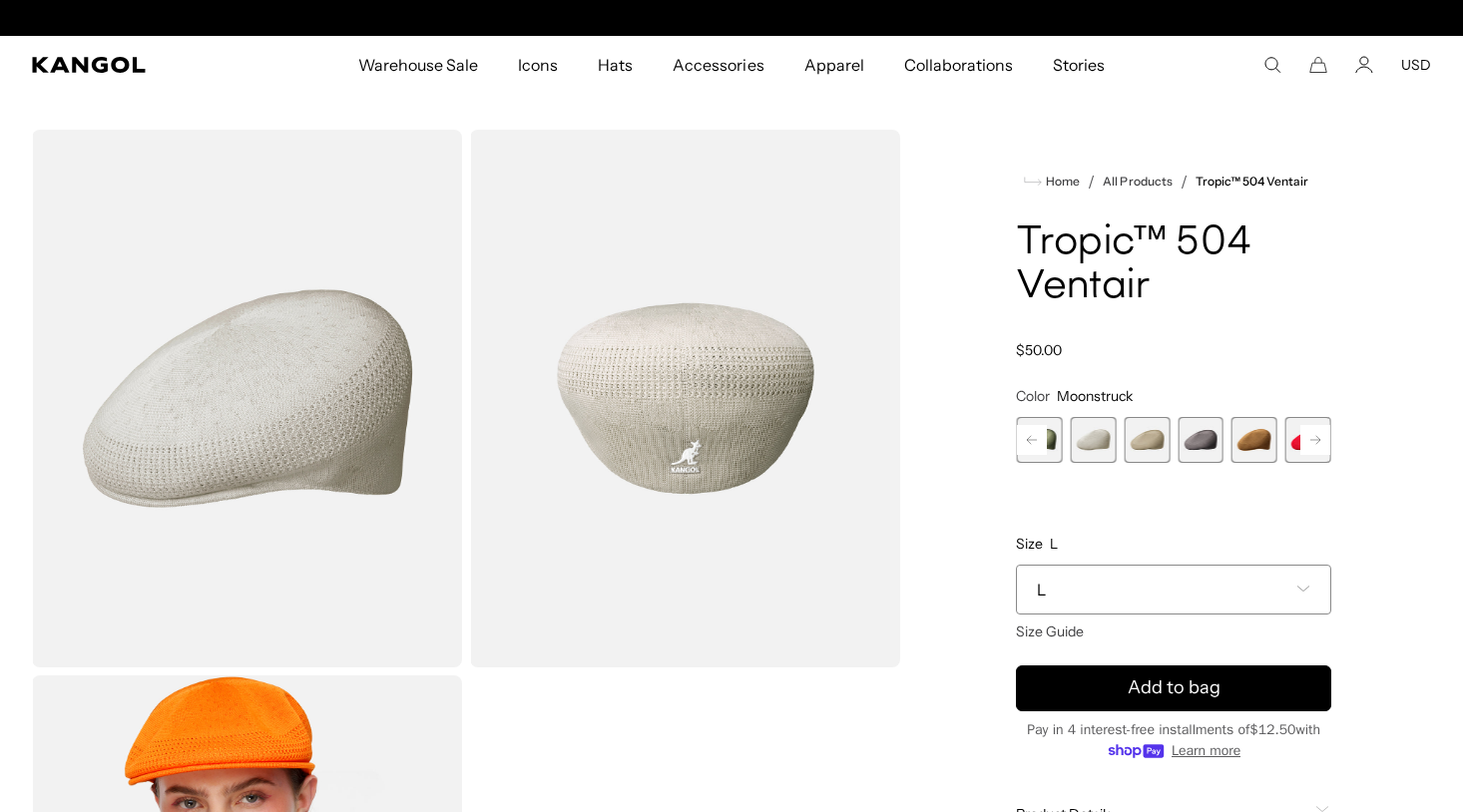 scroll, scrollTop: 0, scrollLeft: 411, axis: horizontal 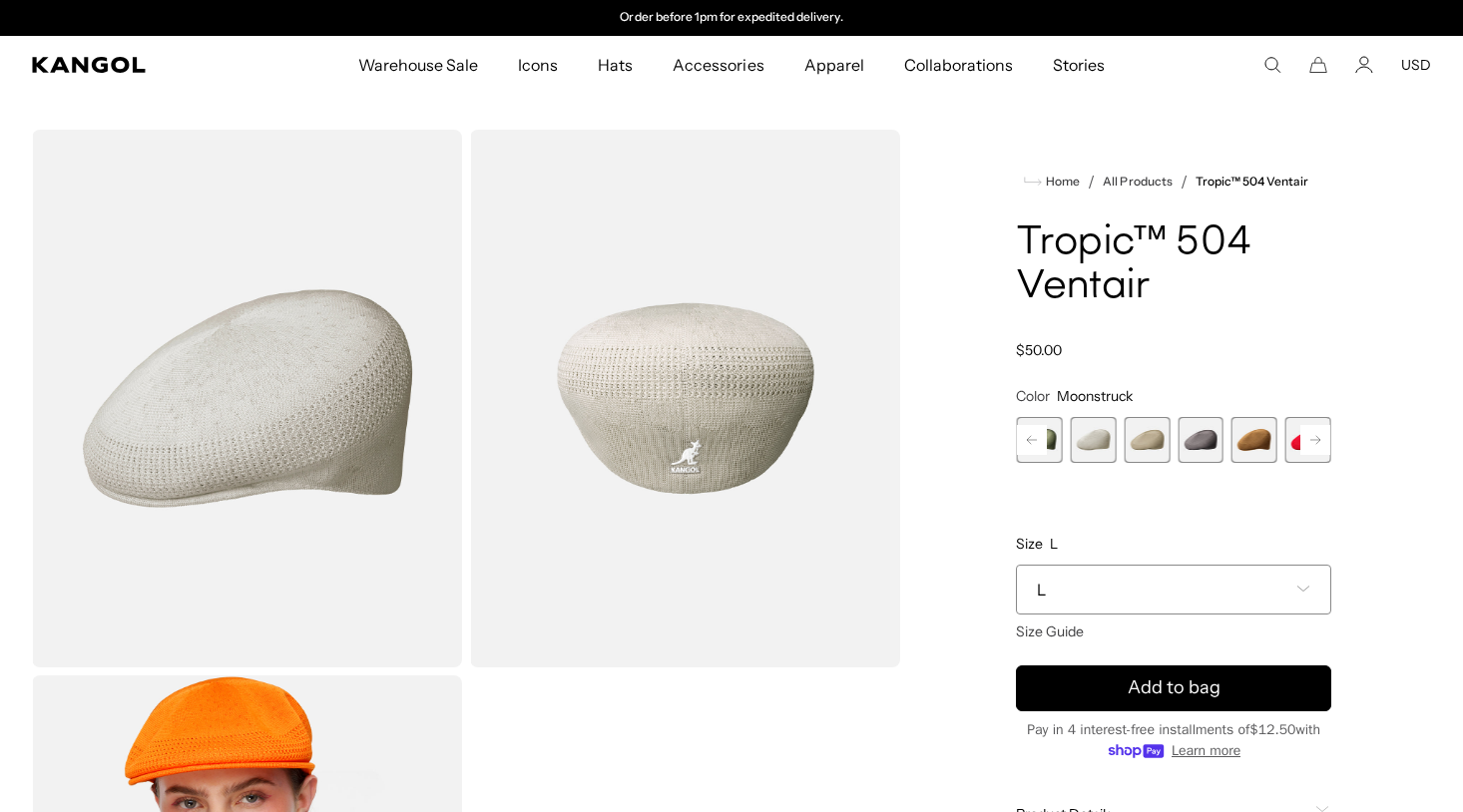 click at bounding box center (1201, 440) 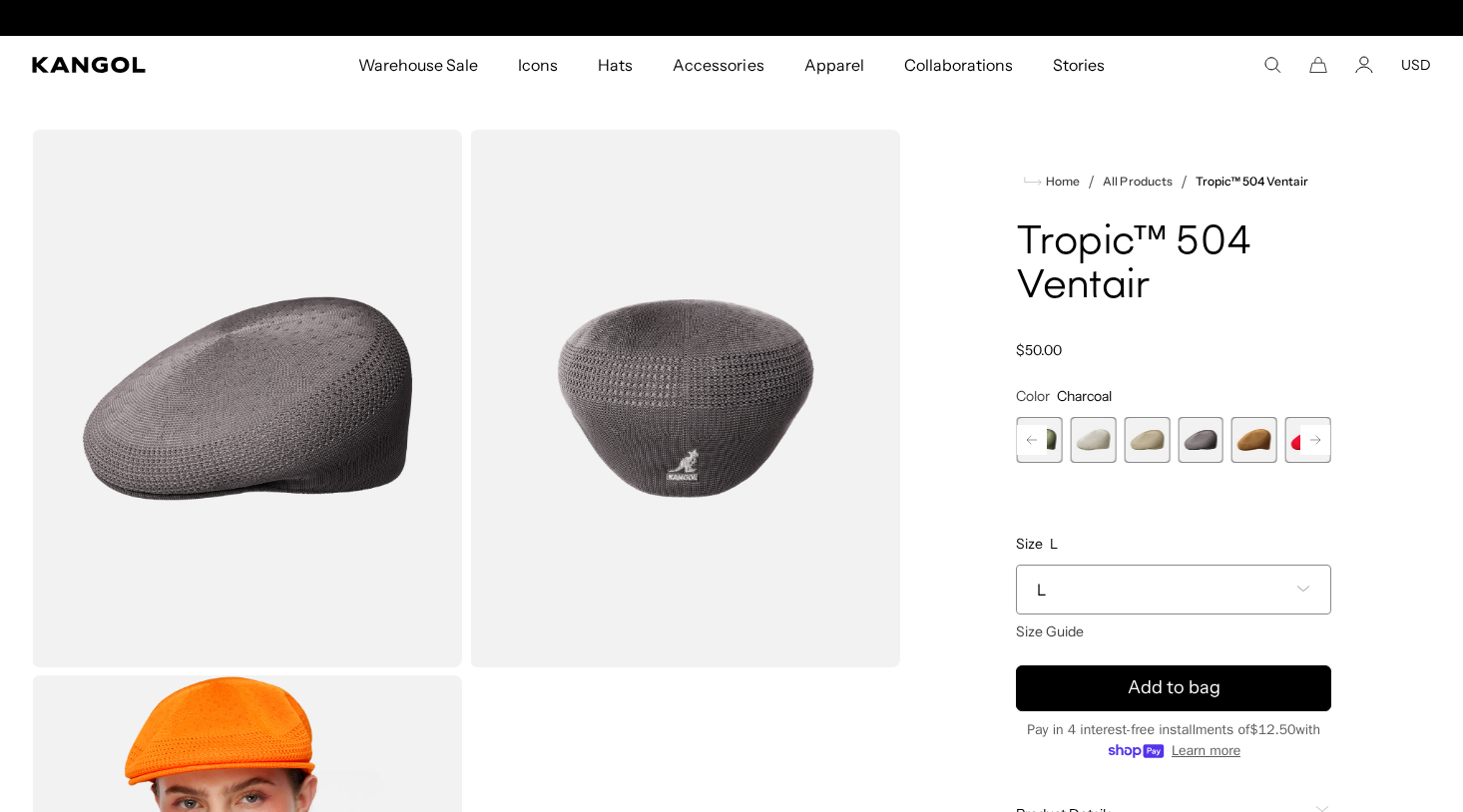 scroll, scrollTop: 0, scrollLeft: 0, axis: both 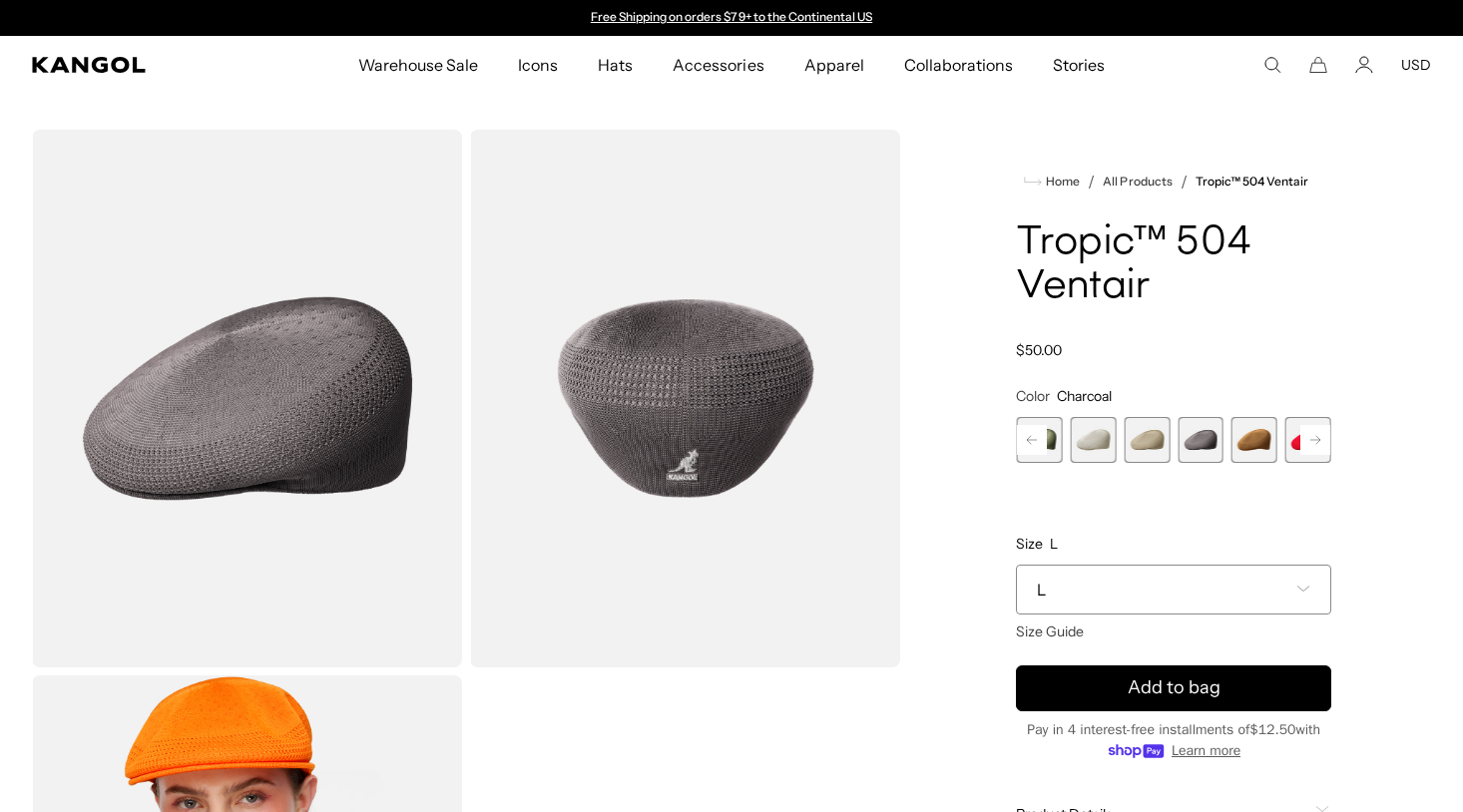 click 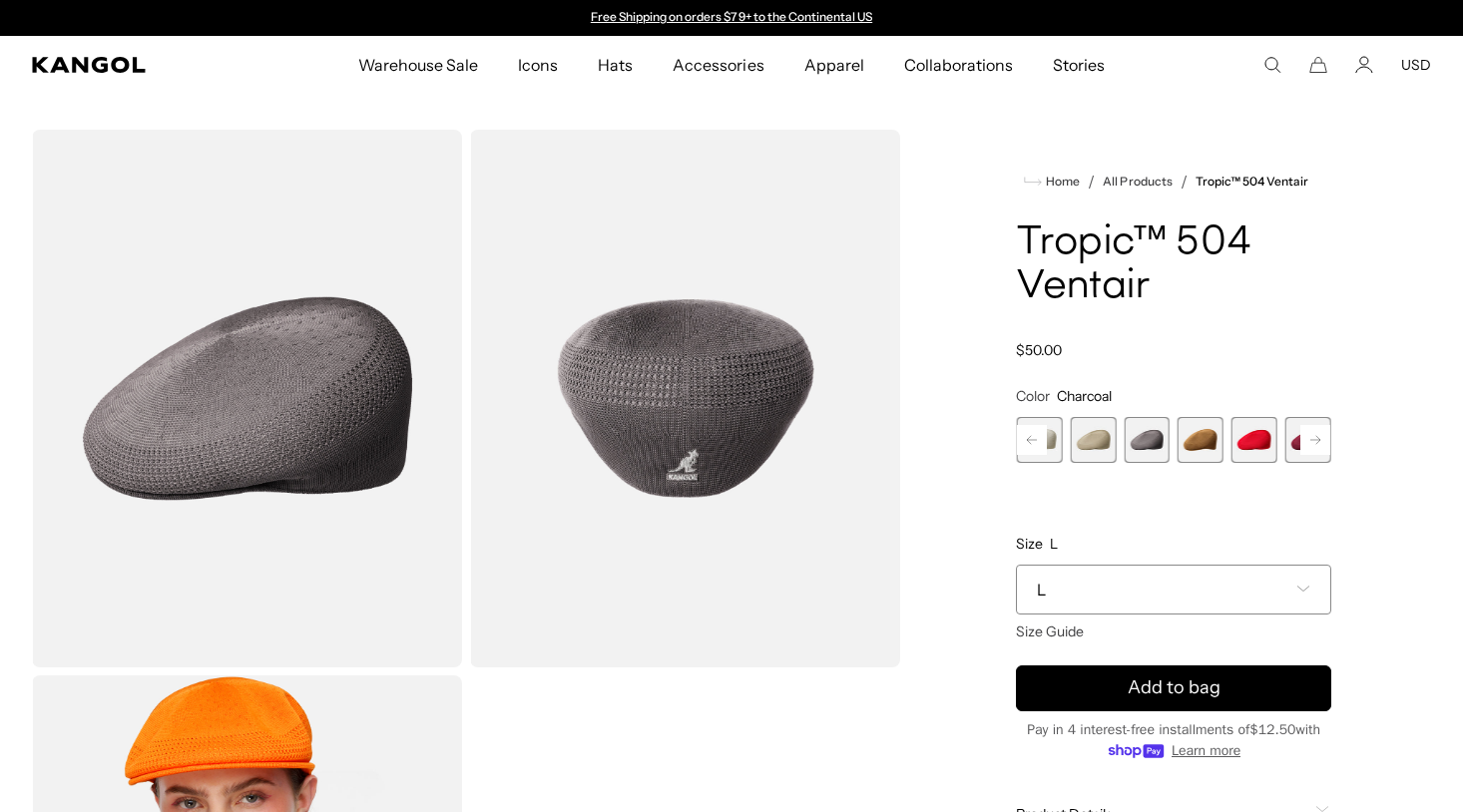 click 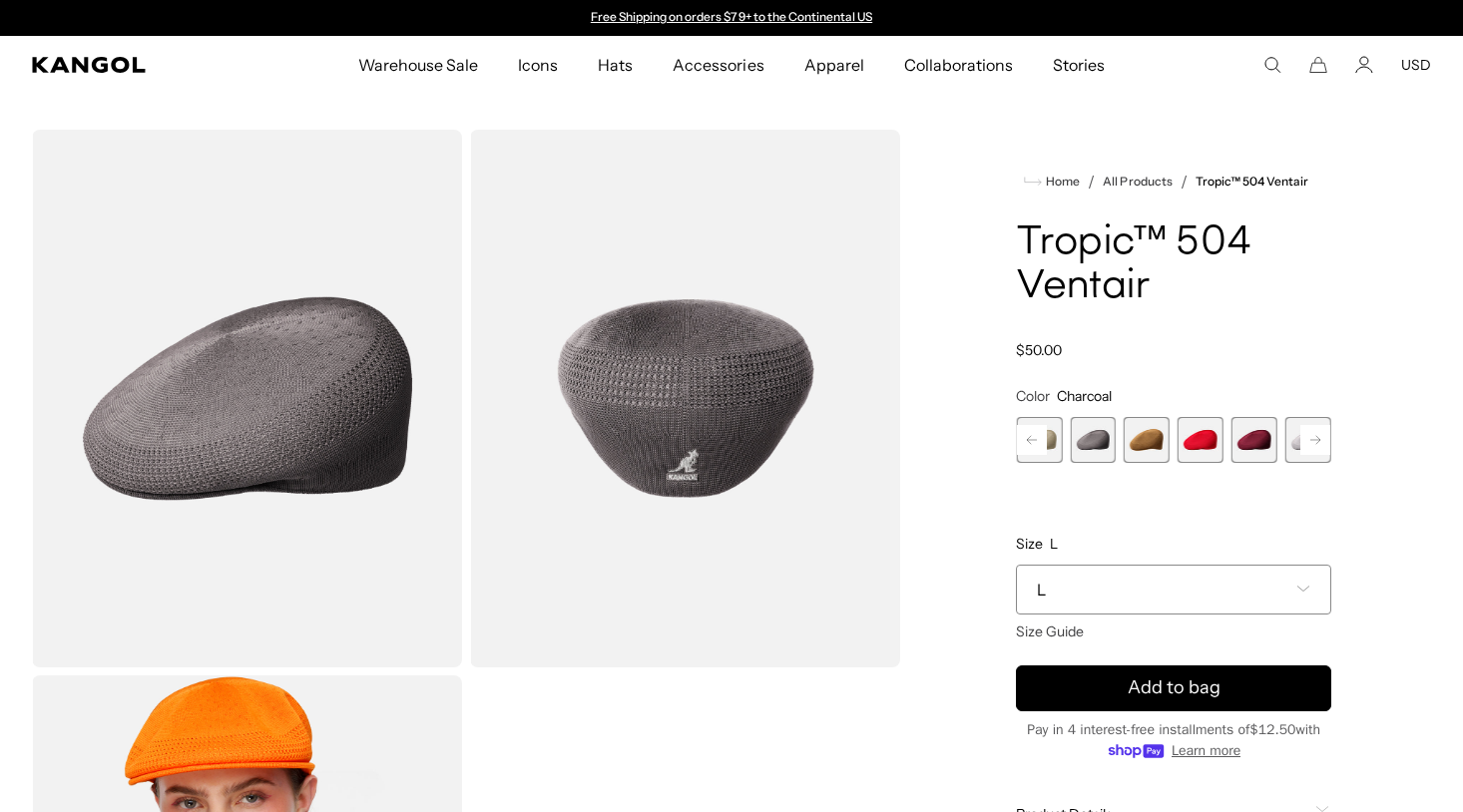 click 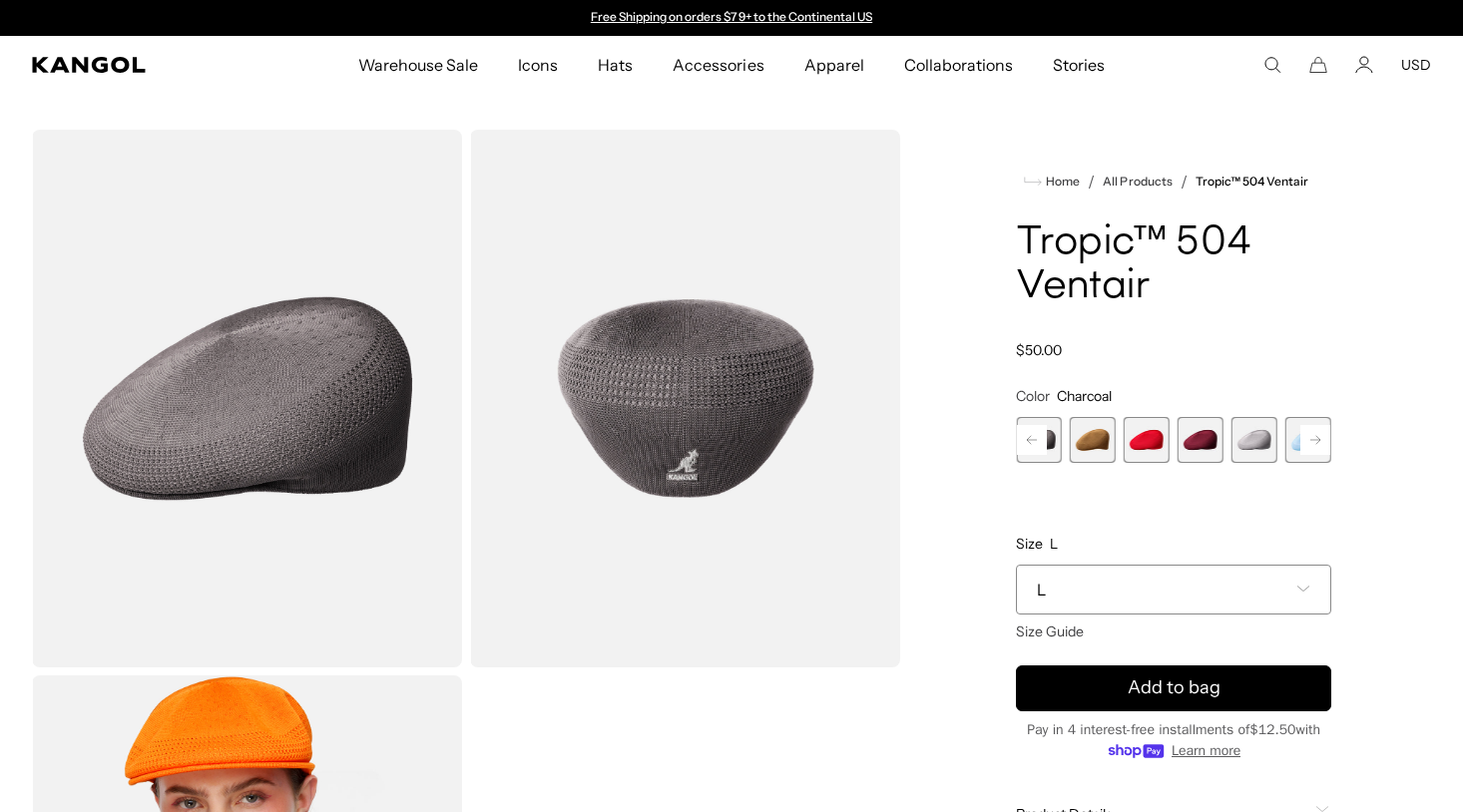click 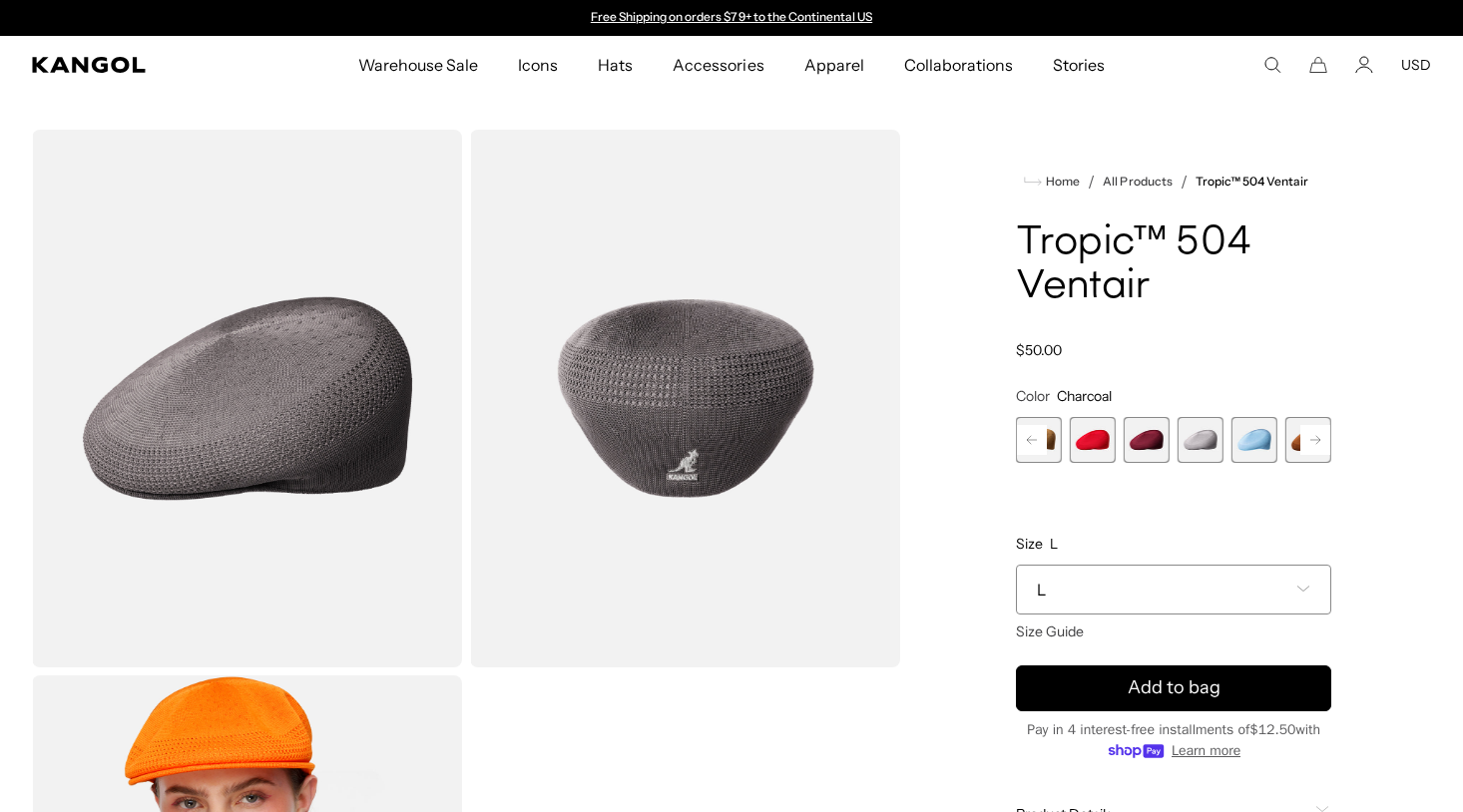 click at bounding box center [1201, 440] 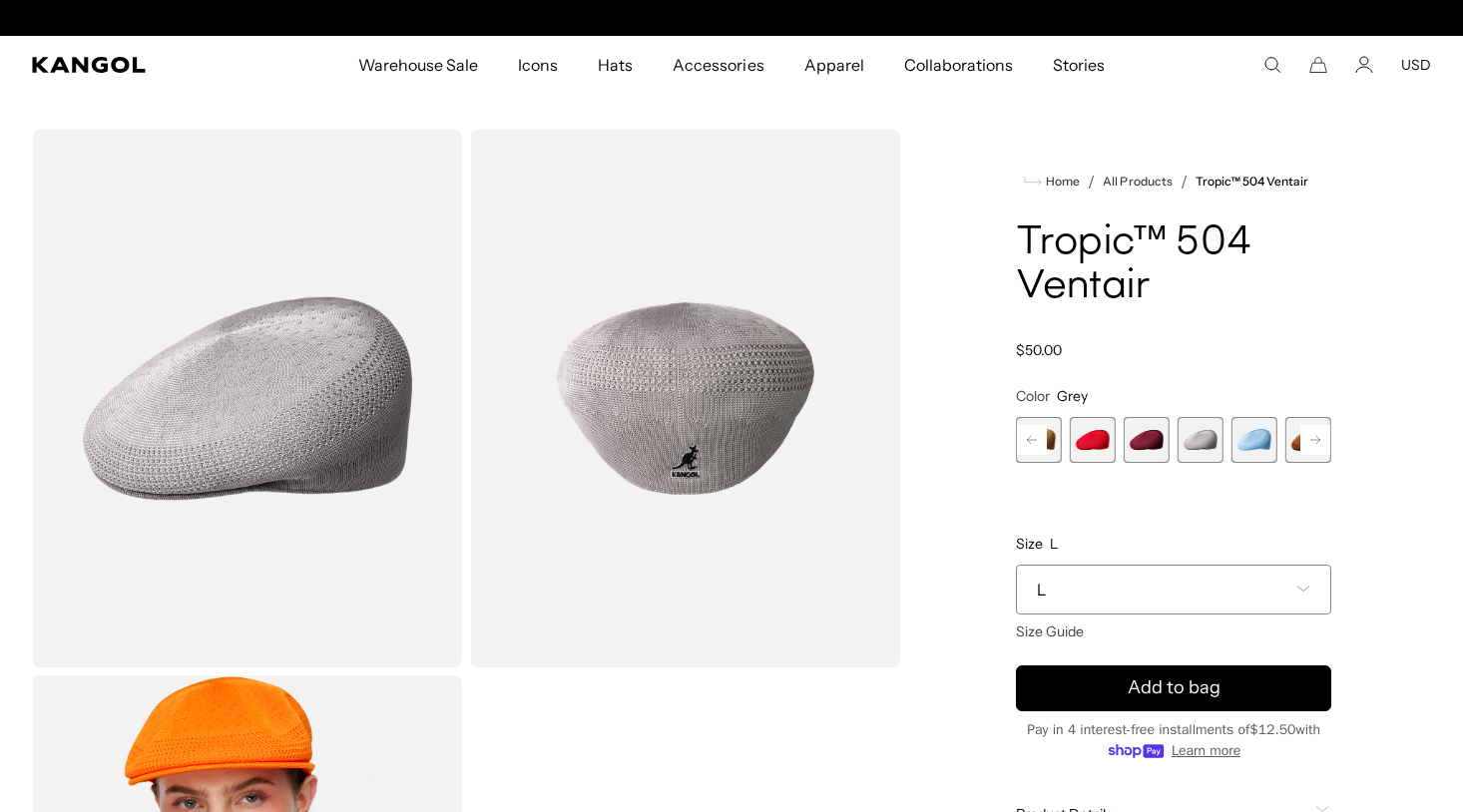 scroll, scrollTop: 0, scrollLeft: 411, axis: horizontal 